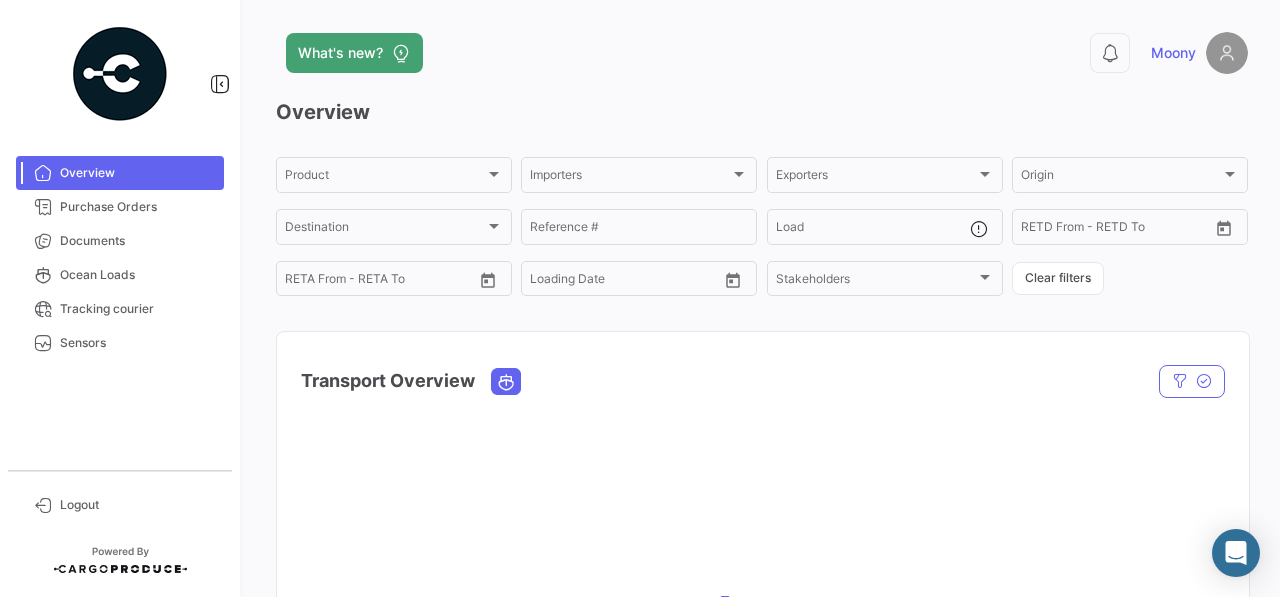 scroll, scrollTop: 0, scrollLeft: 0, axis: both 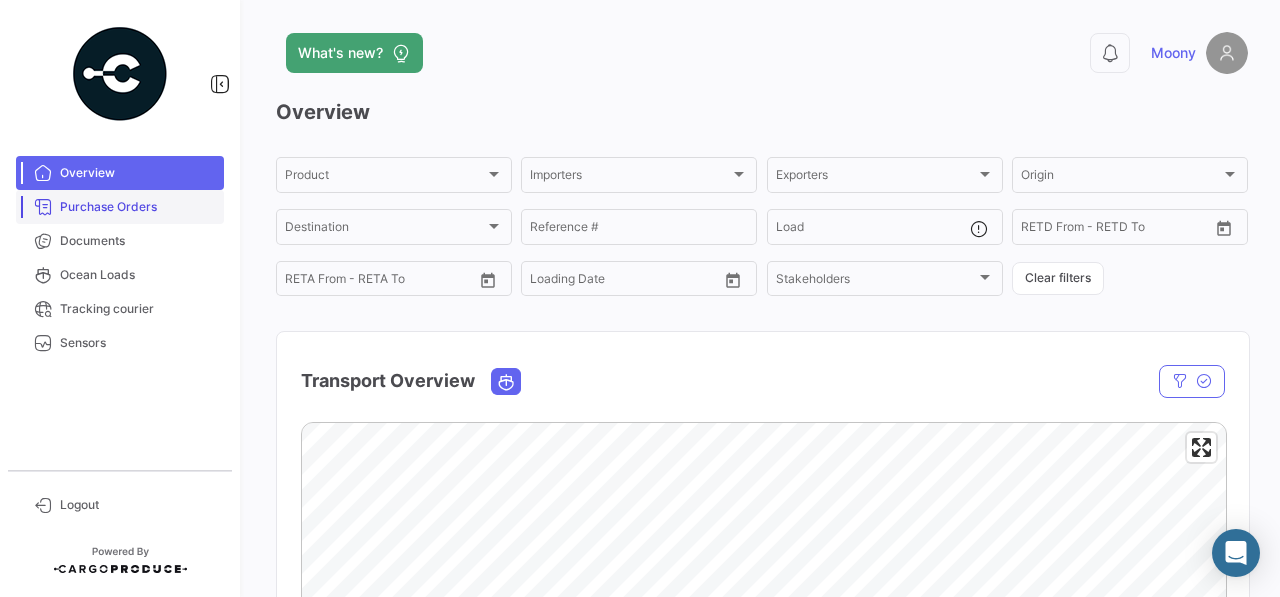 click on "Purchase Orders" at bounding box center [138, 207] 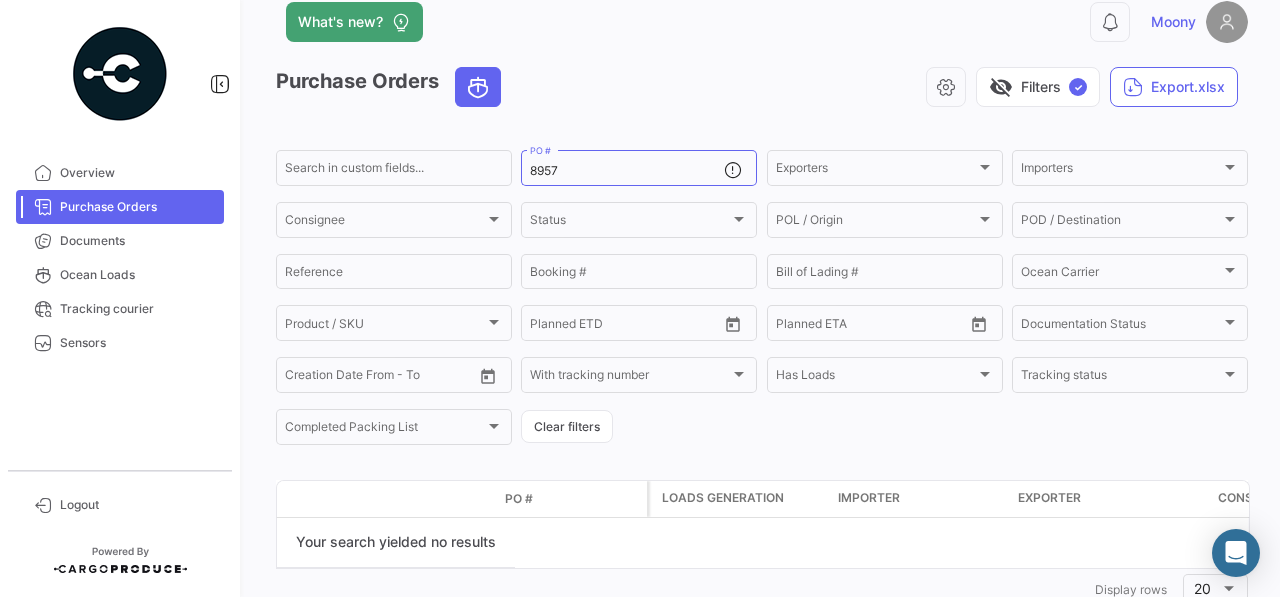 scroll, scrollTop: 0, scrollLeft: 0, axis: both 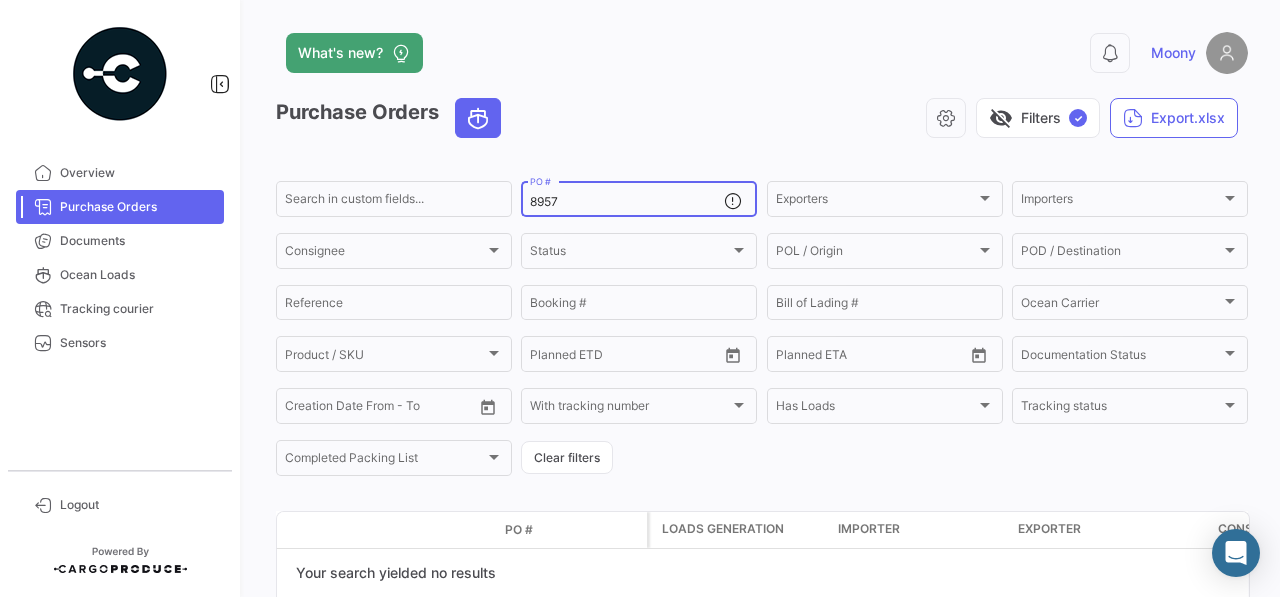 click on "8957" at bounding box center [627, 202] 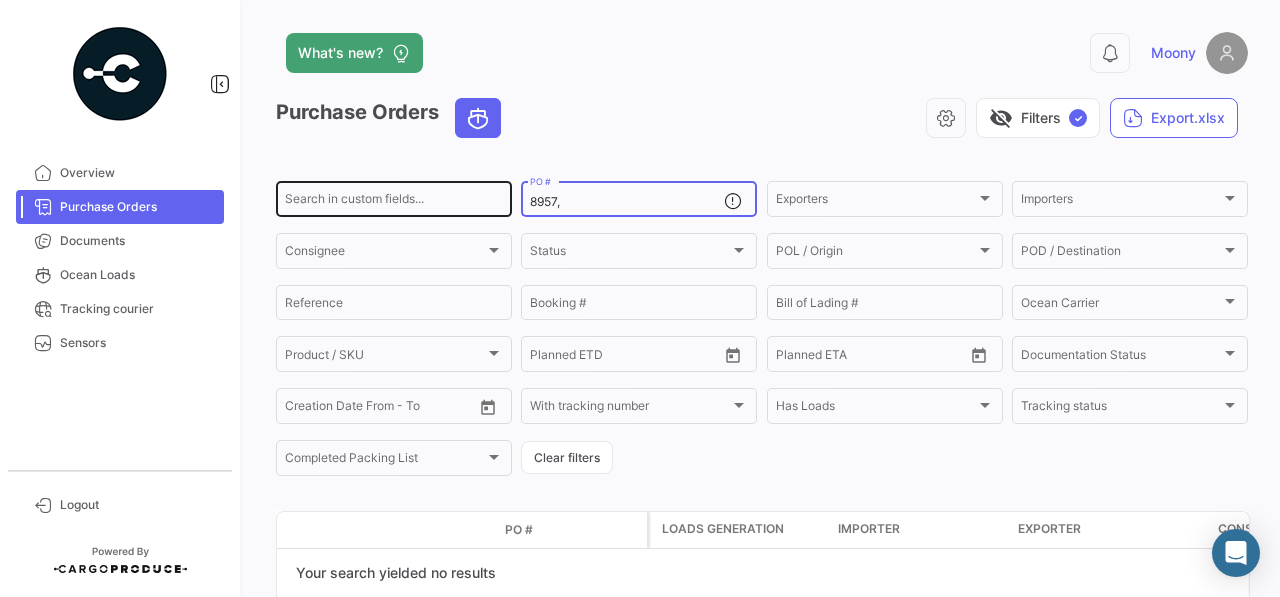 drag, startPoint x: 571, startPoint y: 205, endPoint x: 446, endPoint y: 191, distance: 125.781555 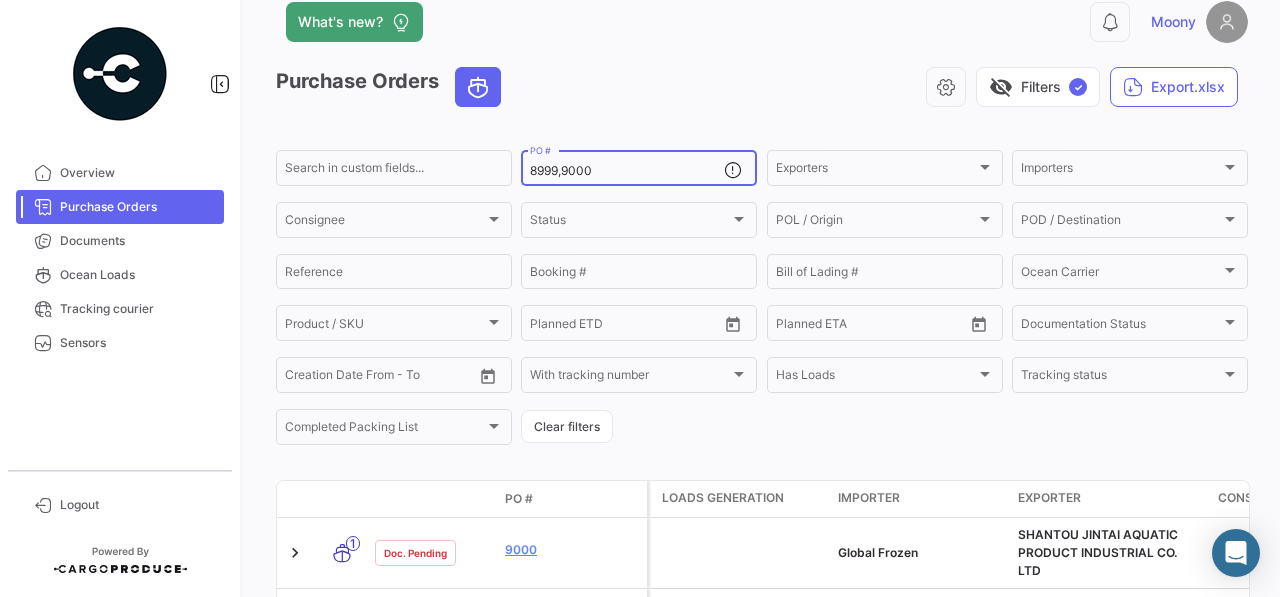 scroll, scrollTop: 0, scrollLeft: 0, axis: both 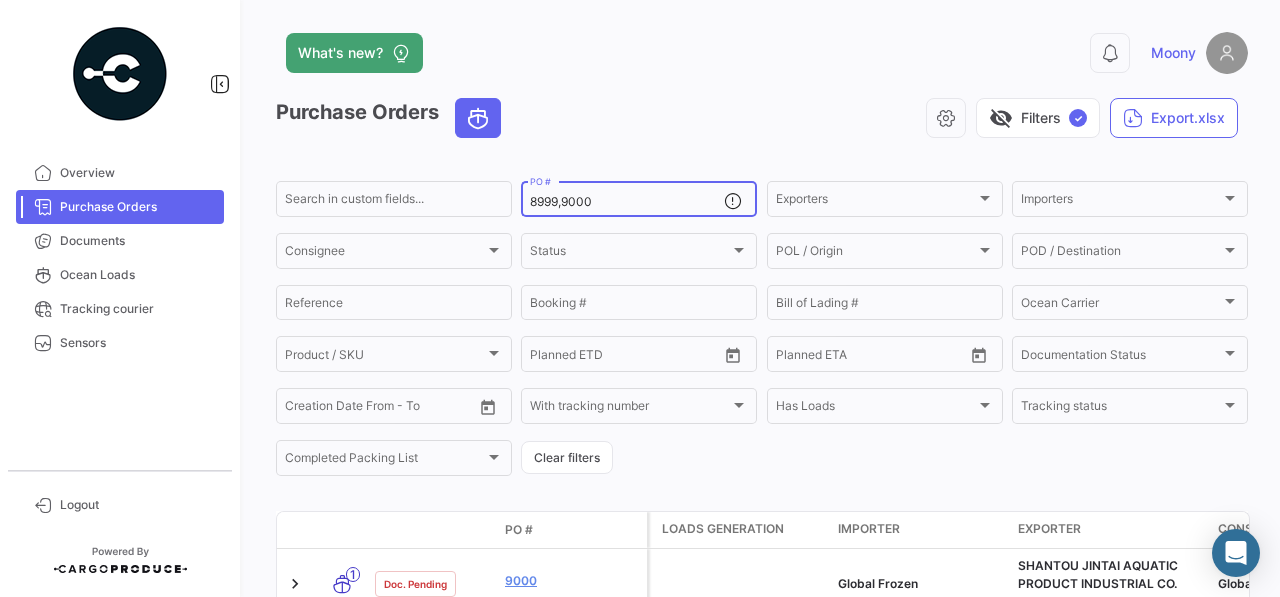 click on "8999,9000" at bounding box center (627, 202) 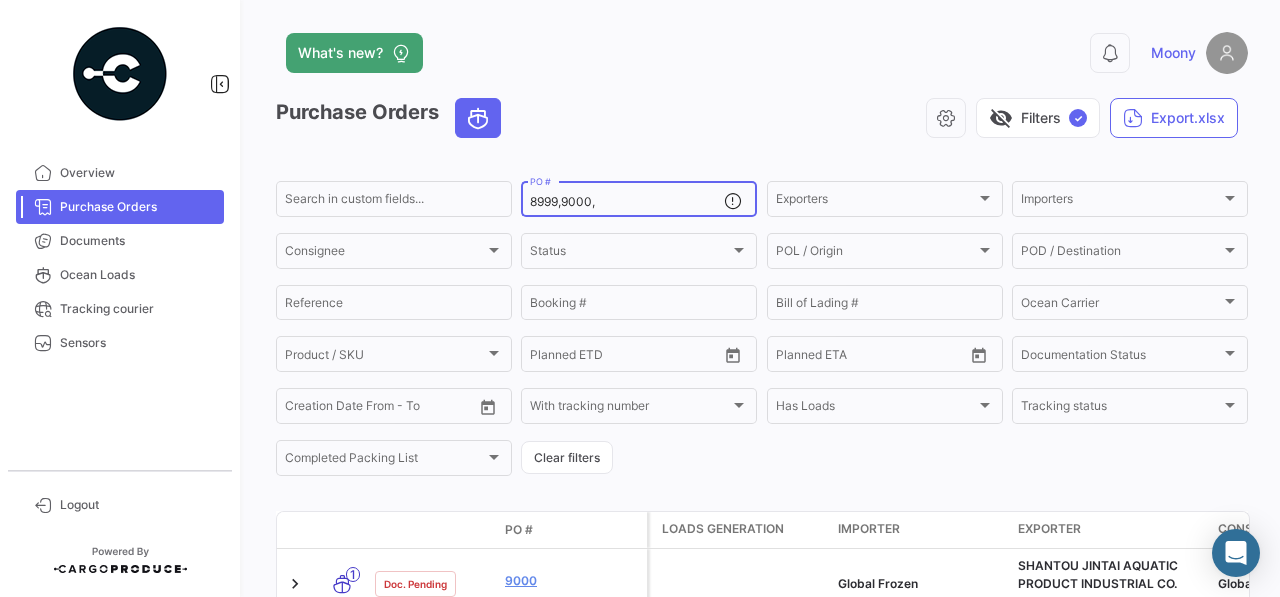 click on "8999,9000," at bounding box center [627, 202] 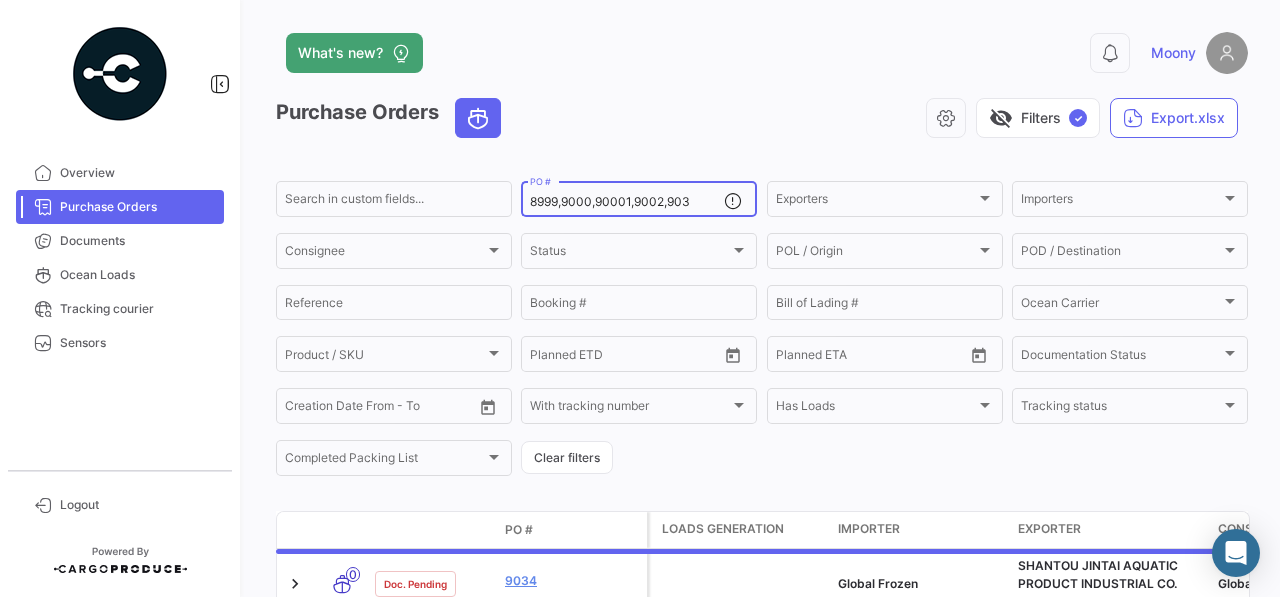 type on "8999,9000,90001,9002,9034" 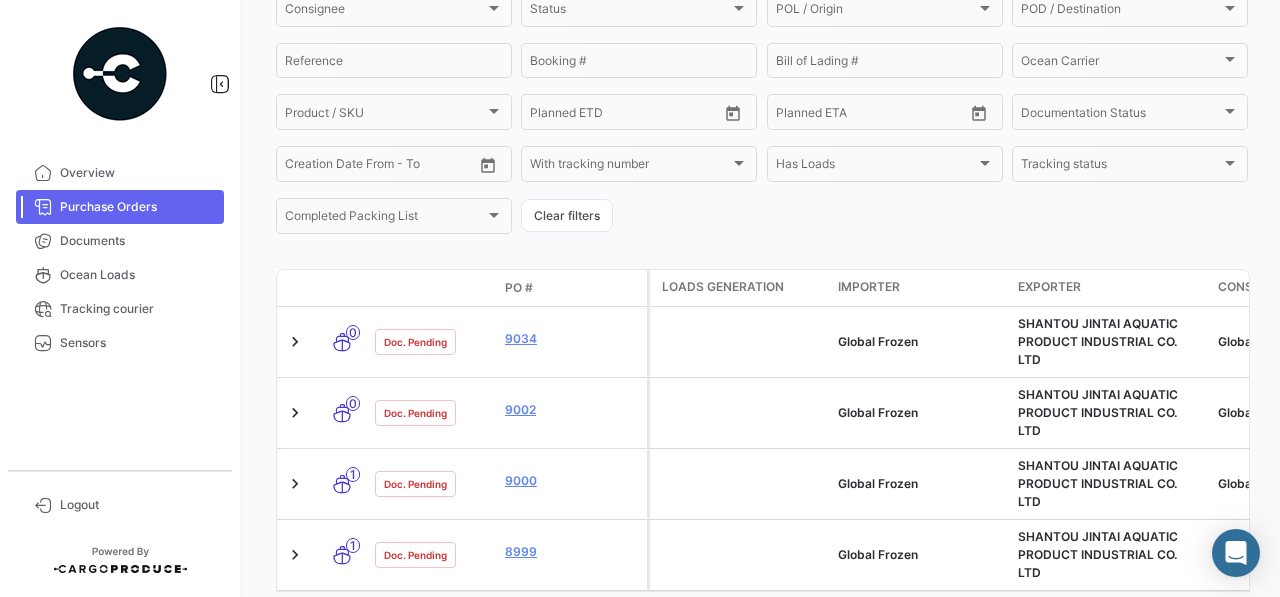 scroll, scrollTop: 255, scrollLeft: 0, axis: vertical 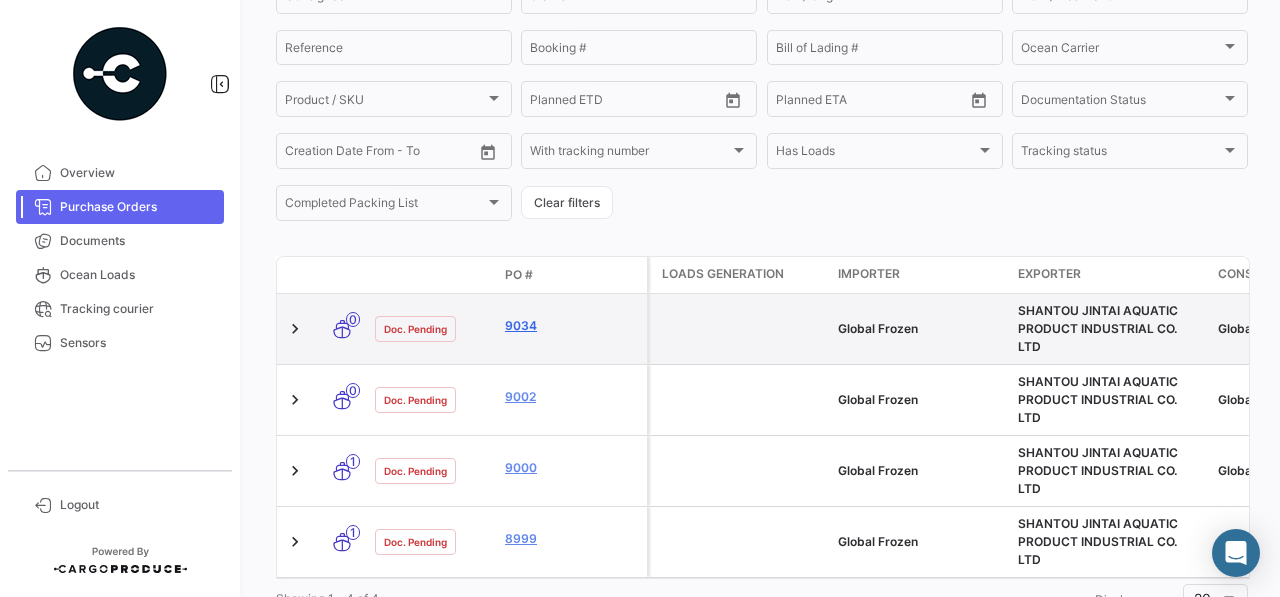 click on "9034" 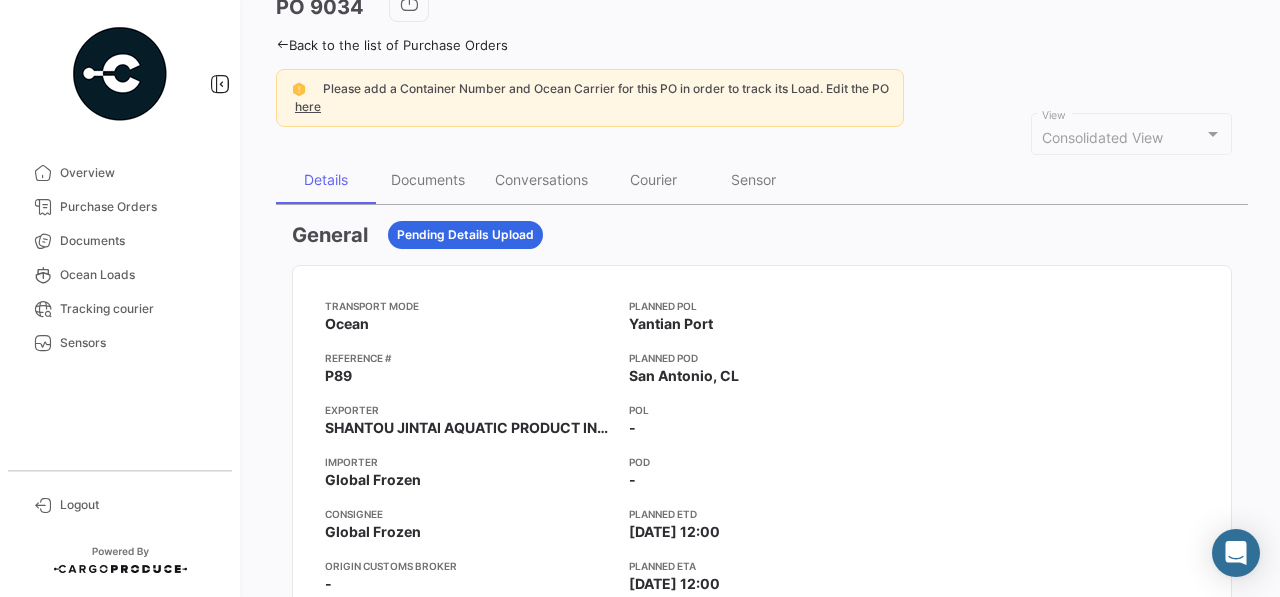 scroll, scrollTop: 0, scrollLeft: 0, axis: both 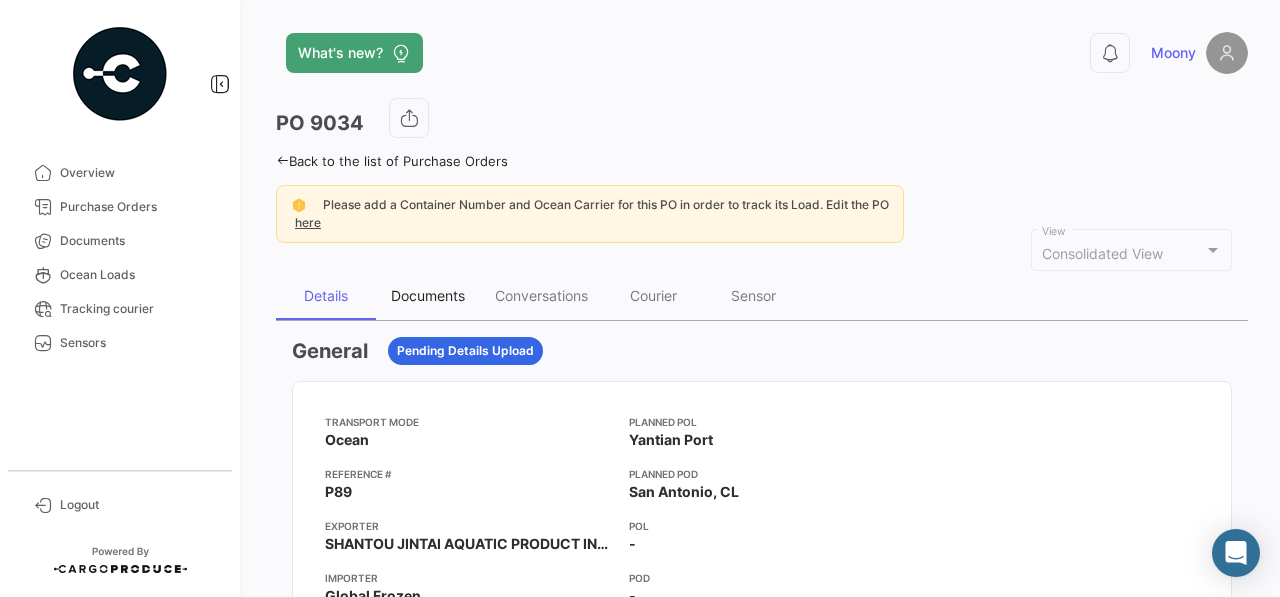 click on "Documents" at bounding box center (428, 295) 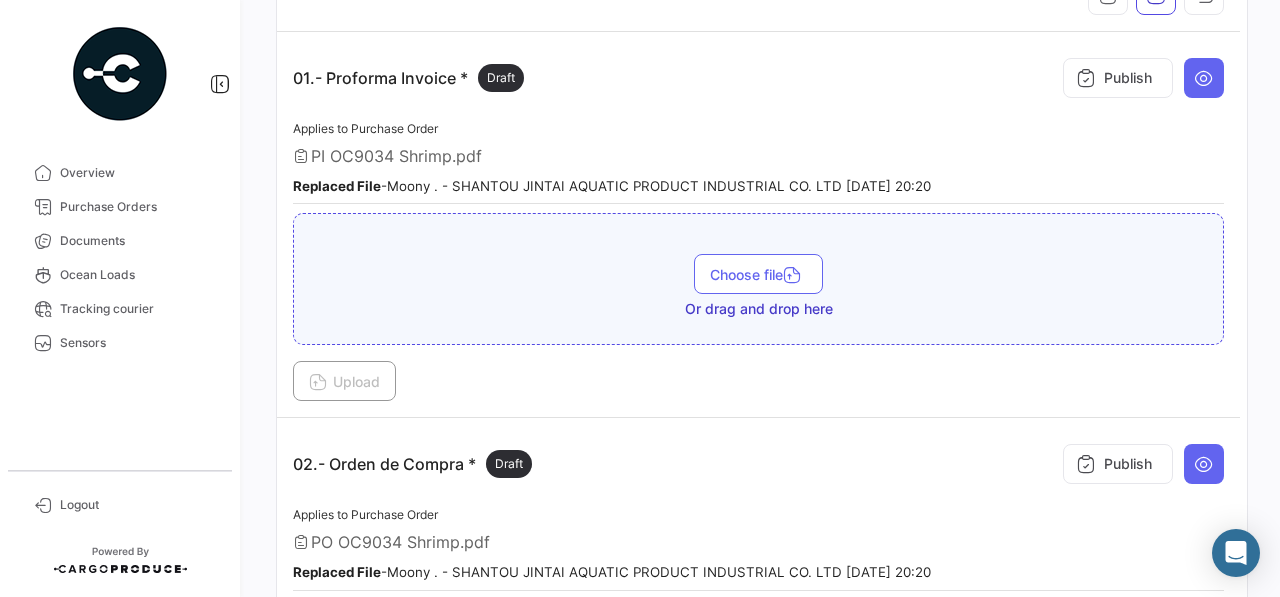scroll, scrollTop: 279, scrollLeft: 0, axis: vertical 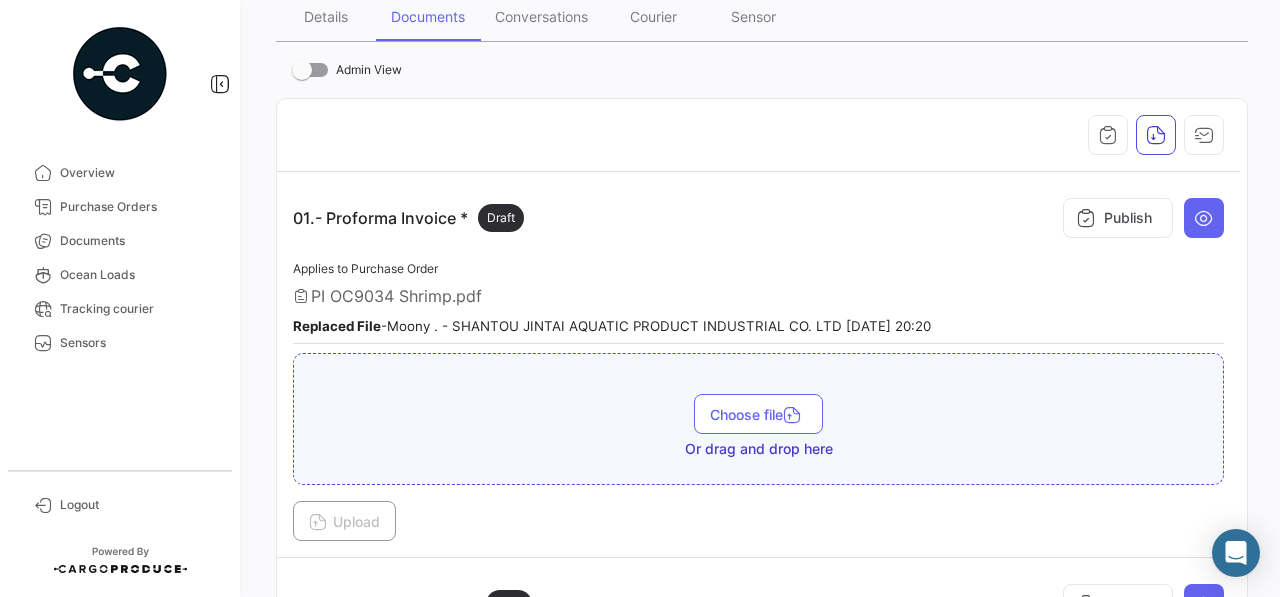 click on "PI OC9034 Shrimp.pdf" at bounding box center [396, 296] 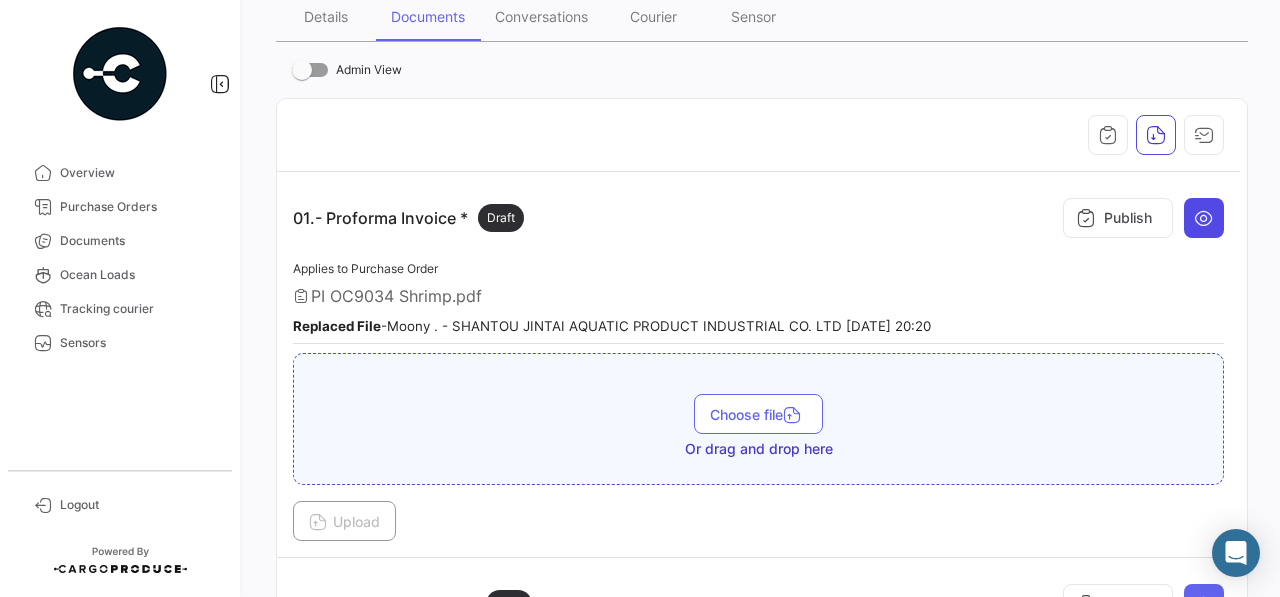 click at bounding box center (1204, 218) 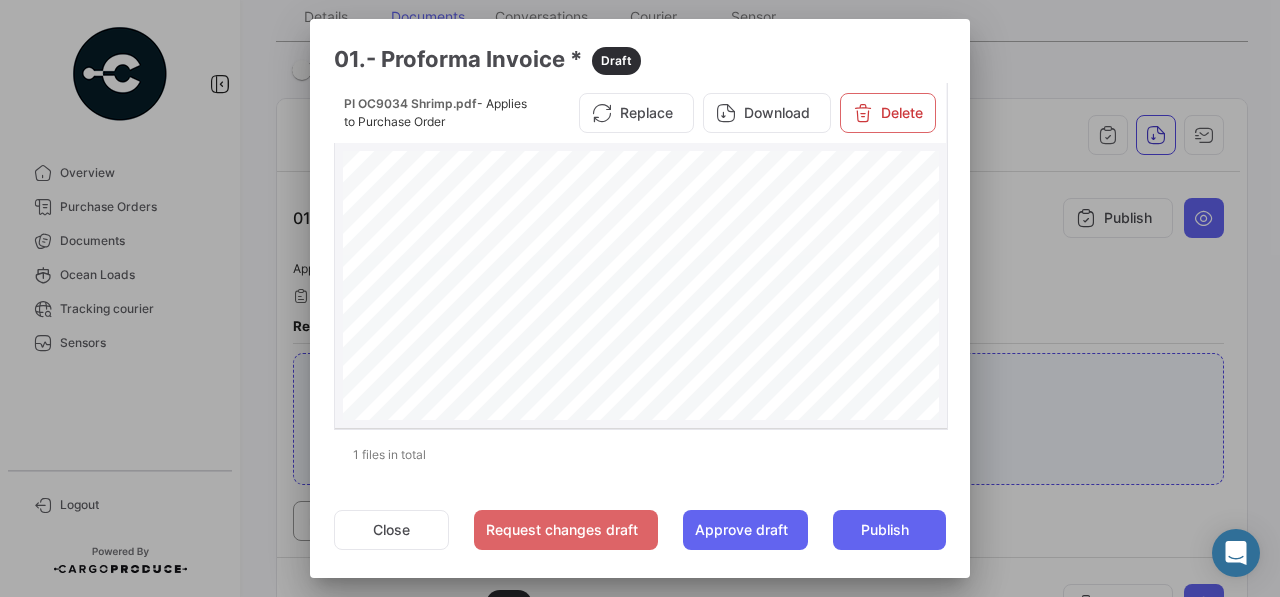 scroll, scrollTop: 590, scrollLeft: 0, axis: vertical 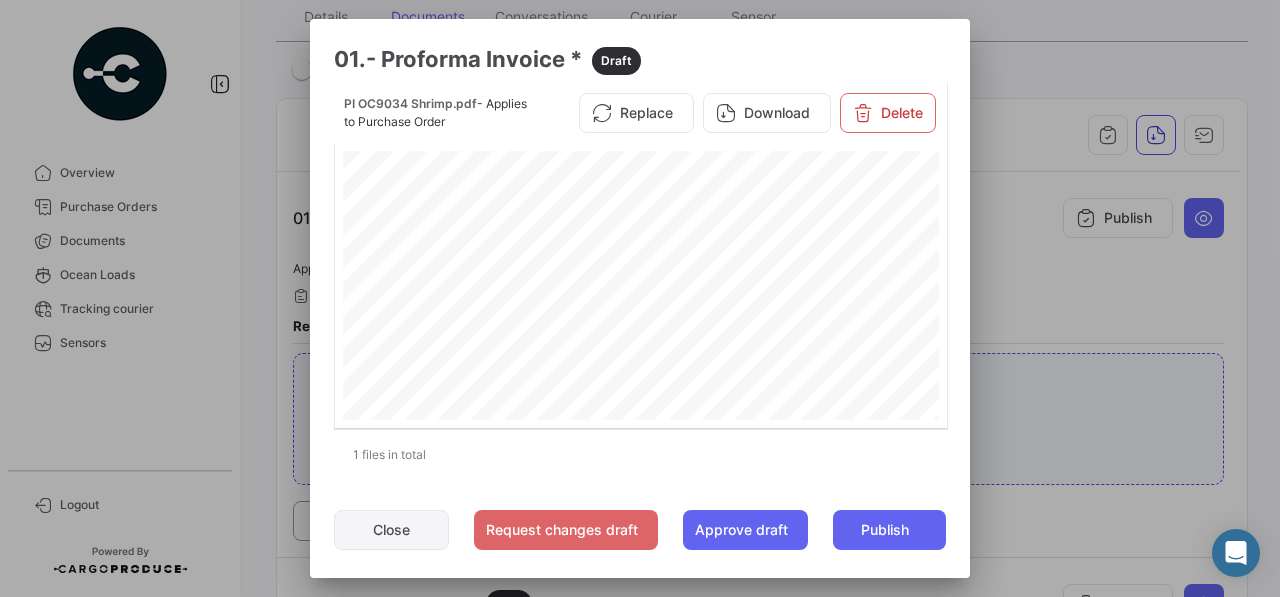 click on "Close" 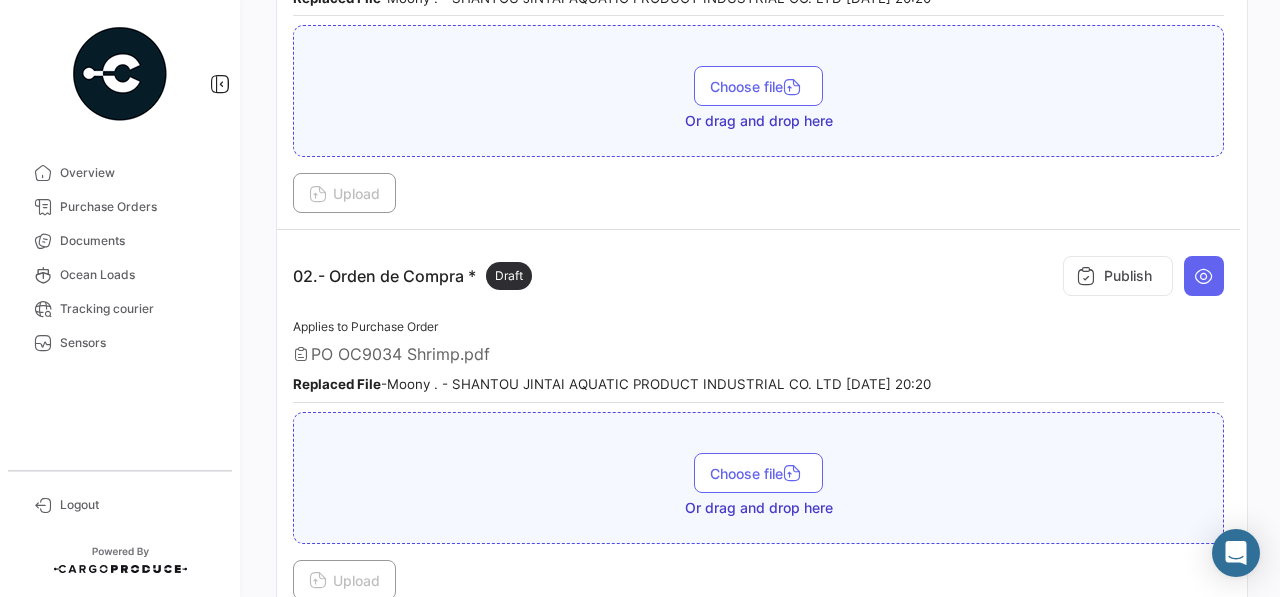 scroll, scrollTop: 664, scrollLeft: 0, axis: vertical 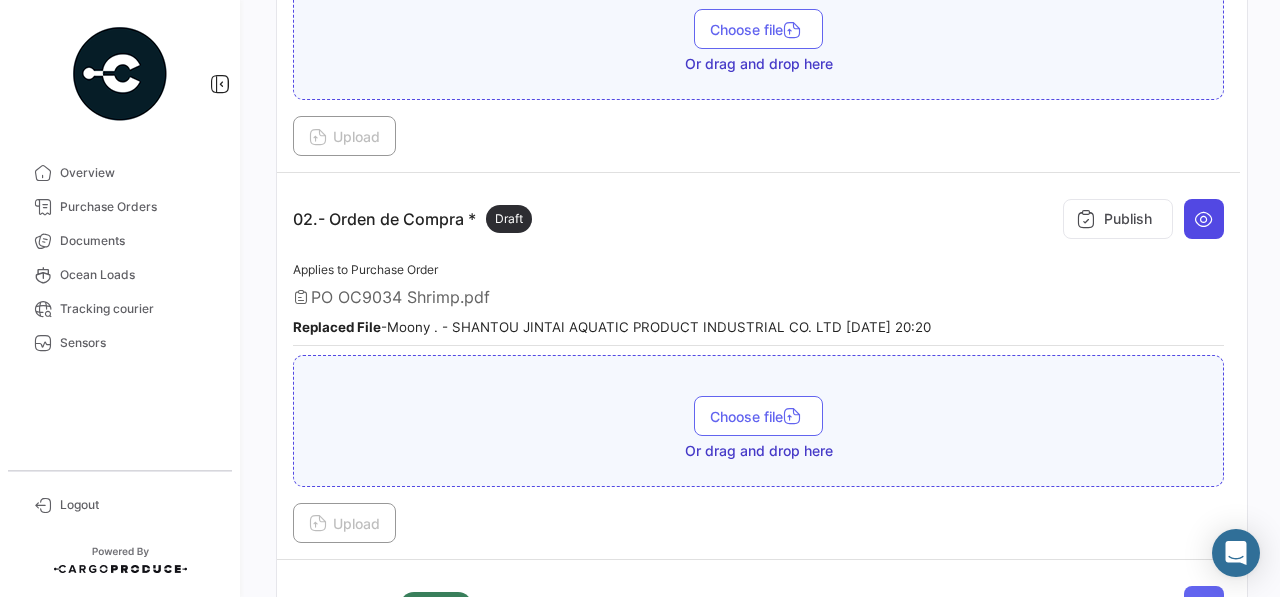 click at bounding box center (1204, 219) 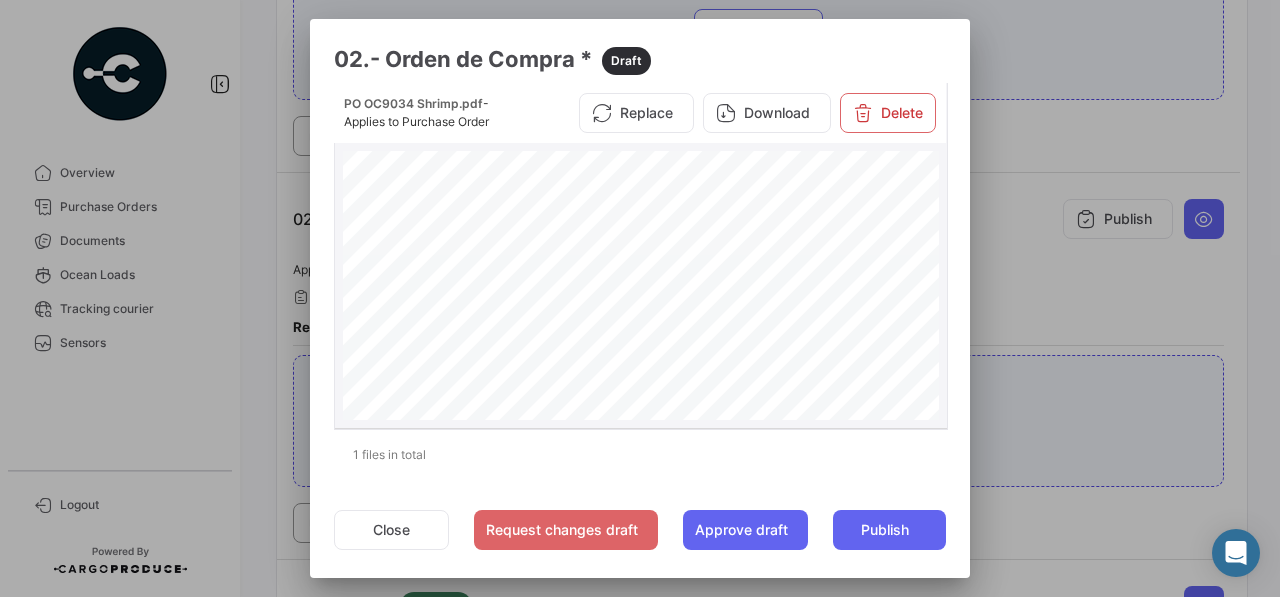 scroll, scrollTop: 195, scrollLeft: 0, axis: vertical 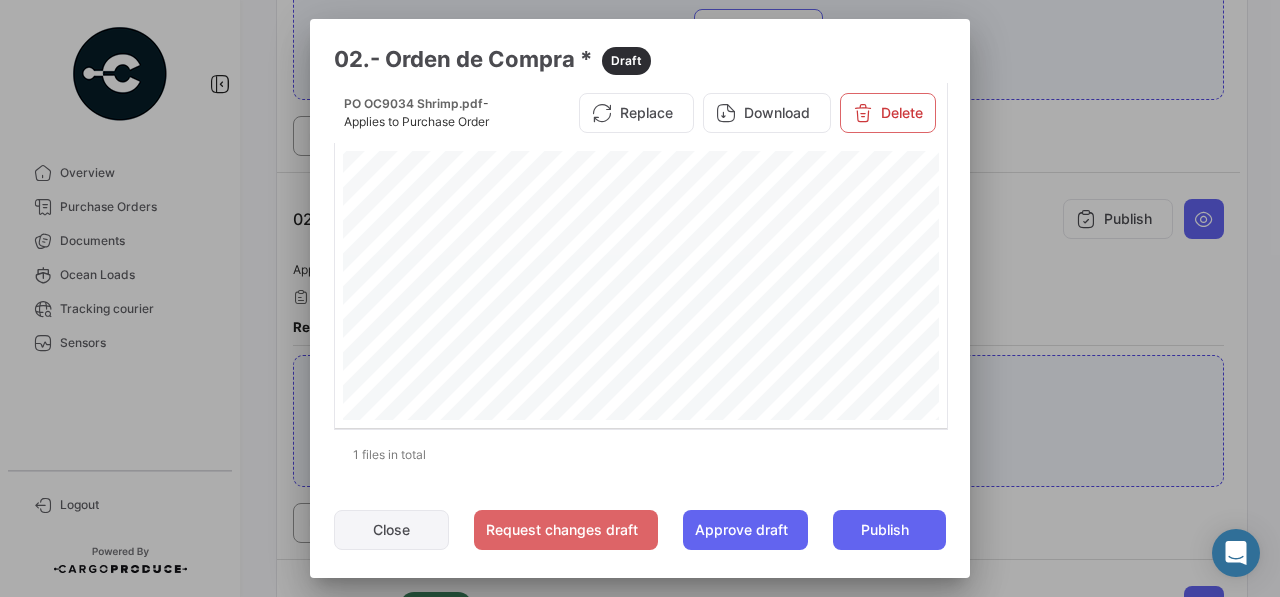 click on "Close" 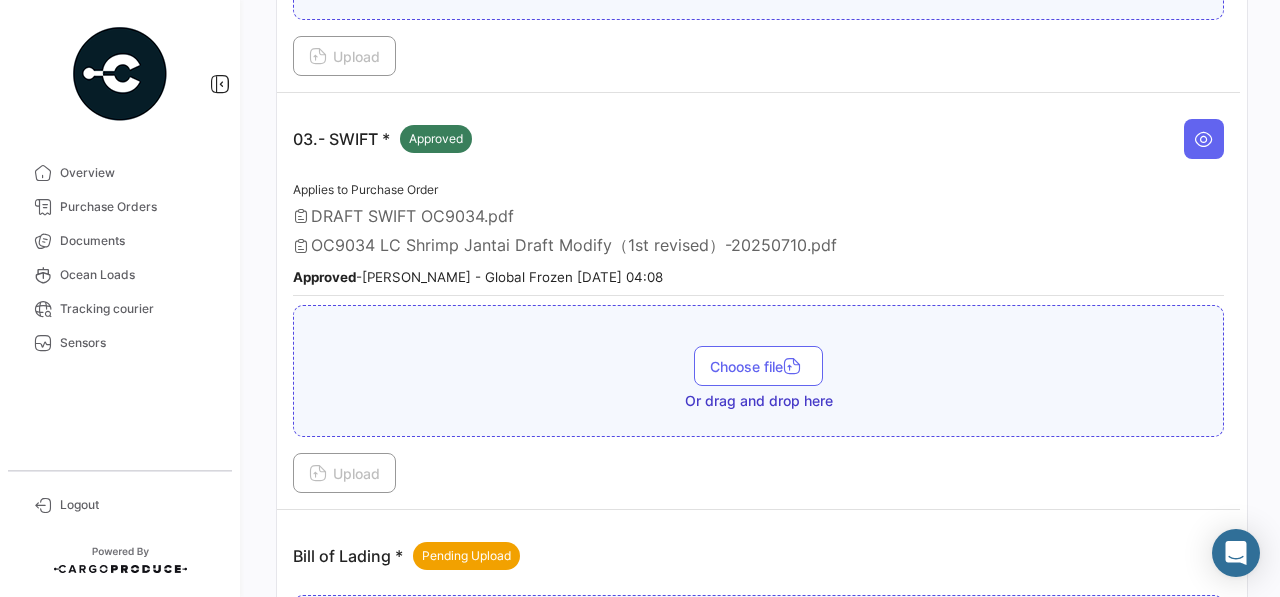 scroll, scrollTop: 1133, scrollLeft: 0, axis: vertical 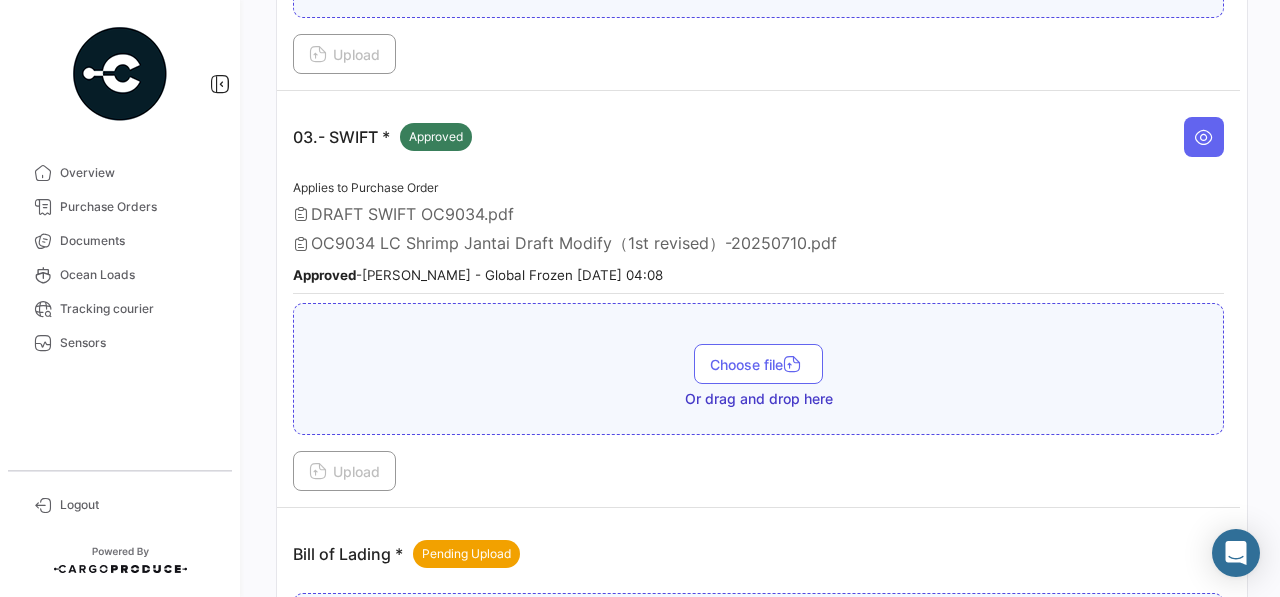 click on "OC9034 LC Shrimp Jantai  Draft Modify（1st revised）-20250710.pdf" at bounding box center (574, 244) 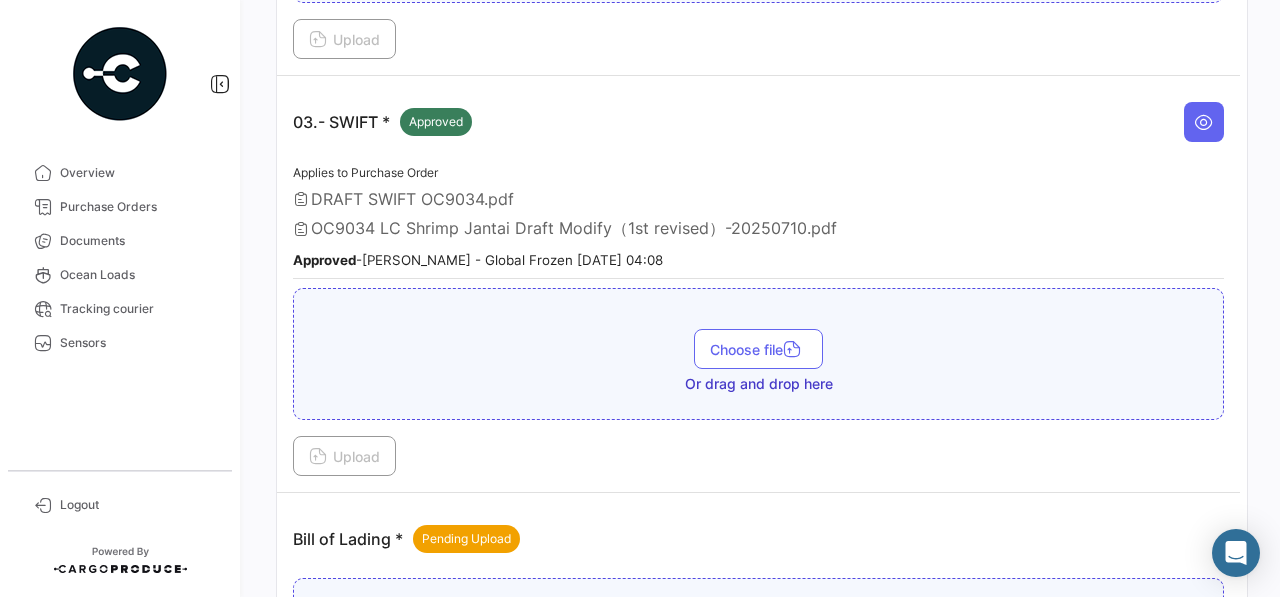 click on "DRAFT SWIFT OC9034.pdf" at bounding box center [412, 199] 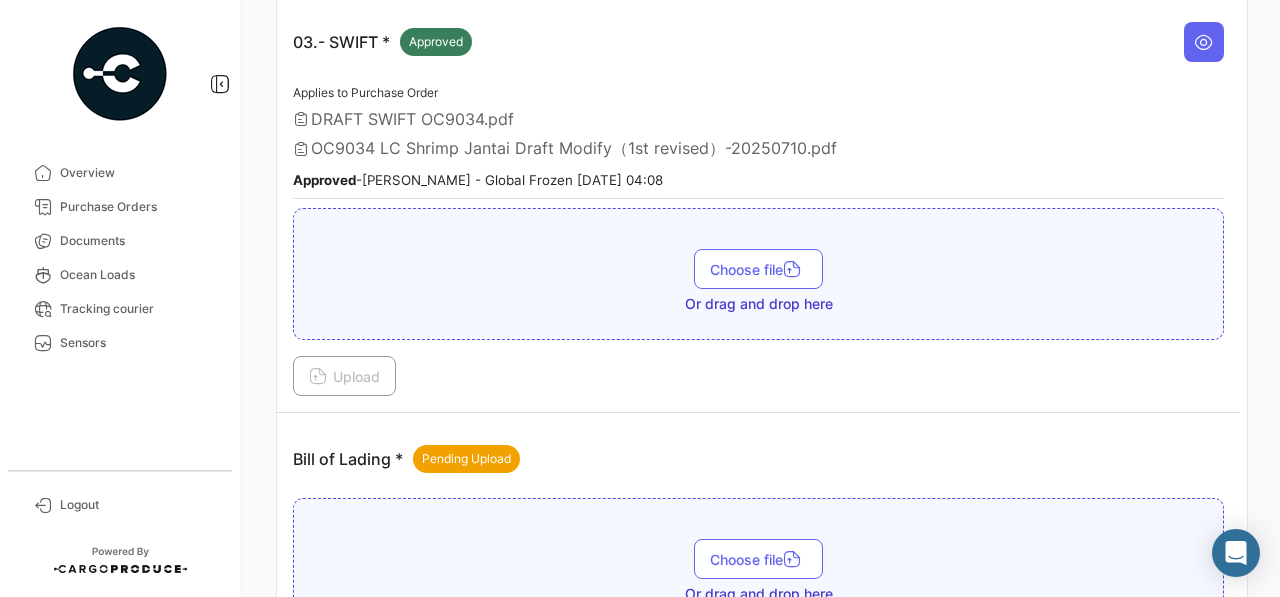 scroll, scrollTop: 1227, scrollLeft: 0, axis: vertical 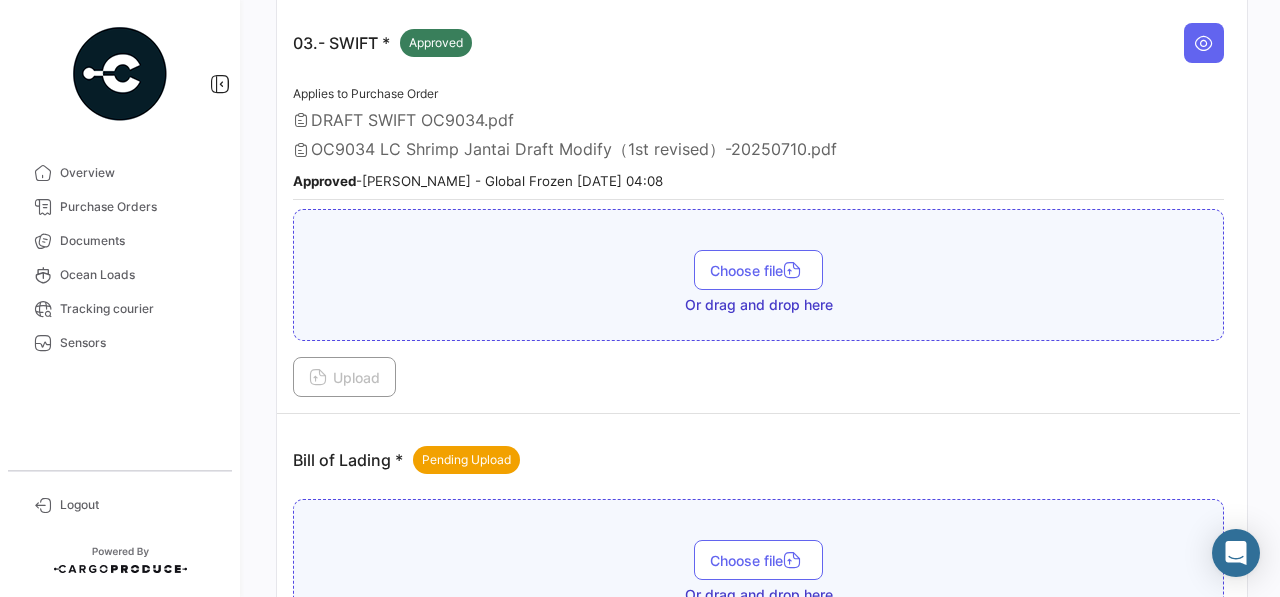 click on "DRAFT SWIFT OC9034.pdf" at bounding box center [412, 120] 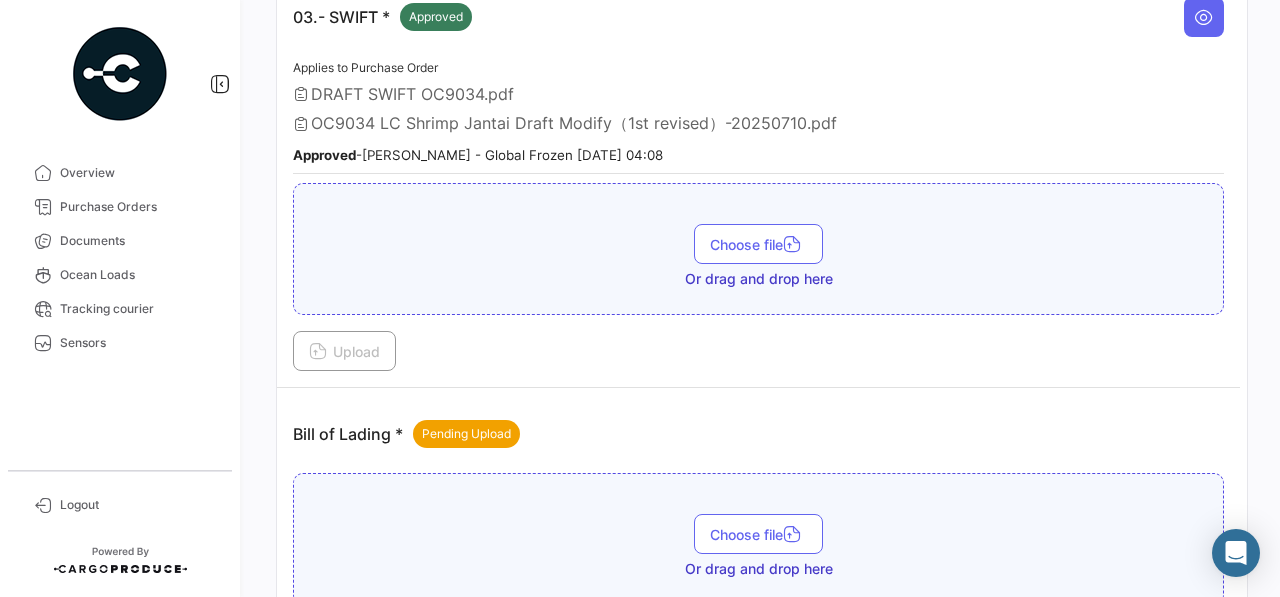 click on "DRAFT SWIFT OC9034.pdf" at bounding box center (412, 94) 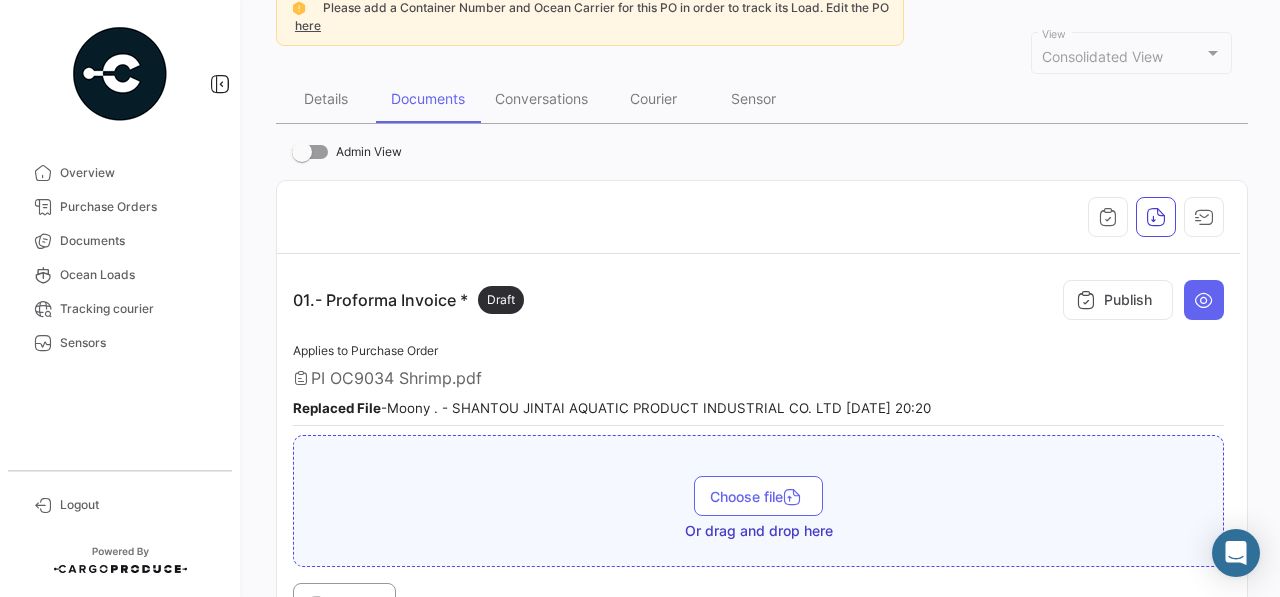 scroll, scrollTop: 0, scrollLeft: 0, axis: both 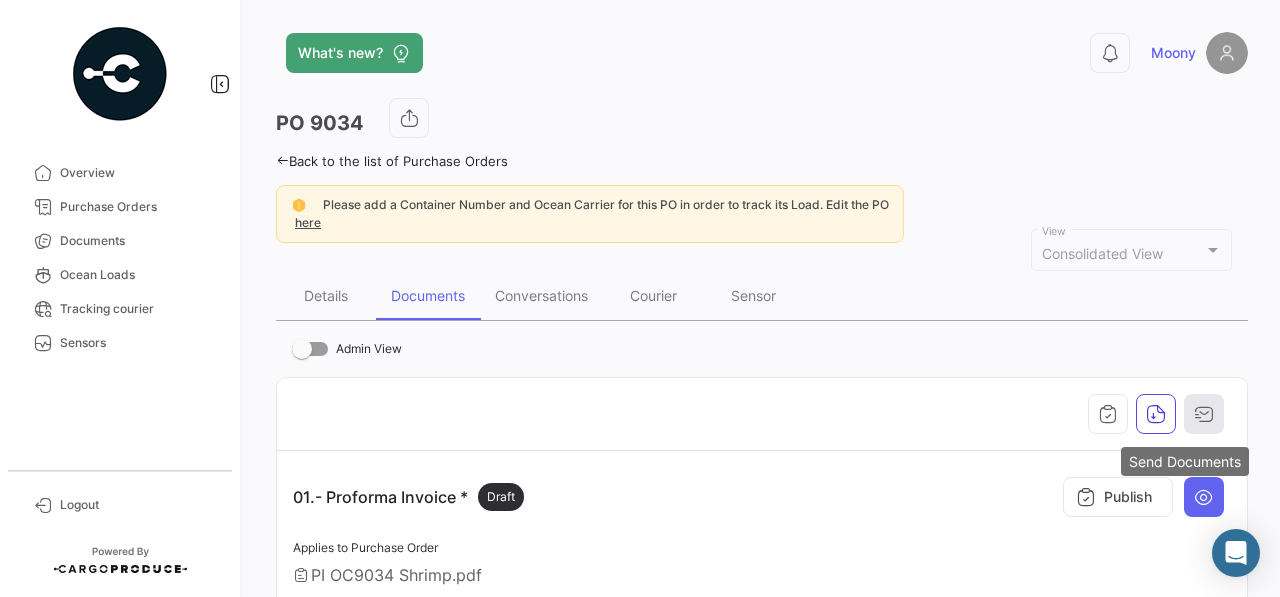click at bounding box center [1204, 414] 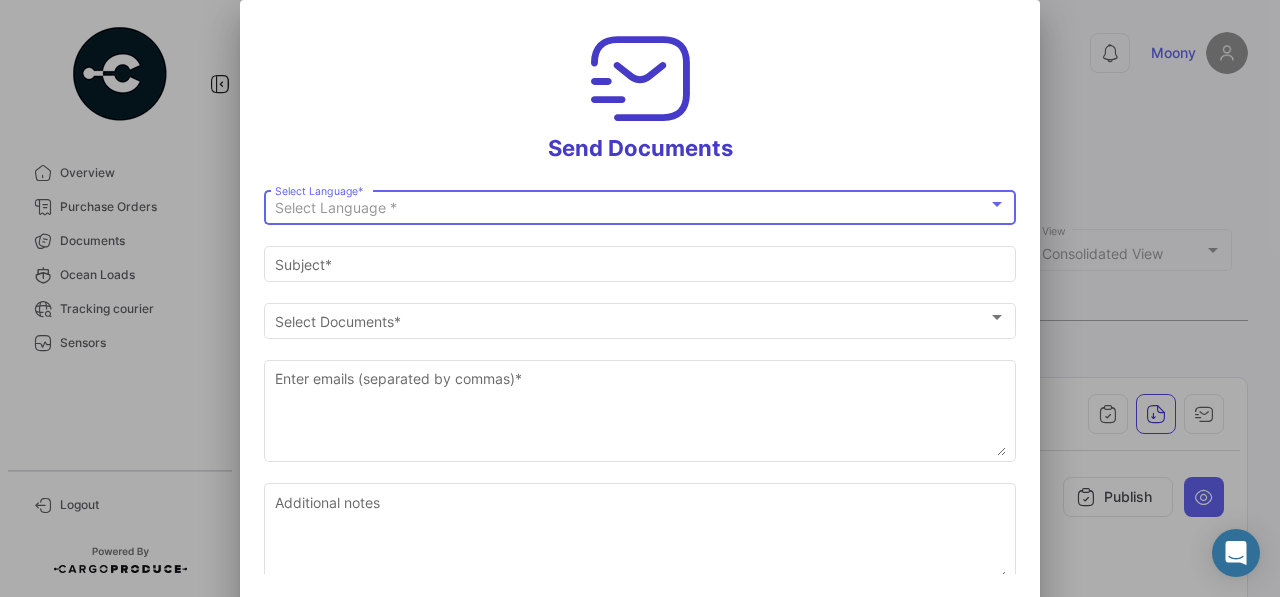 click at bounding box center [997, 204] 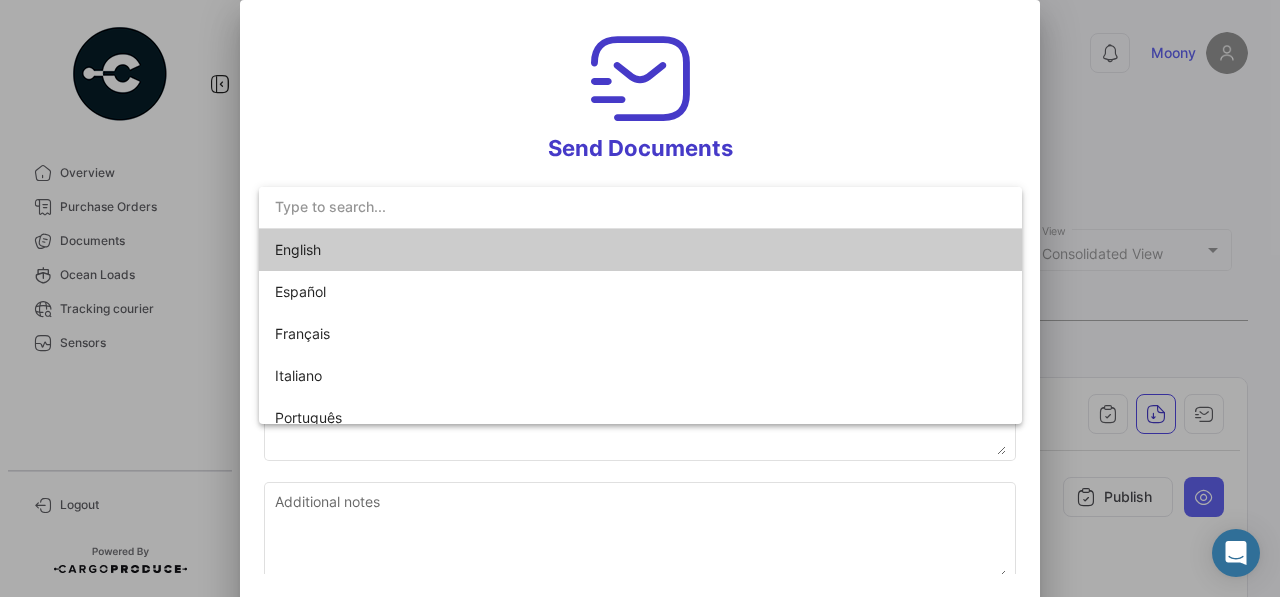 click on "English" at bounding box center [640, 250] 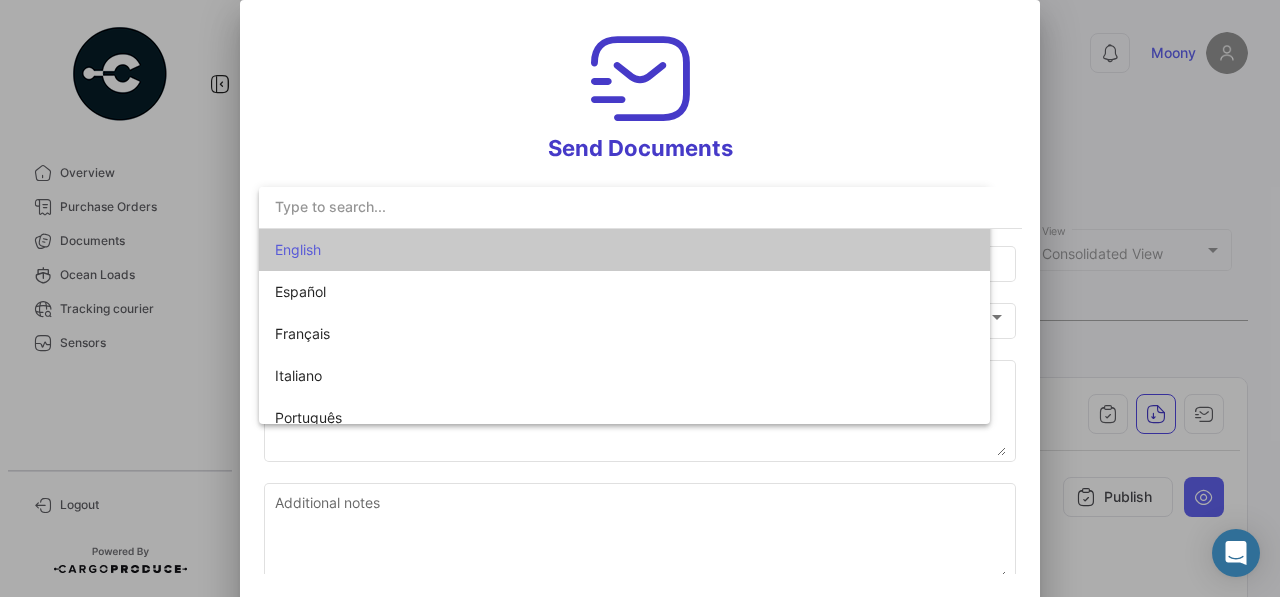 type on "[PERSON_NAME] has shared the documents of PO # 9034 with you" 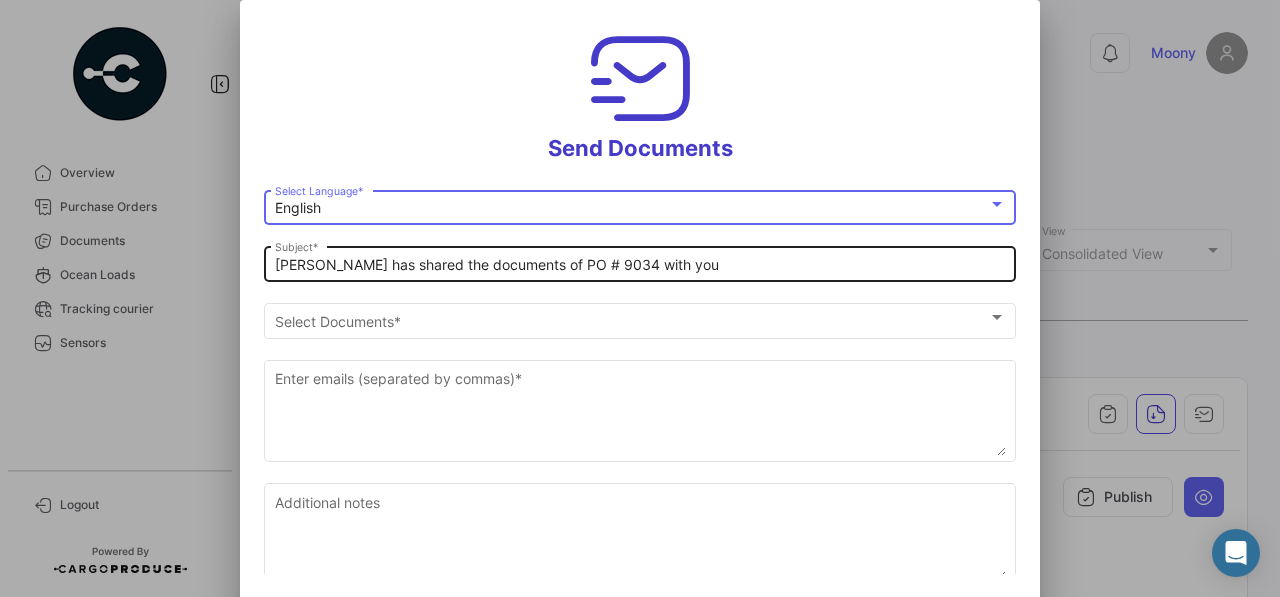 click on "[PERSON_NAME] has shared the documents of PO # 9034 with you" at bounding box center (640, 265) 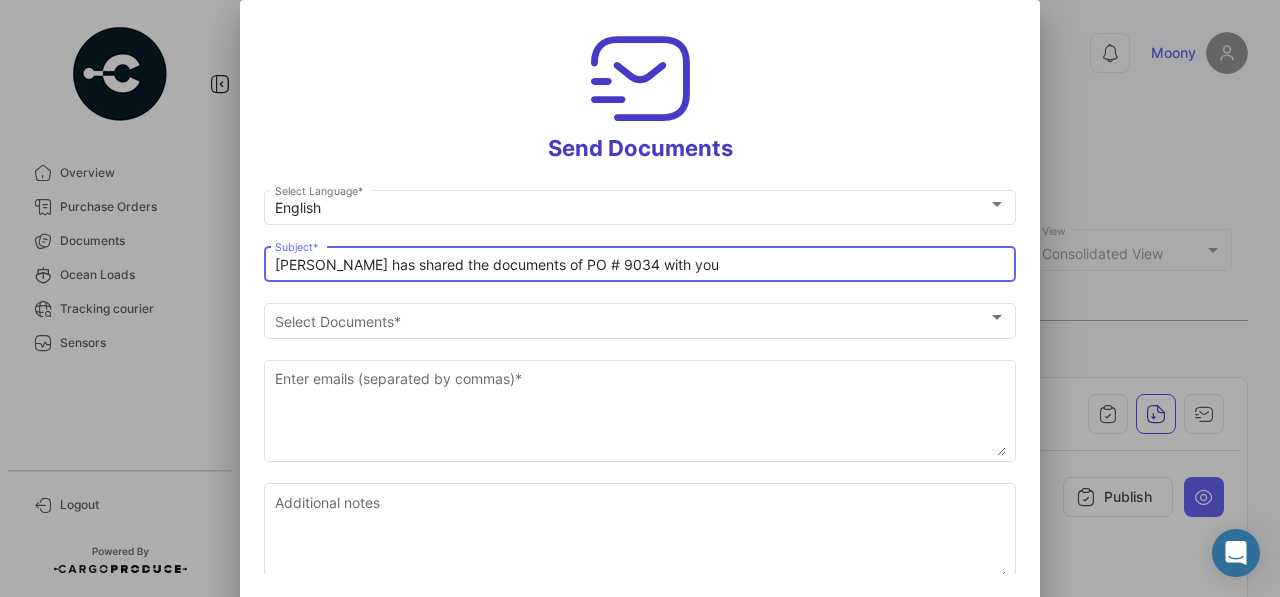 click on "[PERSON_NAME] has shared the documents of PO # 9034 with you" at bounding box center (640, 265) 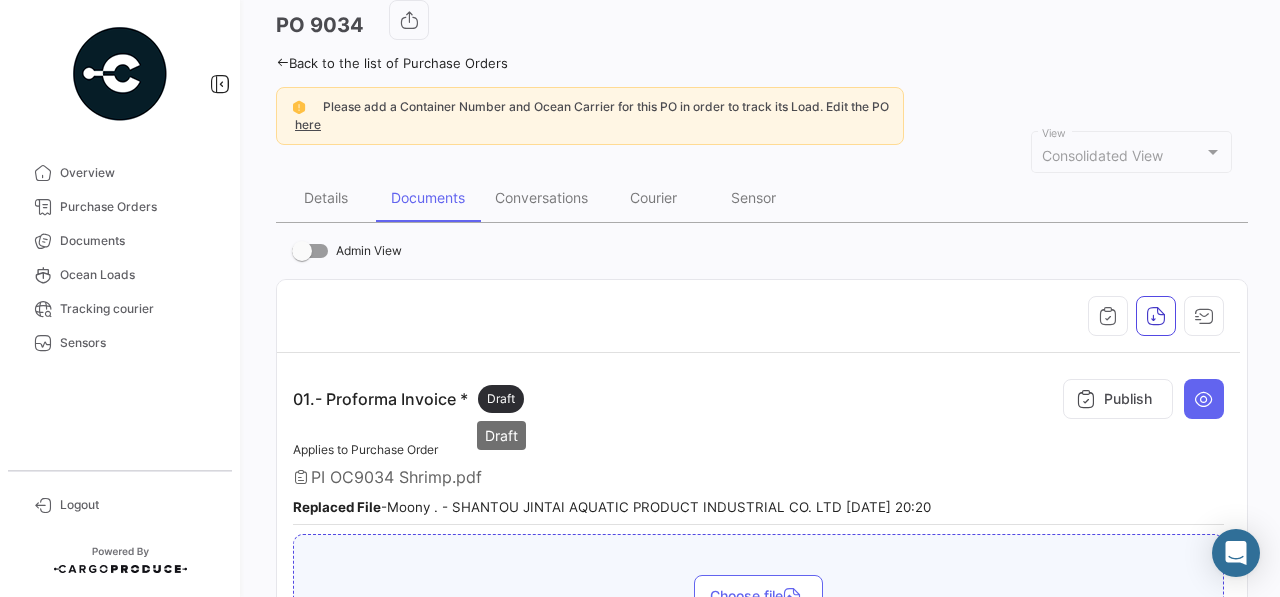 scroll, scrollTop: 0, scrollLeft: 0, axis: both 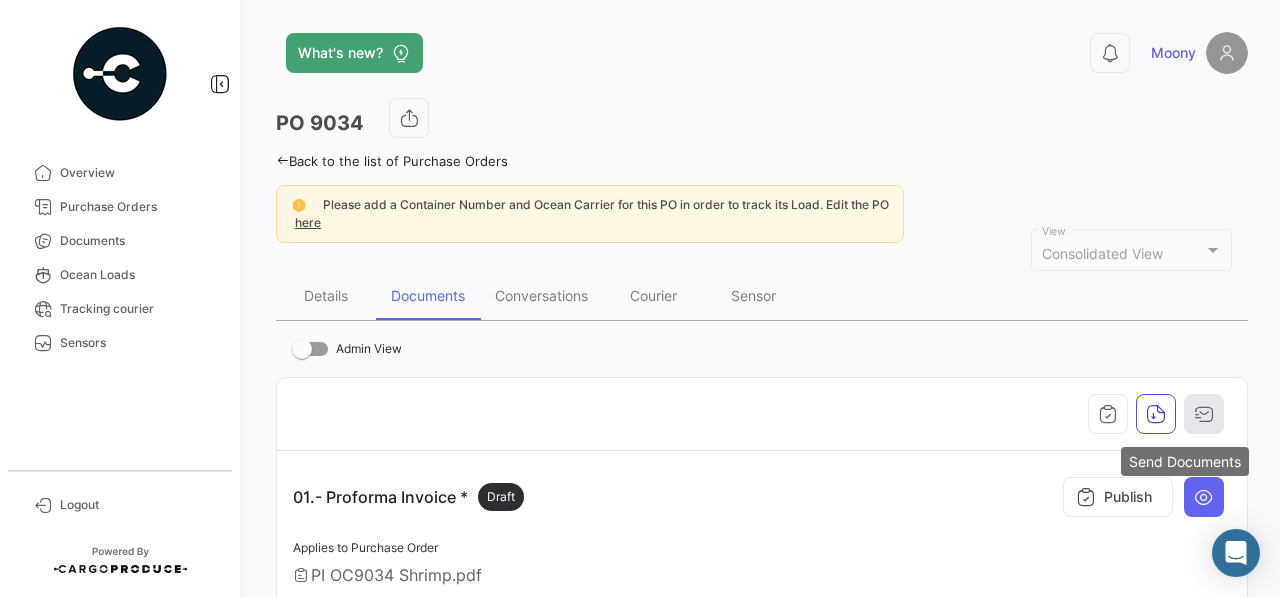 click at bounding box center (1204, 414) 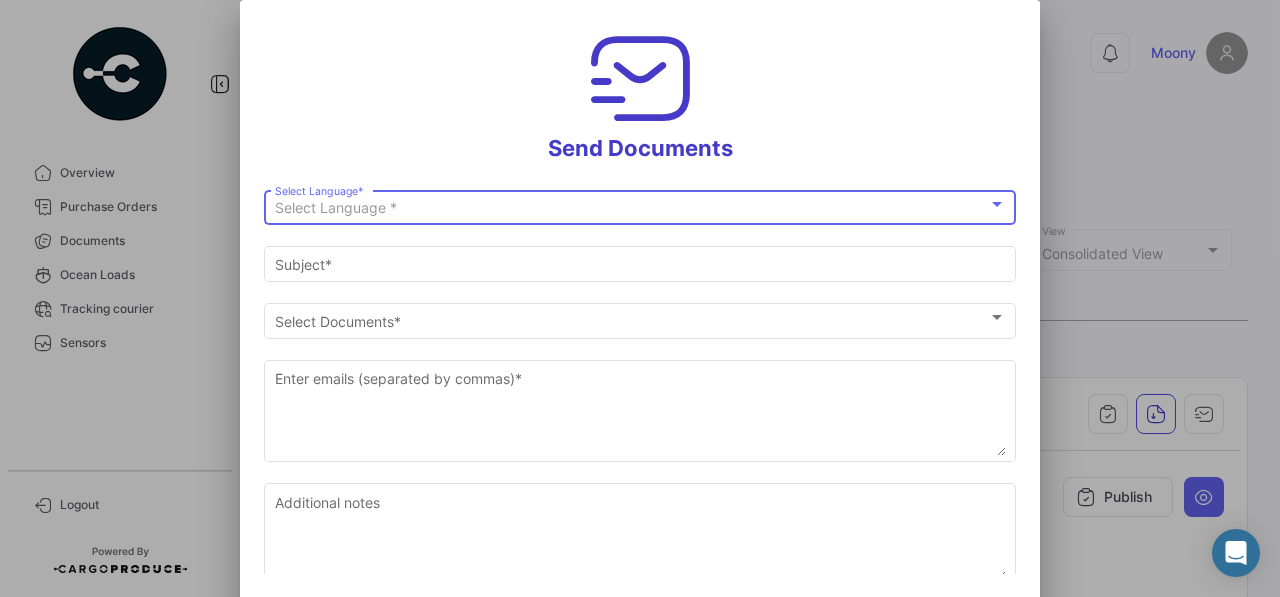 click at bounding box center (997, 204) 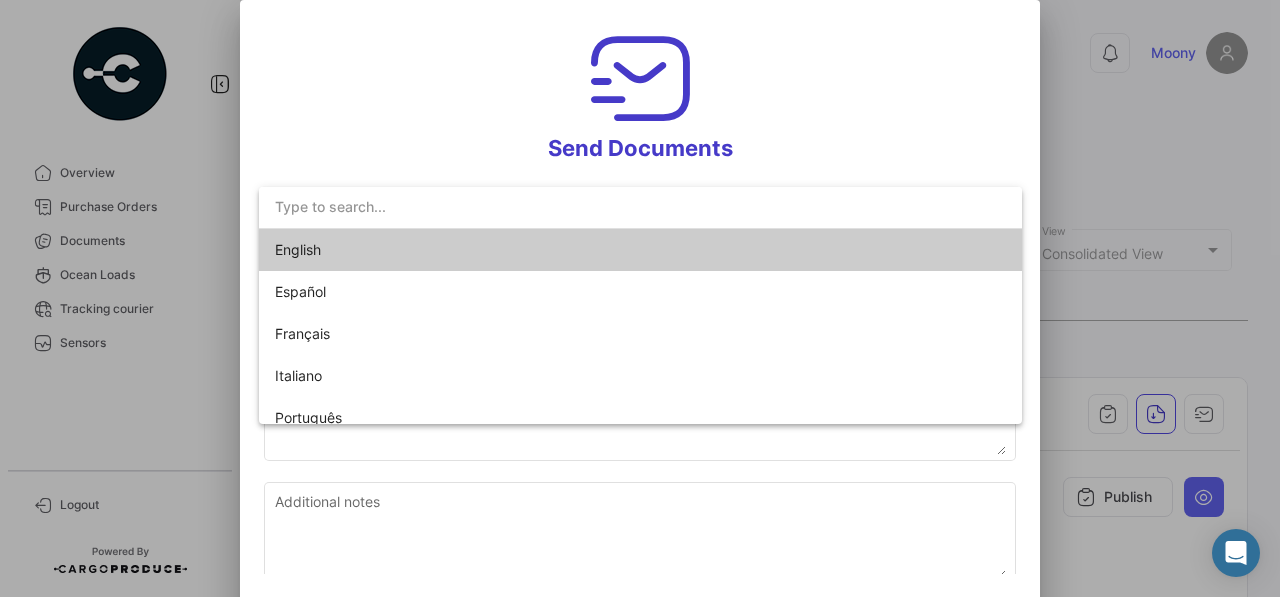 click on "English" at bounding box center (640, 250) 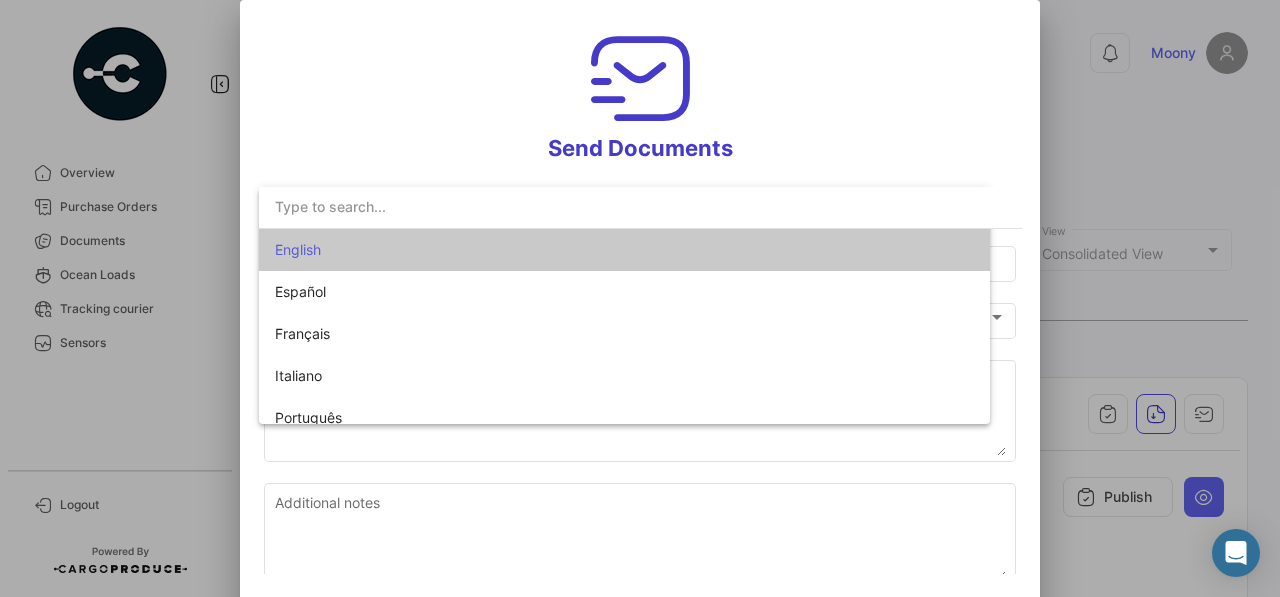 type on "[PERSON_NAME] has shared the documents of PO # 9034 with you" 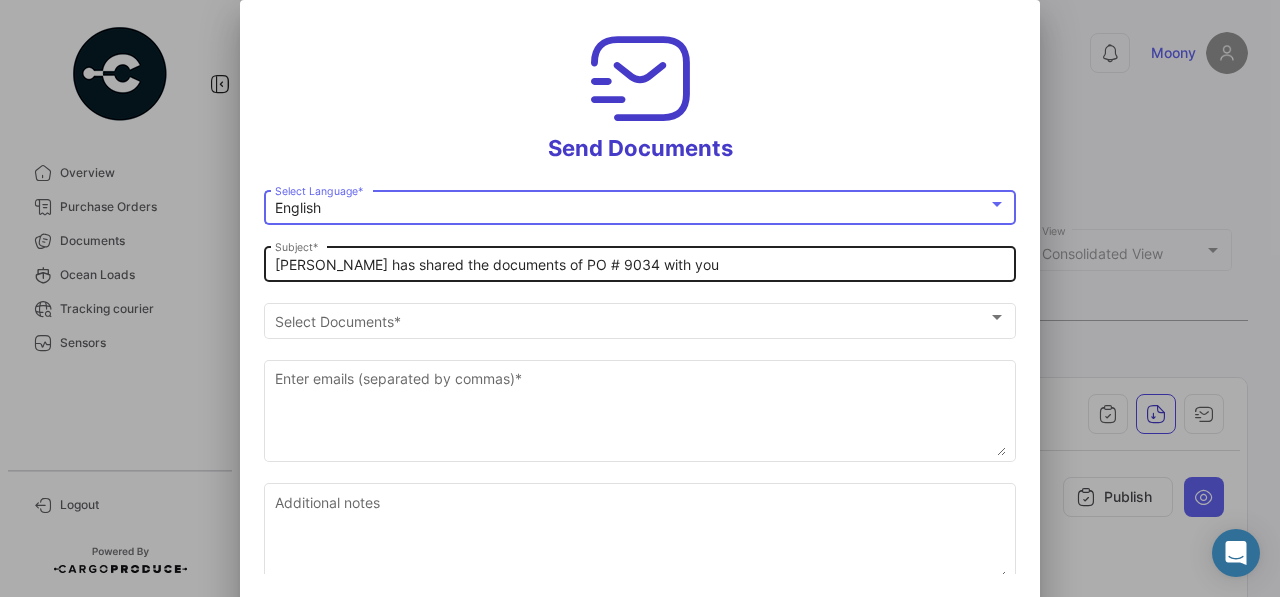 click on "[PERSON_NAME] has shared the documents of PO # 9034 with you" at bounding box center [640, 265] 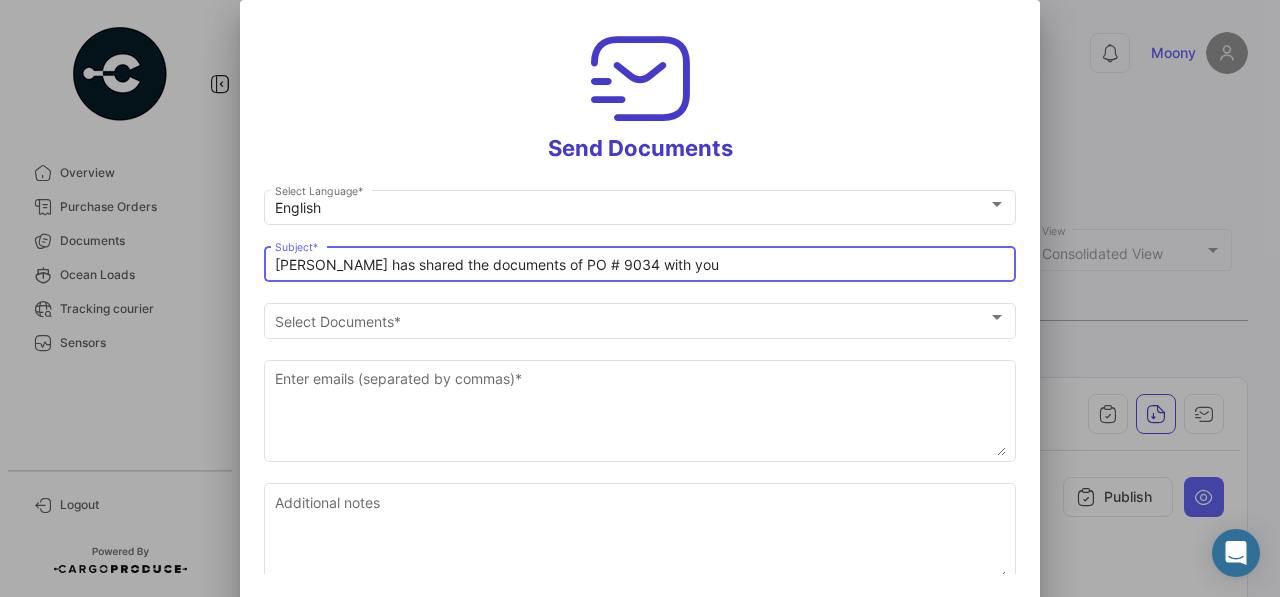 click on "[PERSON_NAME] has shared the documents of PO # 9034 with you" at bounding box center (640, 265) 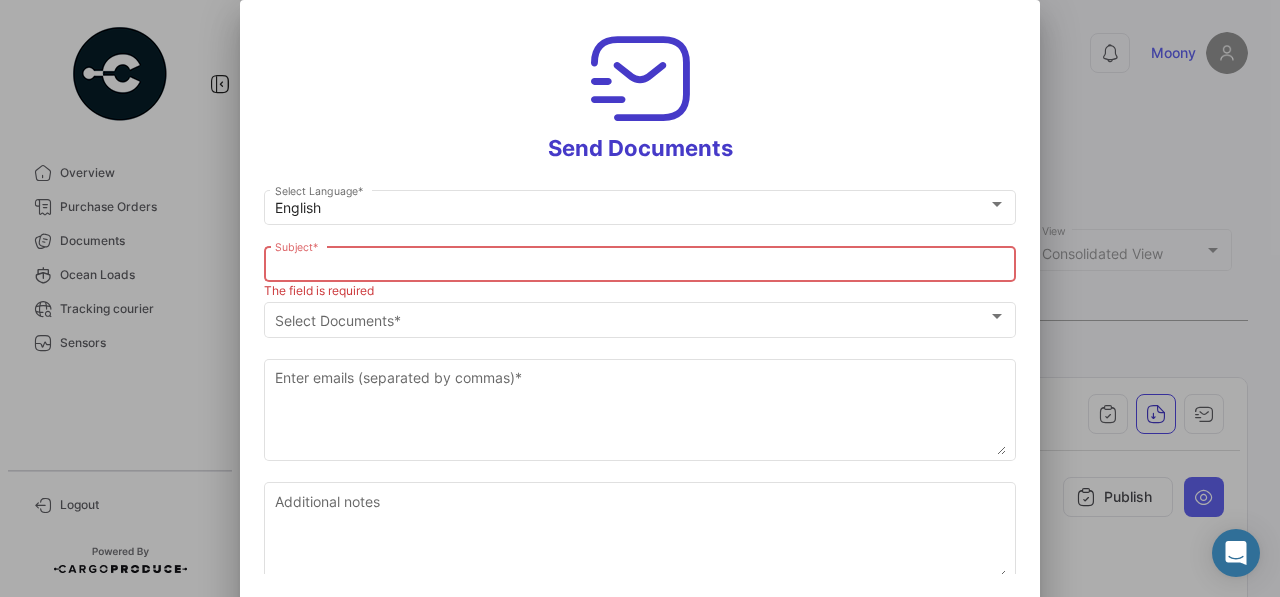 click on "Subject  *" at bounding box center (640, 265) 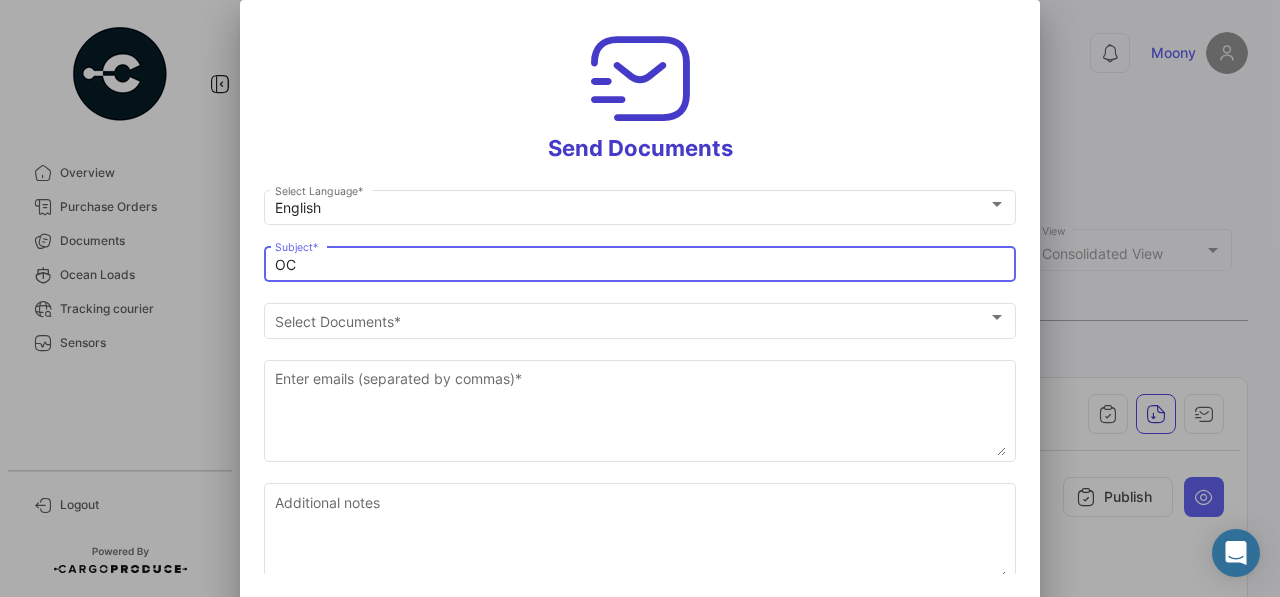 type on "O" 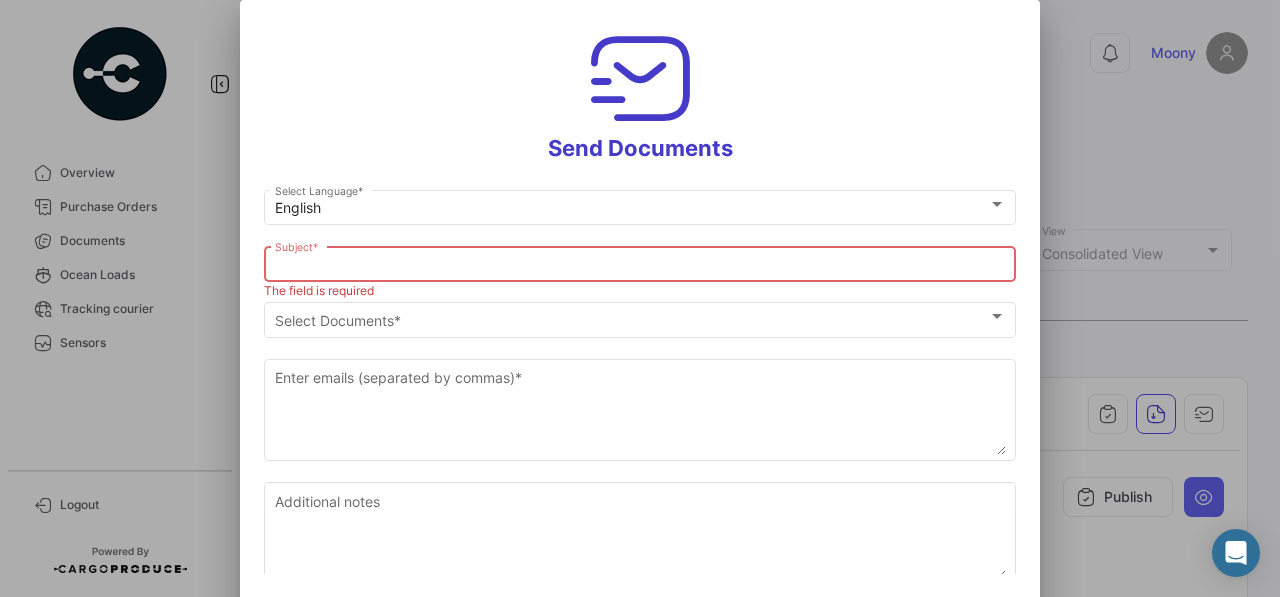 click on "Send Documents" at bounding box center (640, 93) 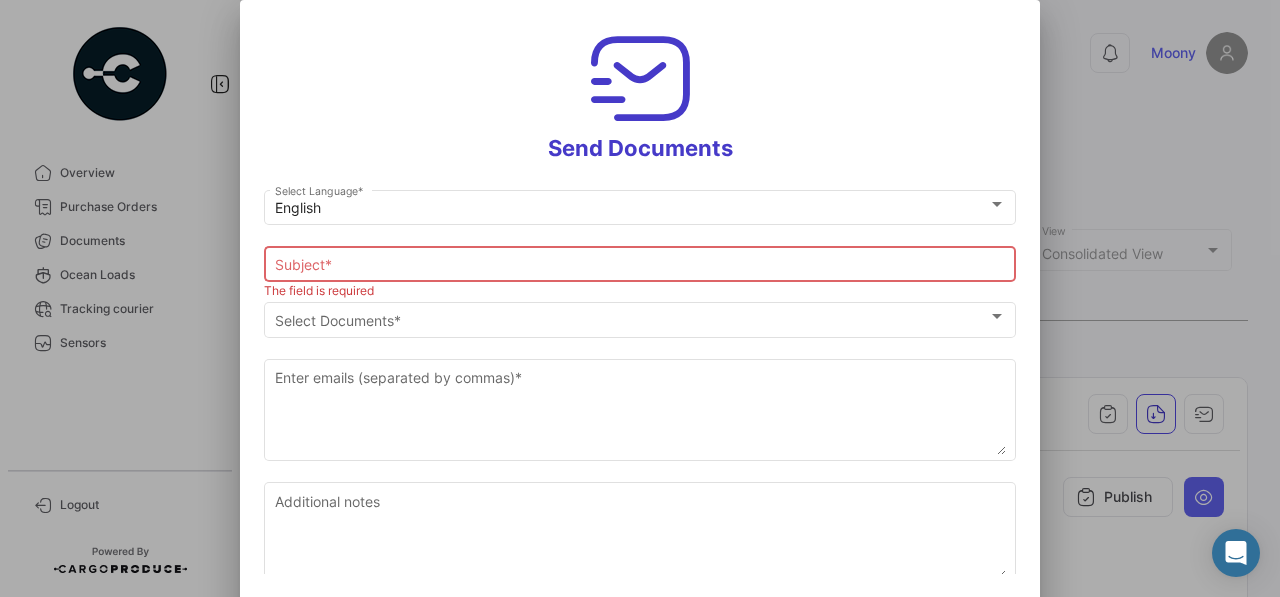 click on "Subject  *" at bounding box center [640, 265] 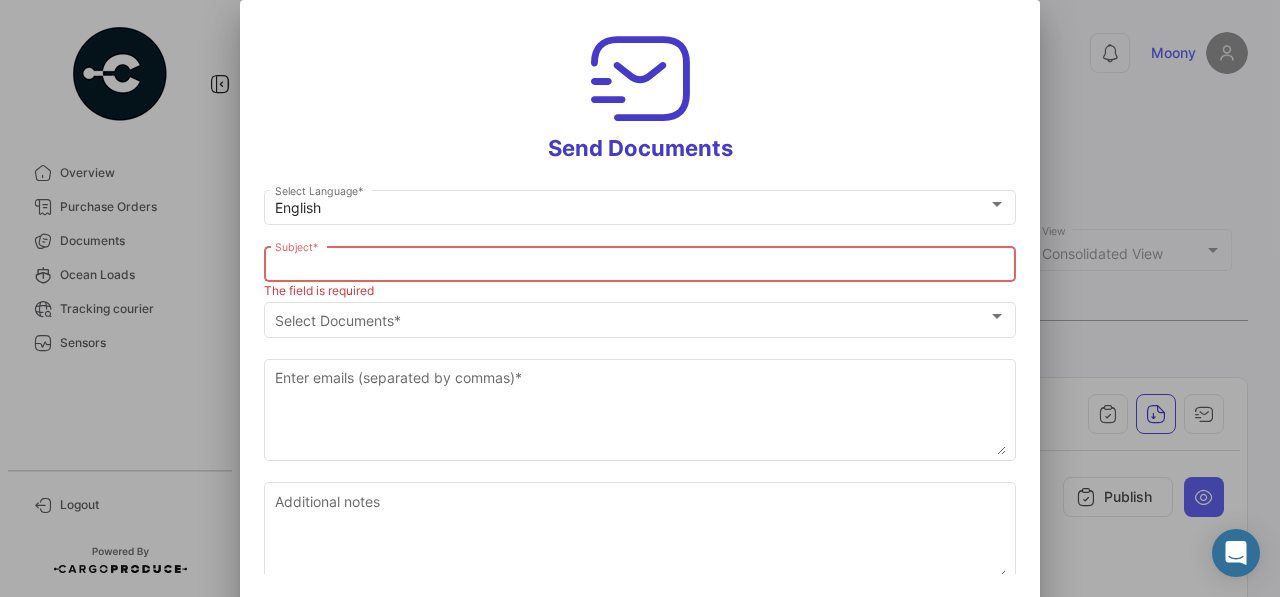 type on ";" 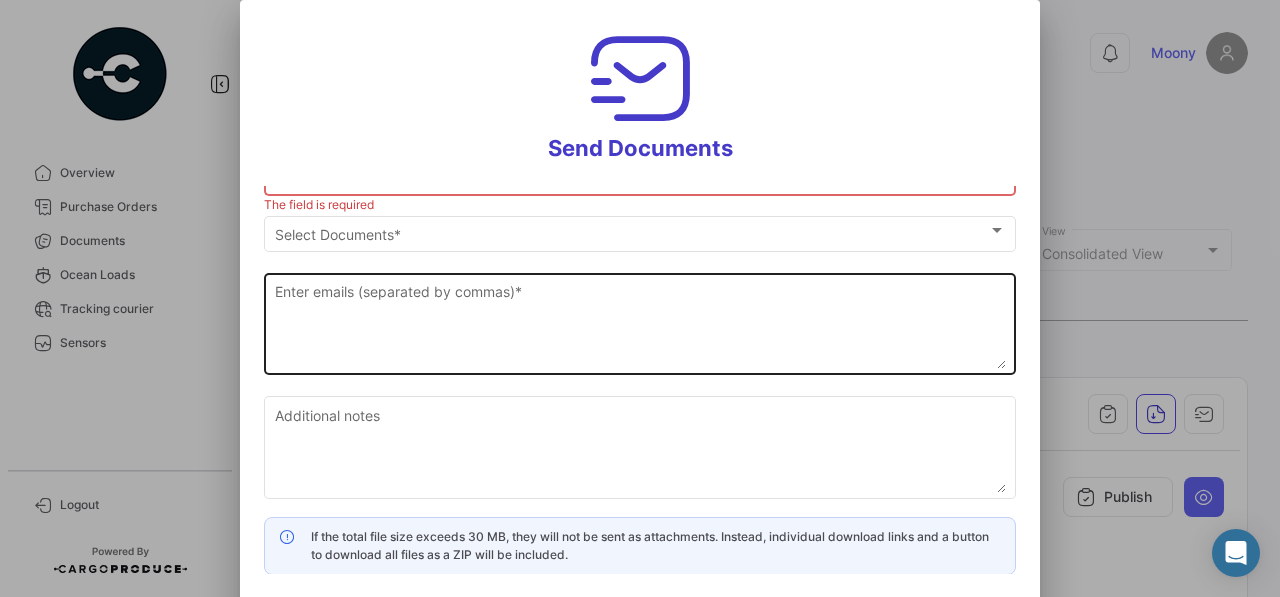 scroll, scrollTop: 0, scrollLeft: 0, axis: both 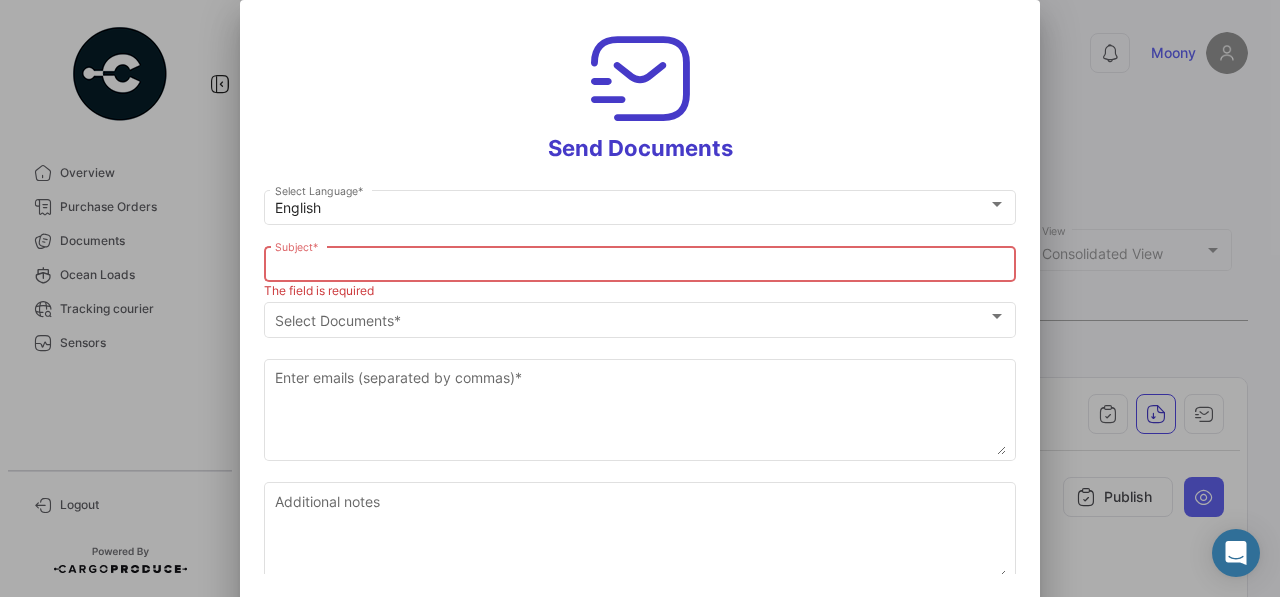 type 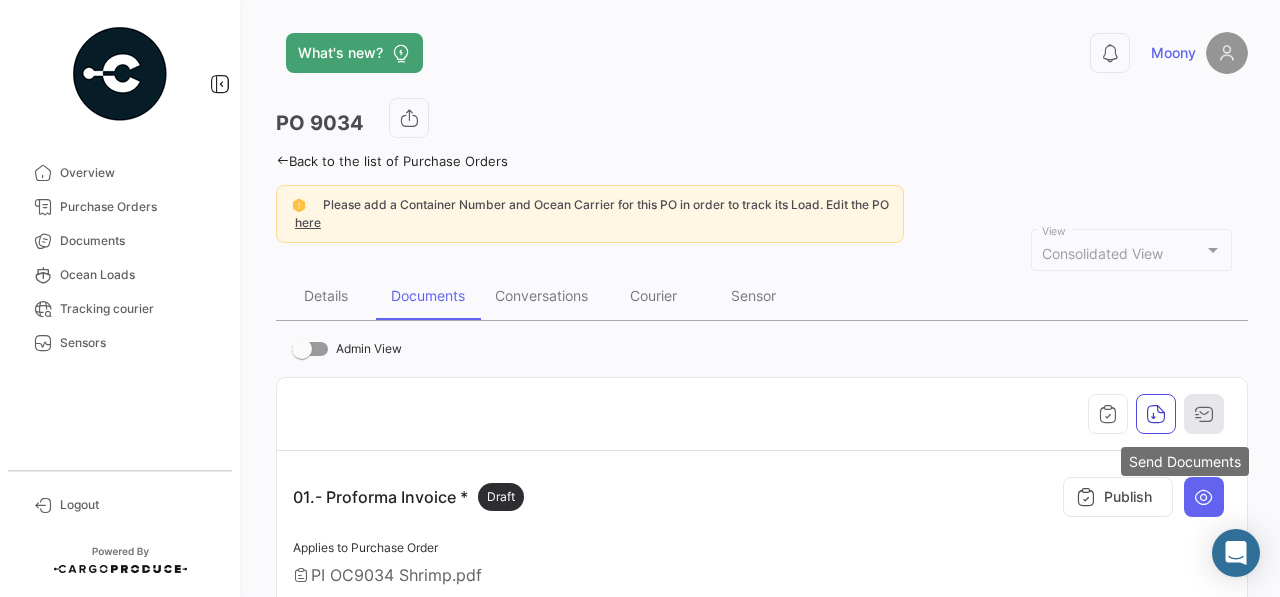 click at bounding box center [1204, 414] 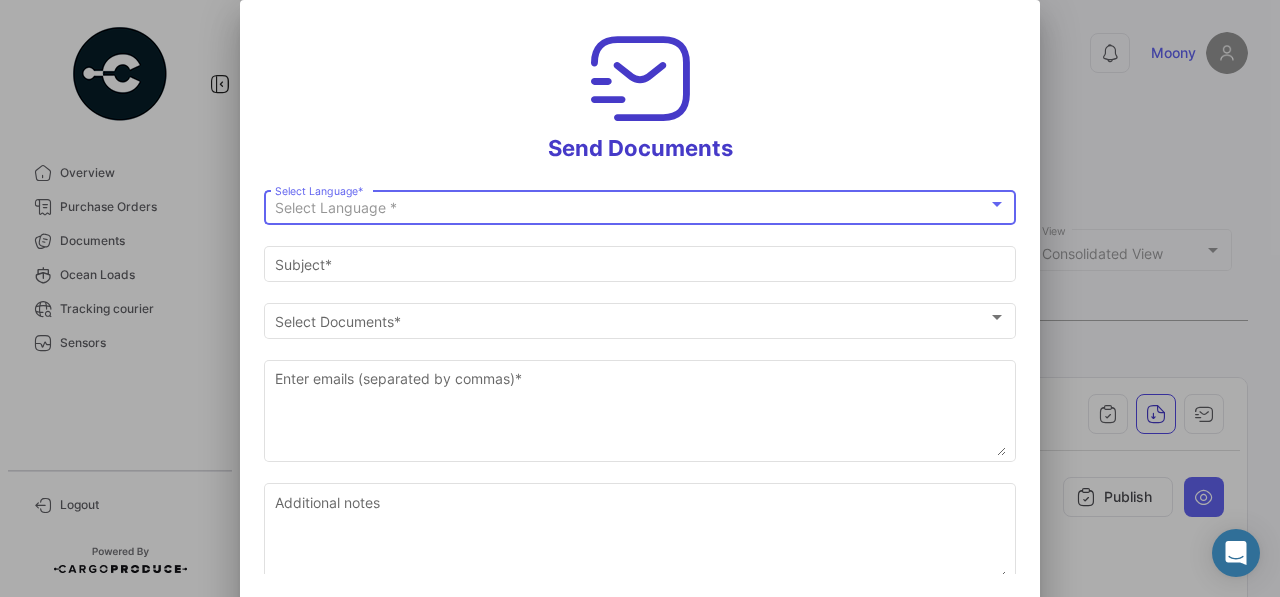 click on "Select Language *" at bounding box center [640, 208] 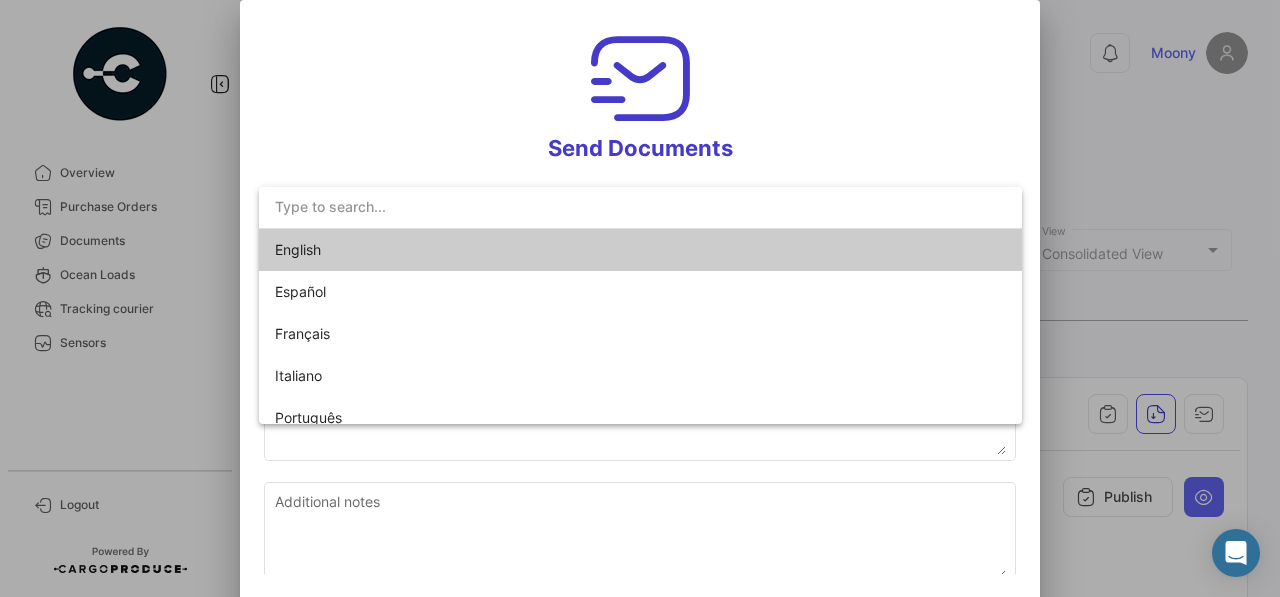 click on "English" at bounding box center (640, 250) 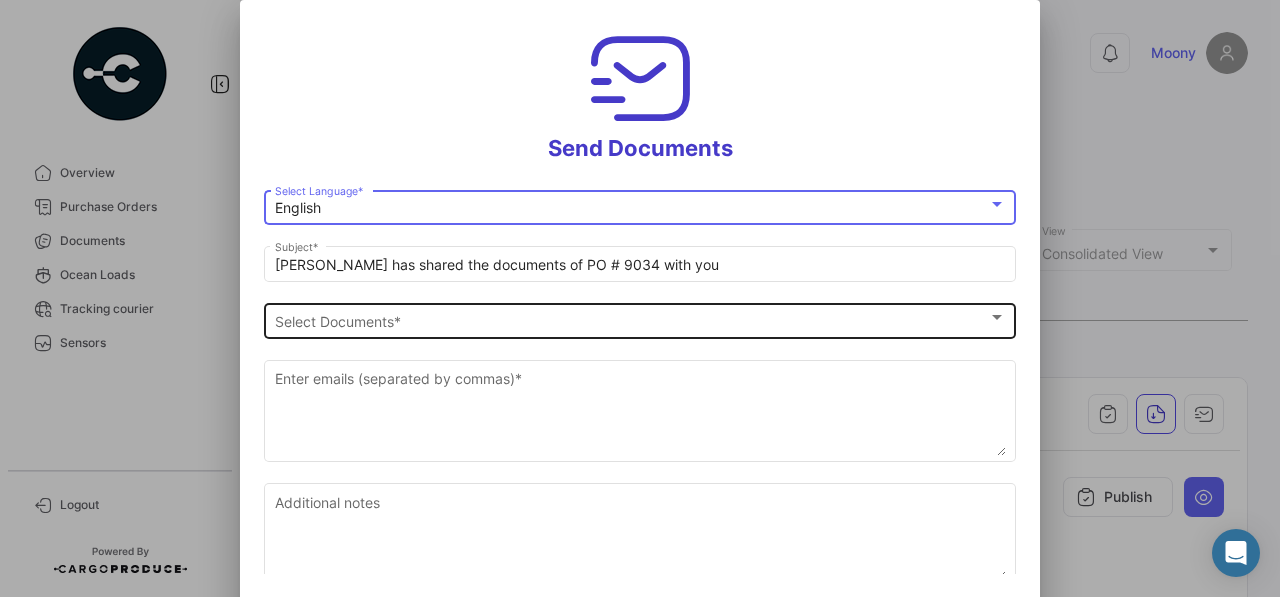 click on "Select Documents" at bounding box center (631, 321) 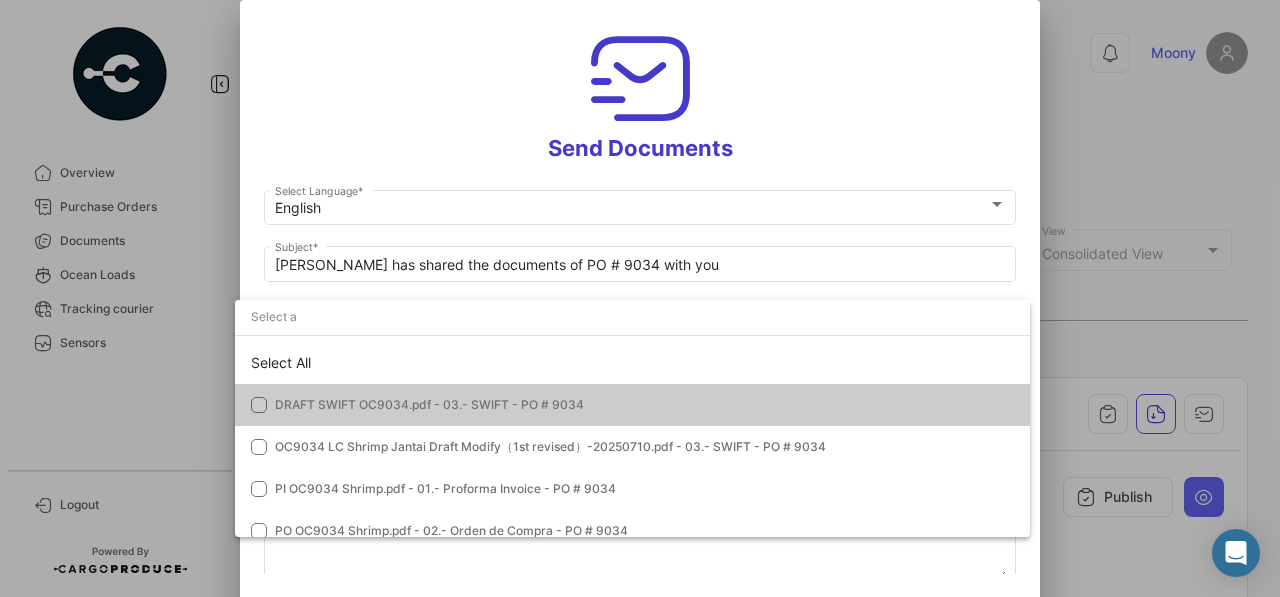 click at bounding box center (640, 298) 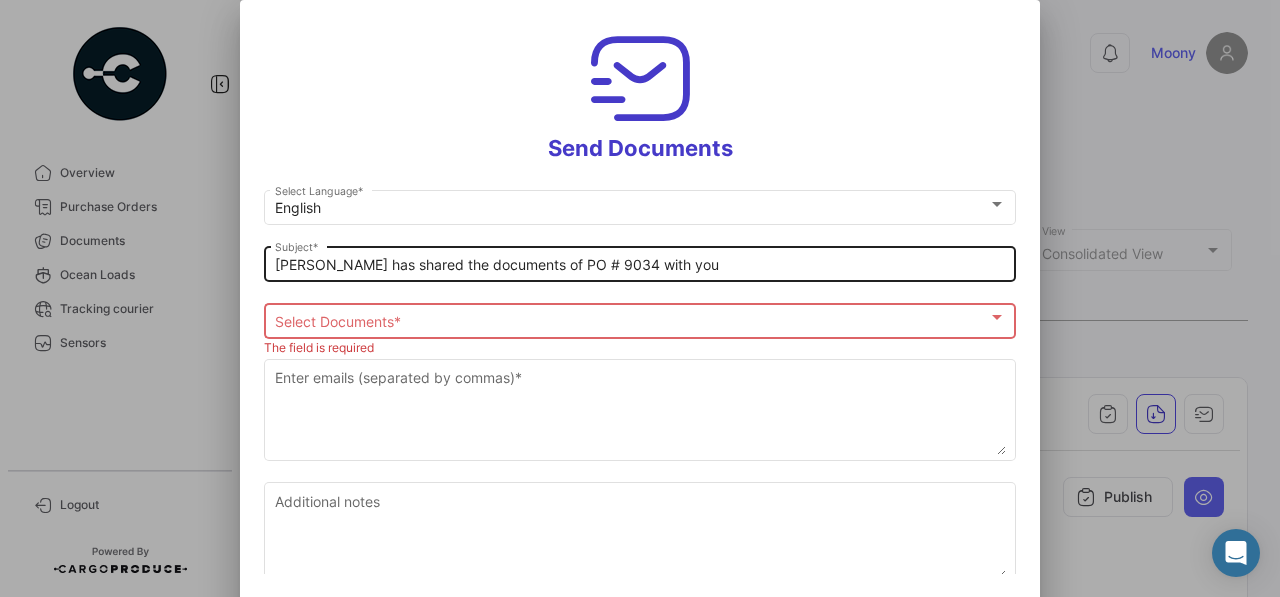 click on "[PERSON_NAME] has shared the documents of PO # 9034 with you" at bounding box center (640, 265) 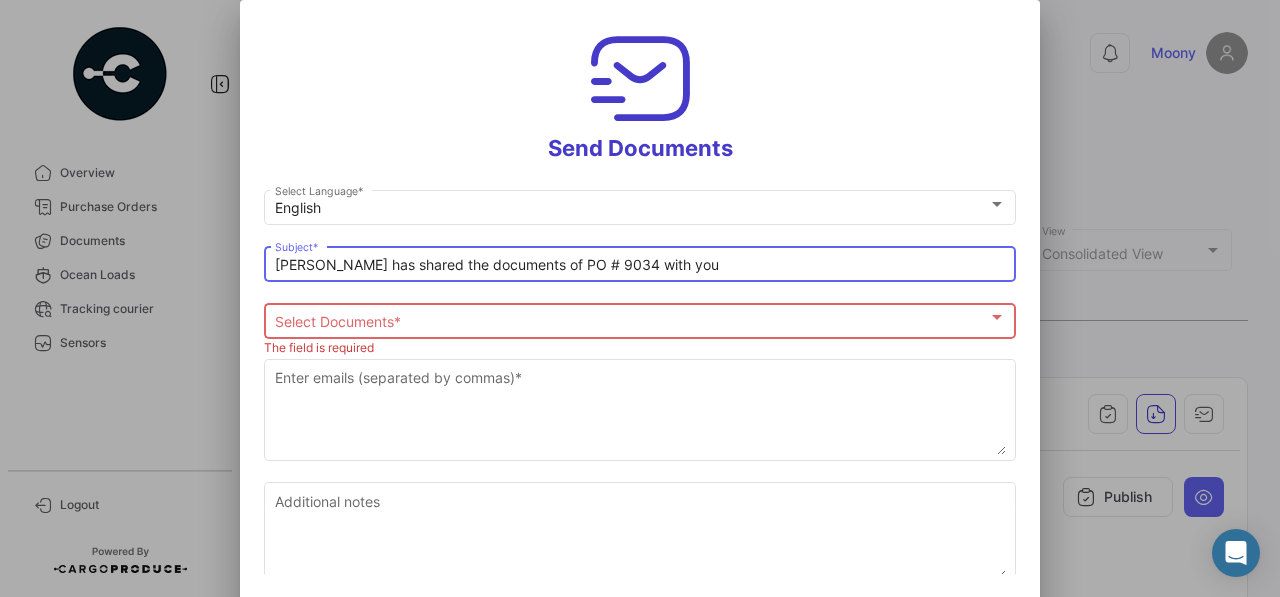 click on "[PERSON_NAME] has shared the documents of PO # 9034 with you" at bounding box center [640, 265] 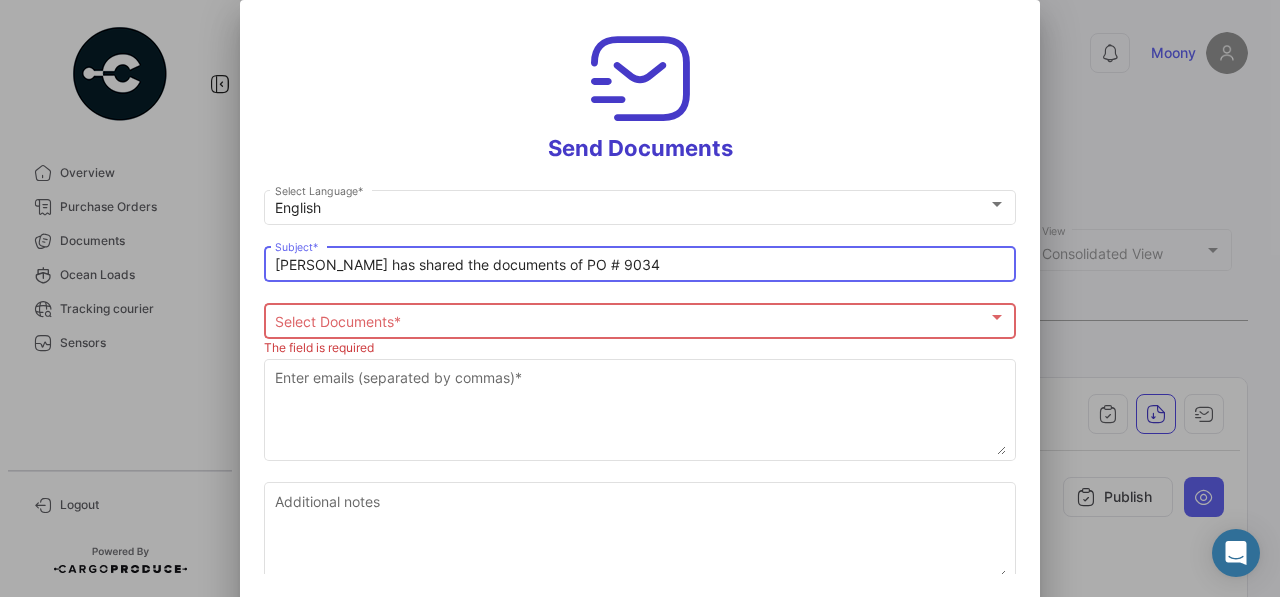 type on "[PERSON_NAME] has shared the documents of PO # 9034" 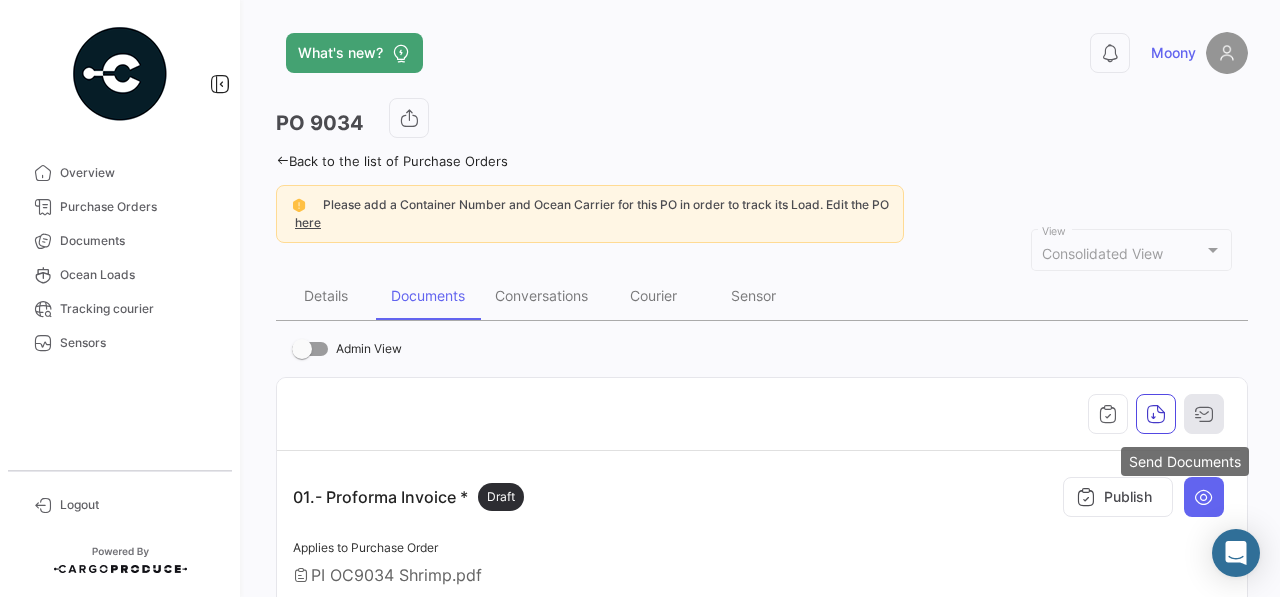 click at bounding box center (1204, 414) 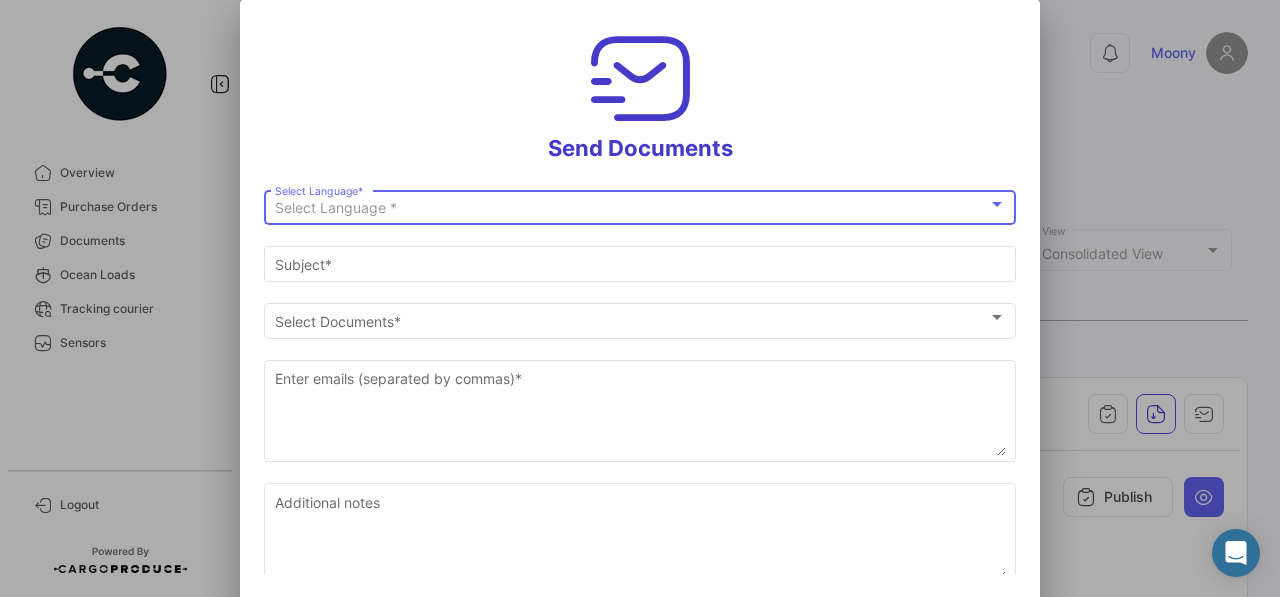 click at bounding box center (997, 204) 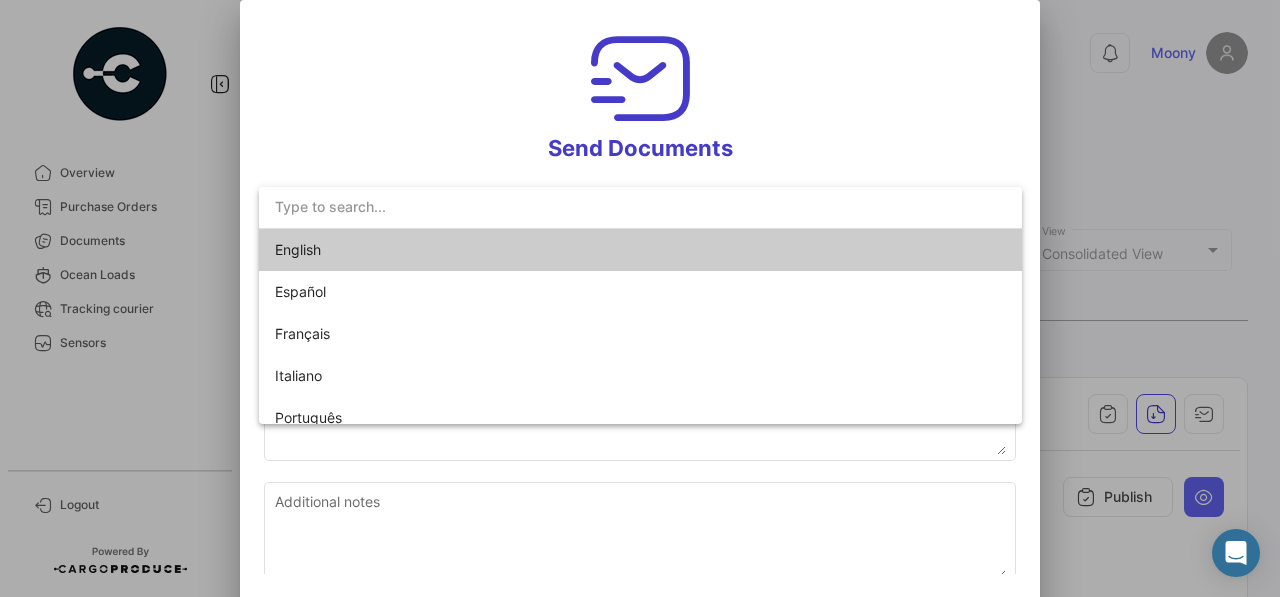 click on "English" at bounding box center (640, 250) 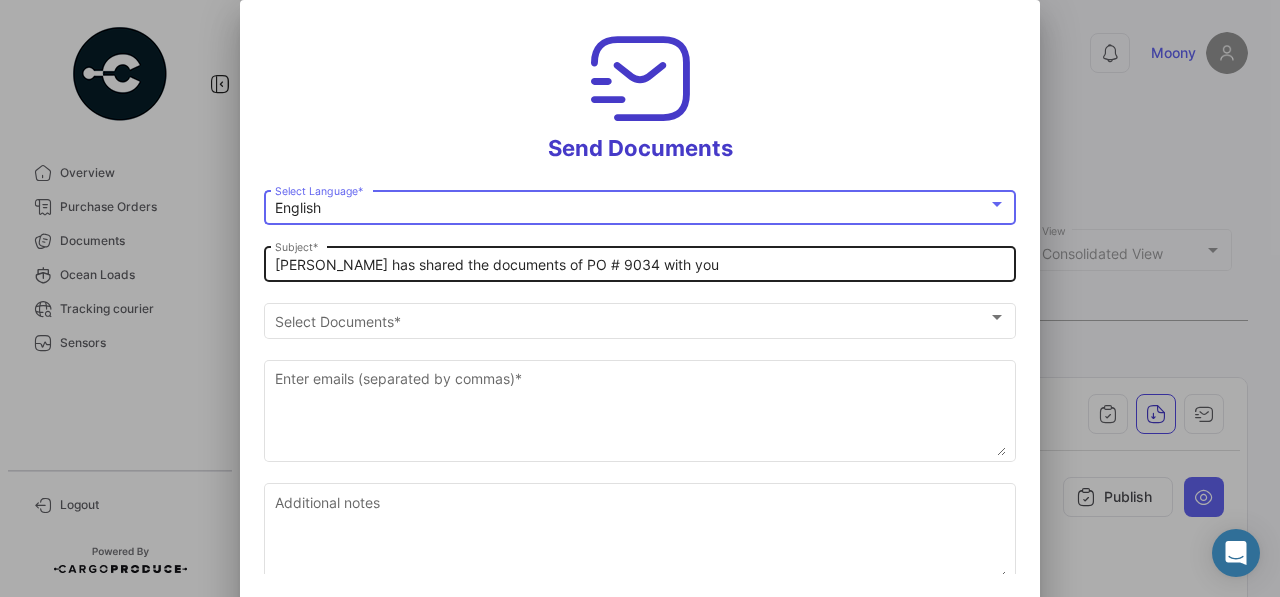 click on "[PERSON_NAME] has shared the documents of PO # 9034 with you" at bounding box center [640, 265] 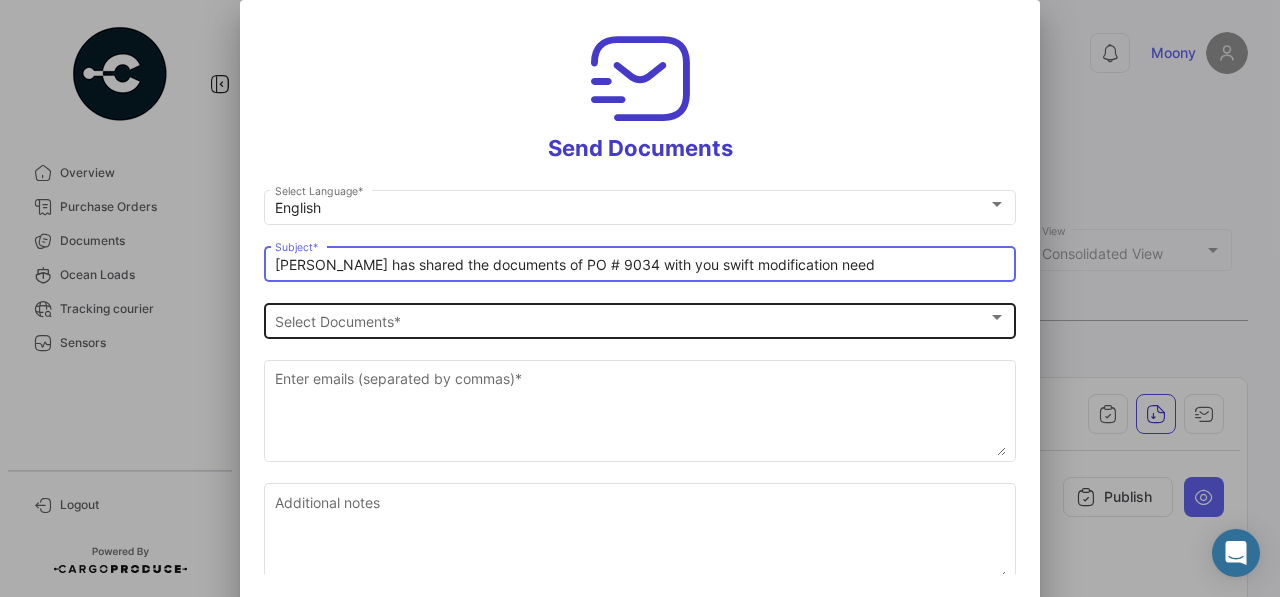 type on "[PERSON_NAME] has shared the documents of PO # 9034 with you swift modification need" 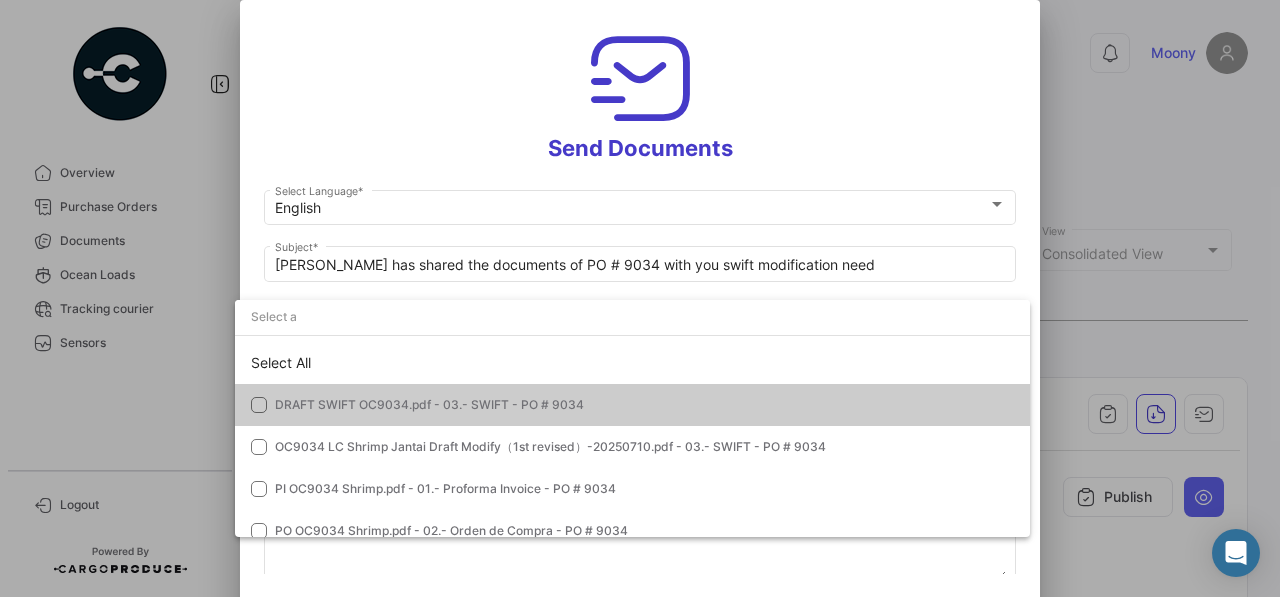 click at bounding box center (259, 405) 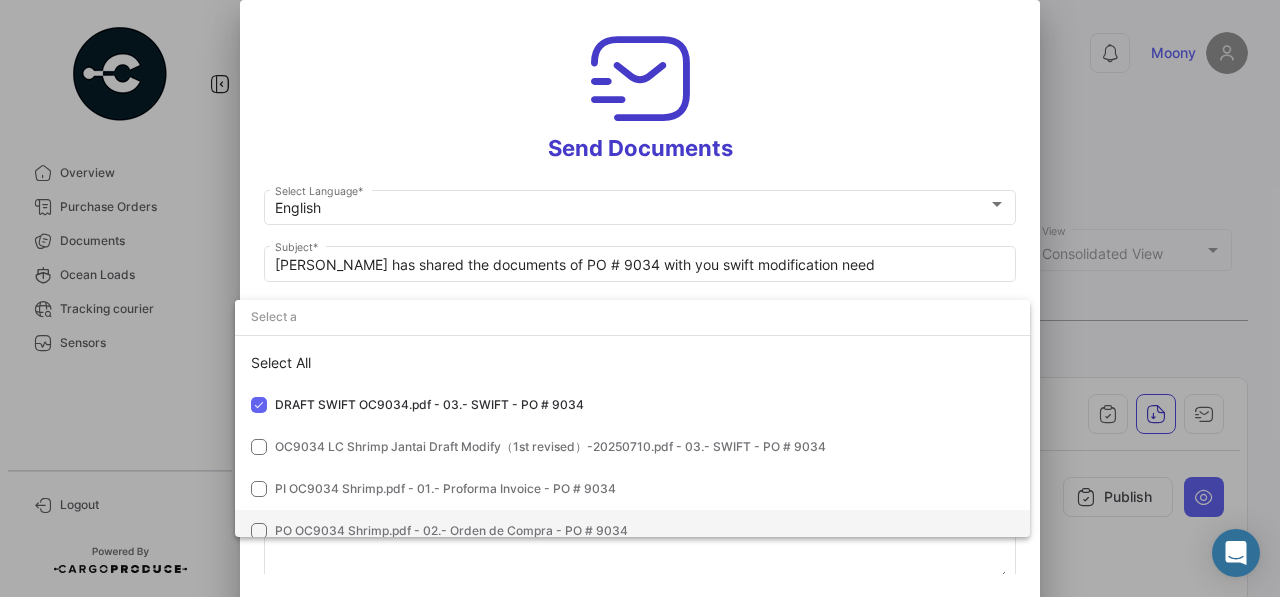 scroll, scrollTop: 15, scrollLeft: 0, axis: vertical 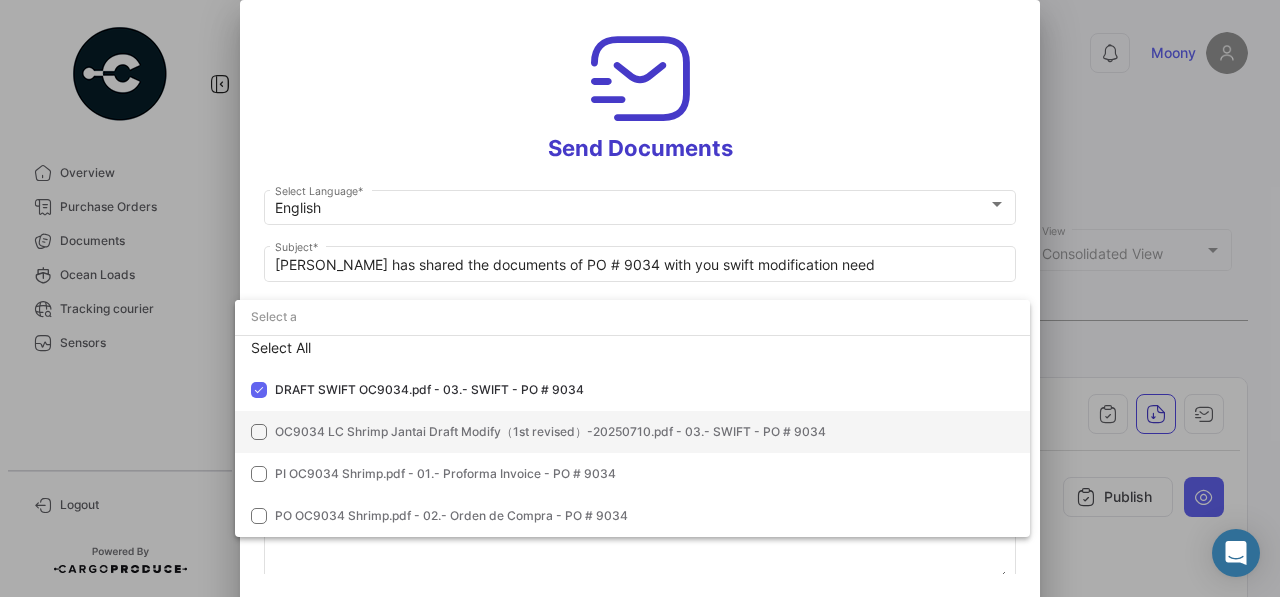 click at bounding box center (259, 432) 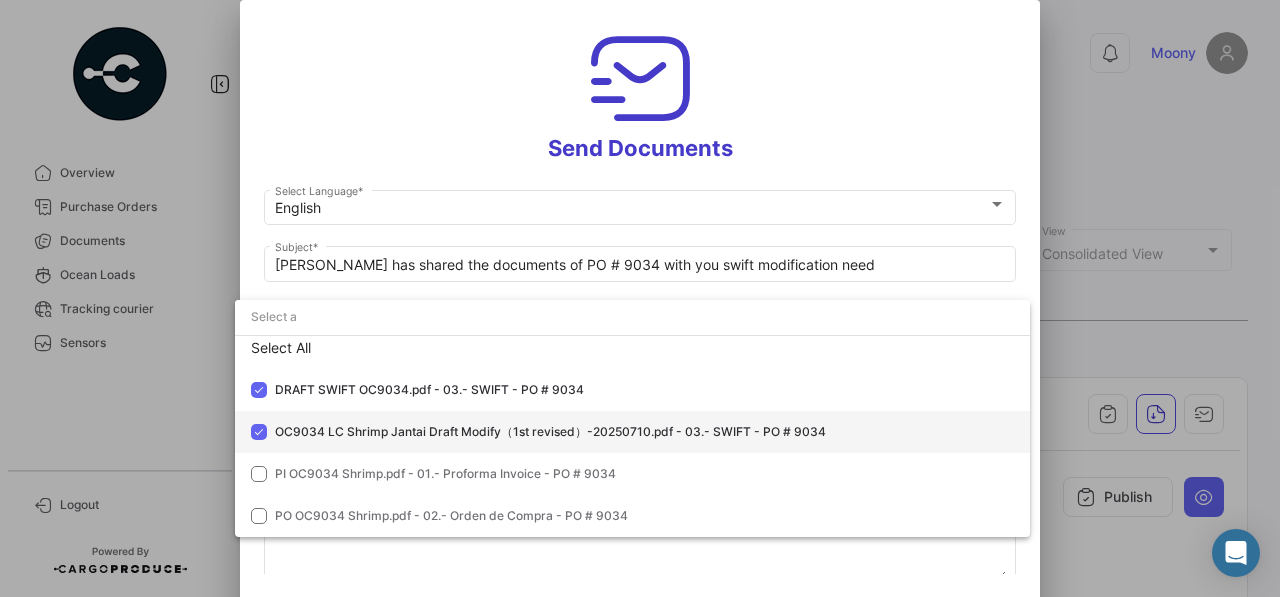 click at bounding box center (259, 432) 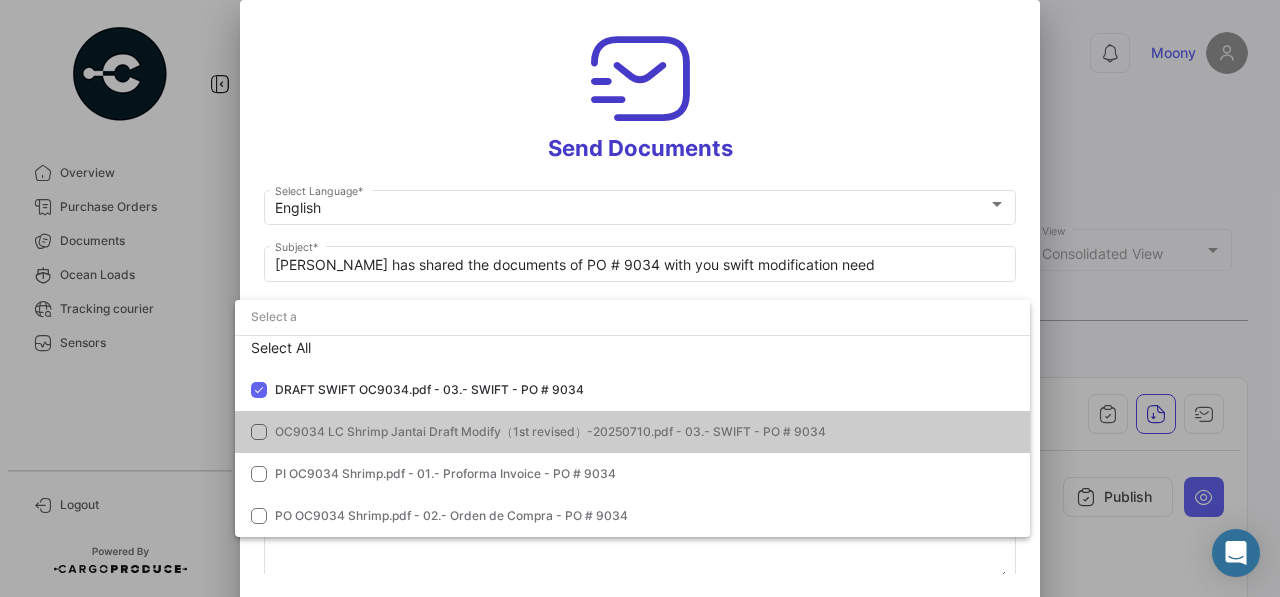 click on "OC9034 LC Shrimp Jantai  Draft Modify（1st revised）-20250710.pdf - 03.- SWIFT - PO # 9034" at bounding box center (632, 432) 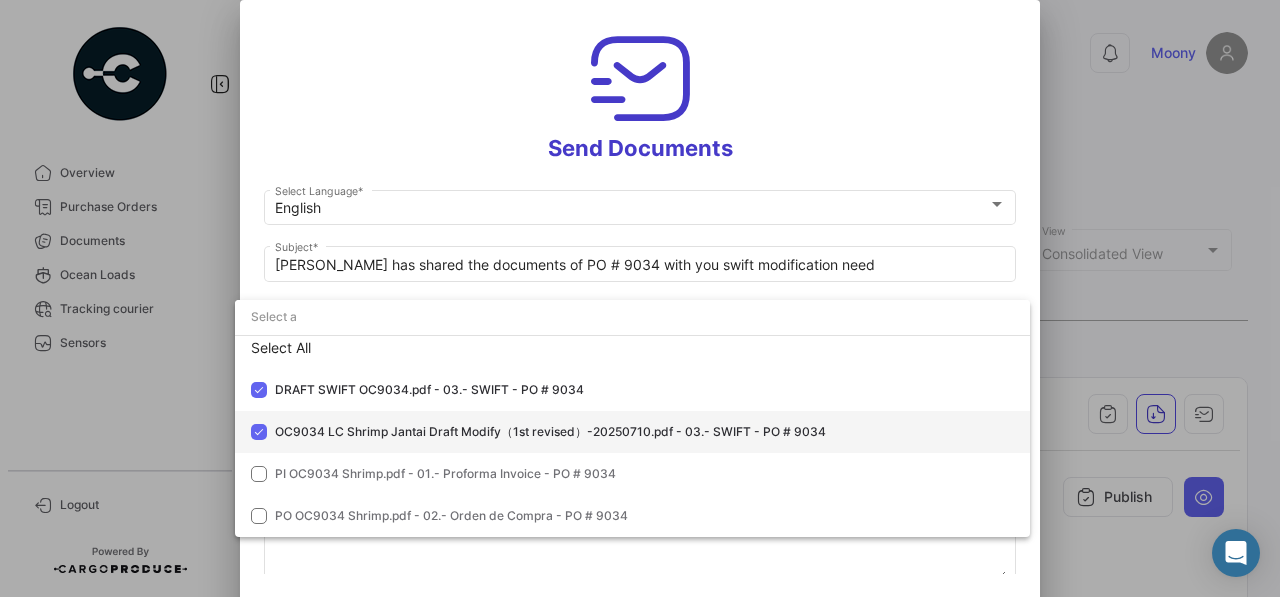 click at bounding box center [259, 432] 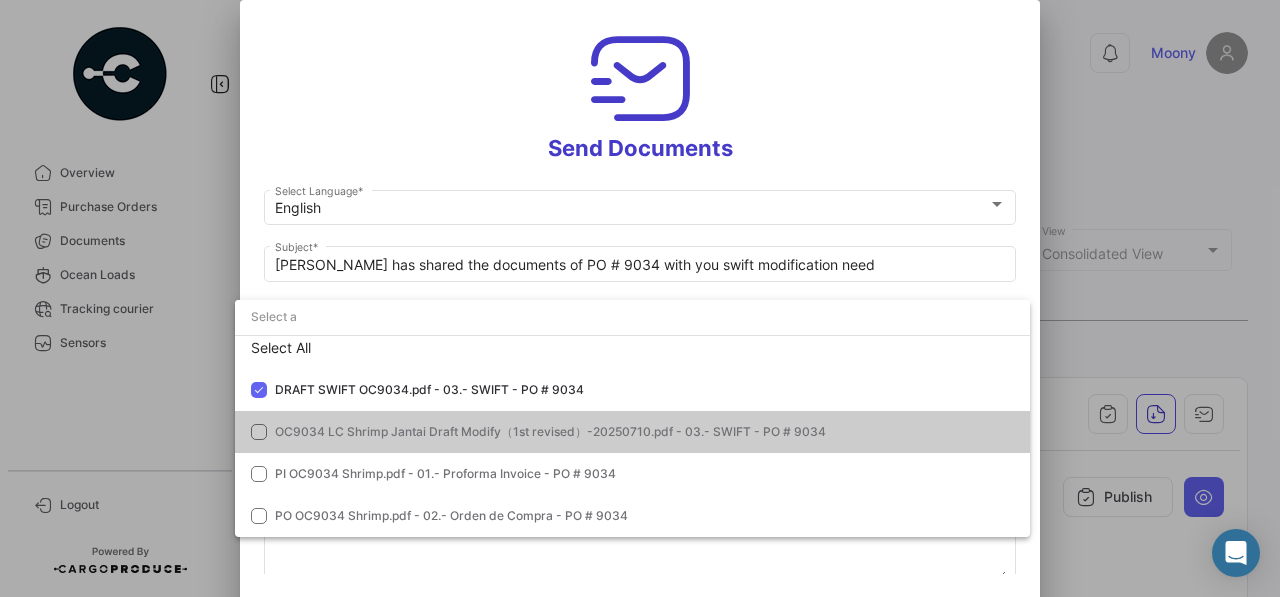 click at bounding box center (640, 298) 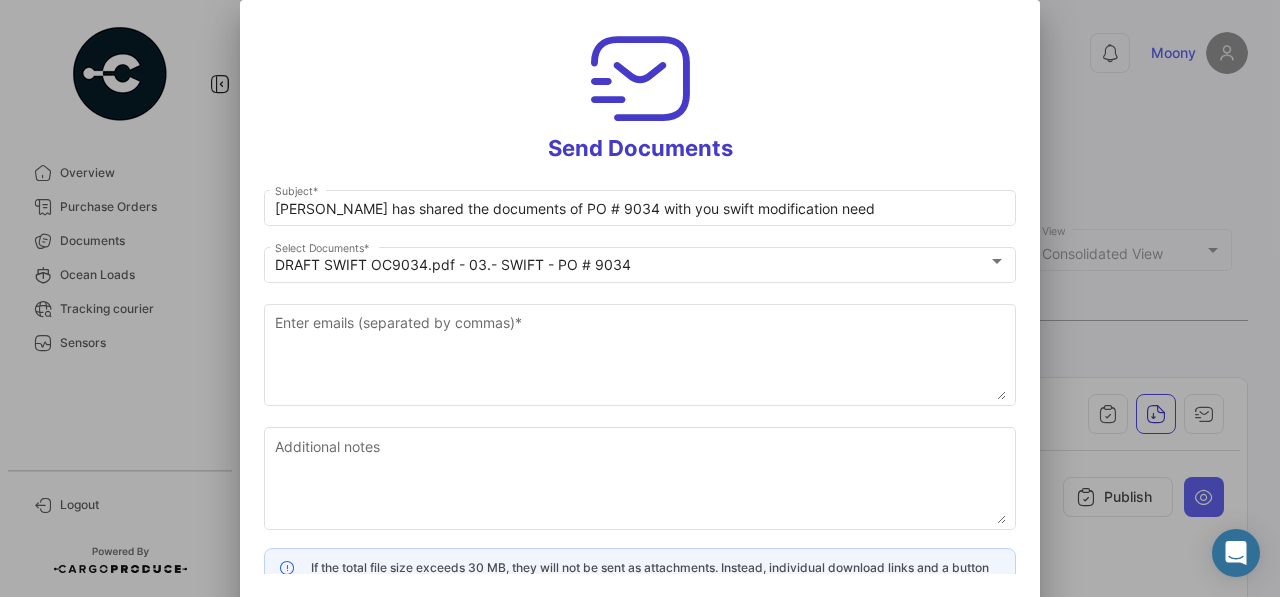 scroll, scrollTop: 88, scrollLeft: 0, axis: vertical 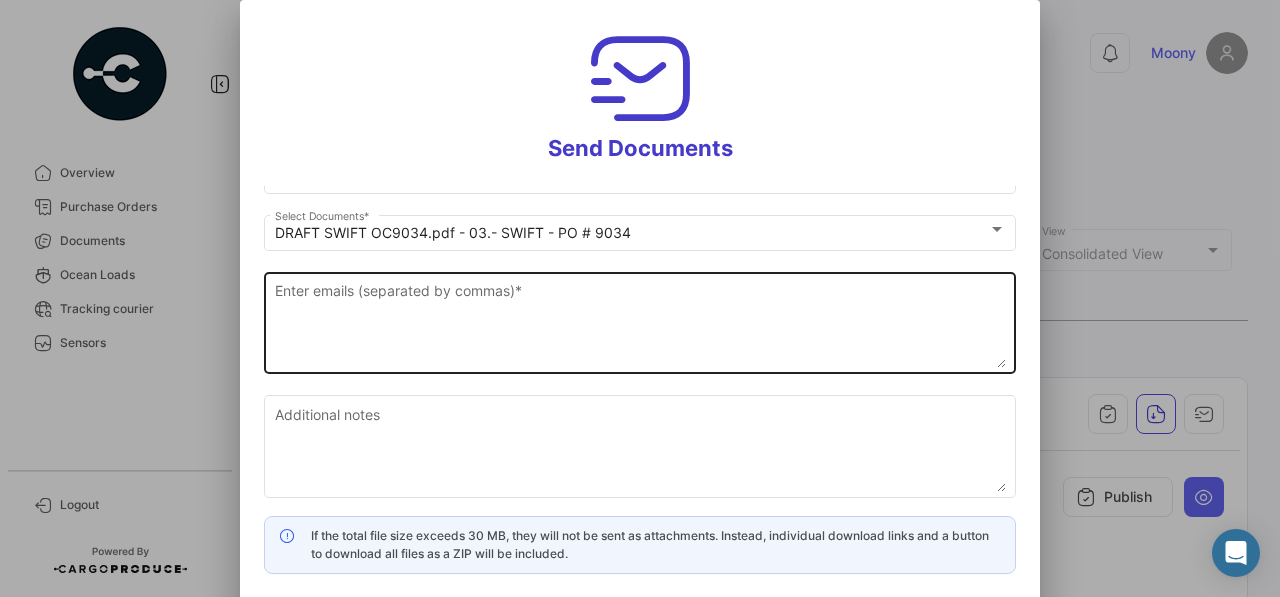 click on "Enter emails (separated by commas)  *" at bounding box center (640, 324) 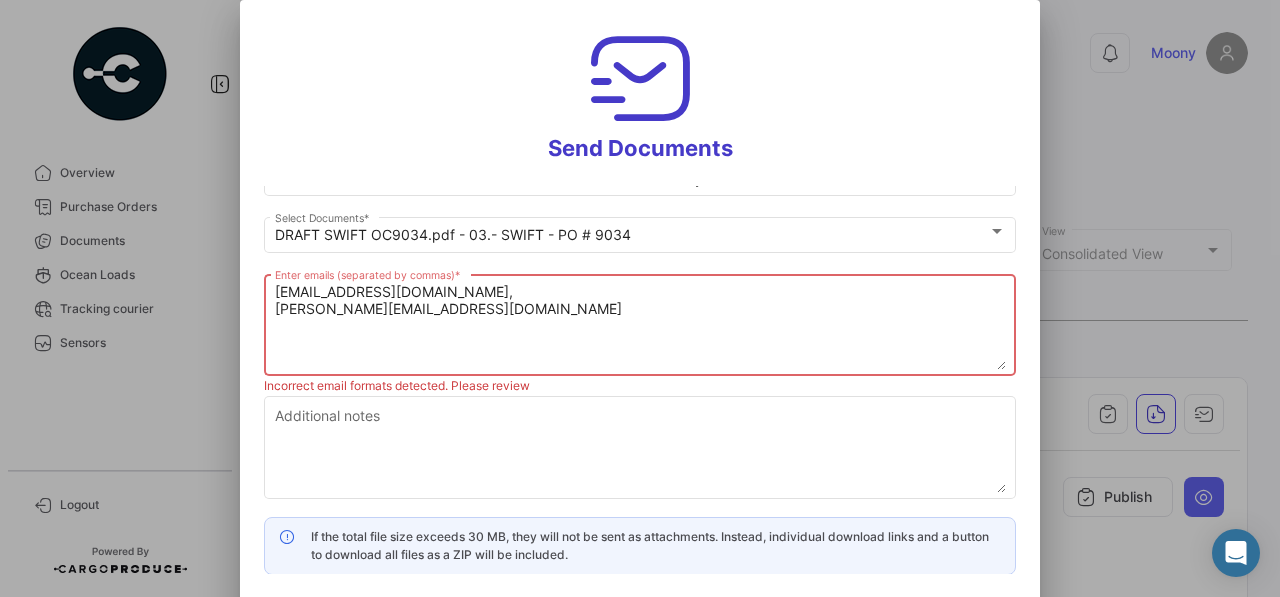 scroll, scrollTop: 88, scrollLeft: 0, axis: vertical 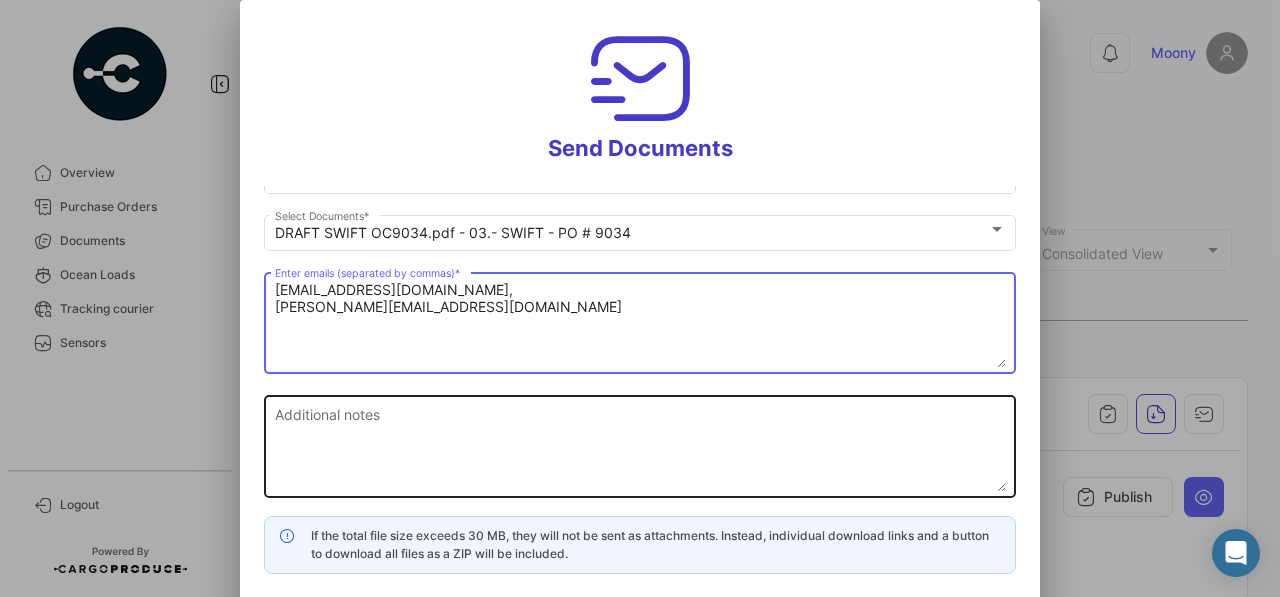 type on "[EMAIL_ADDRESS][DOMAIN_NAME],
[PERSON_NAME][EMAIL_ADDRESS][DOMAIN_NAME]" 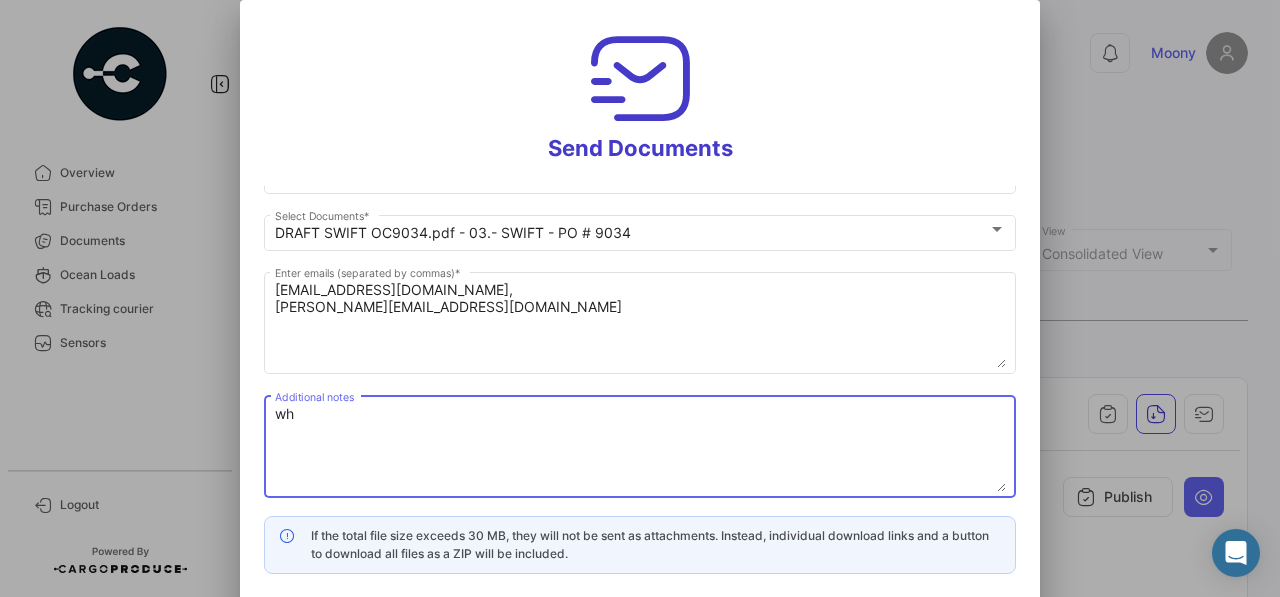 type on "w" 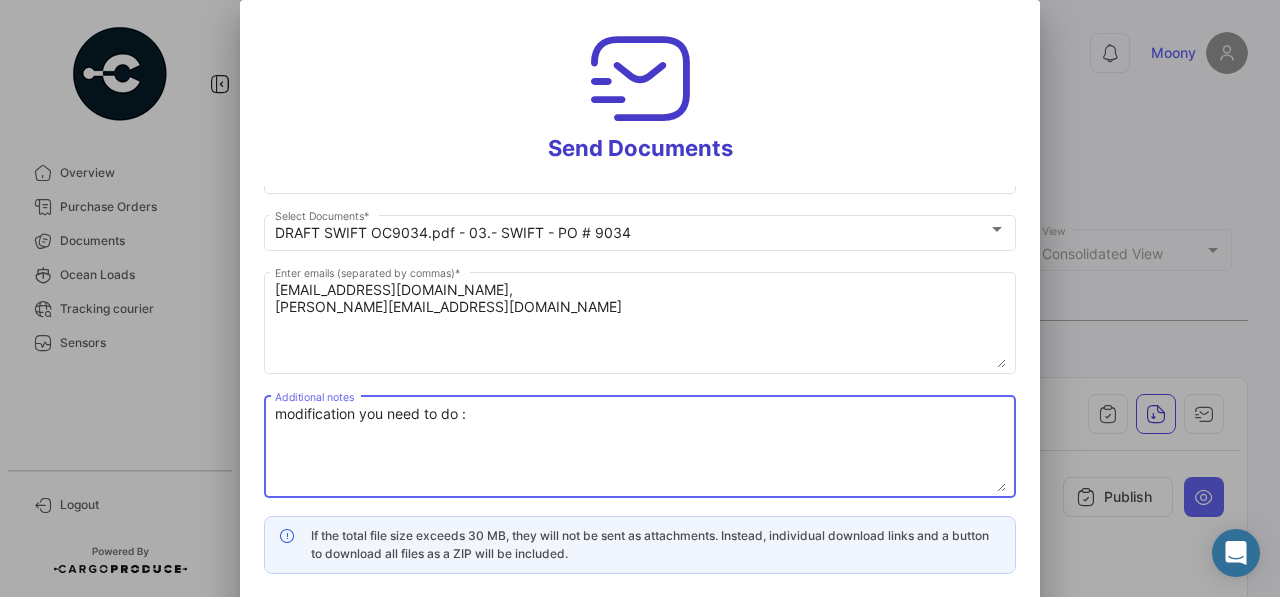 paste on "Beneficiary:
SHANTOU JINTAI AQUATIC PRODUCT
INDU
XINDI AREA OF [GEOGRAPHIC_DATA] [GEOGRAPHIC_DATA], SHANTOU
[GEOGRAPHIC_DATA]
[GEOGRAPHIC_DATA]" 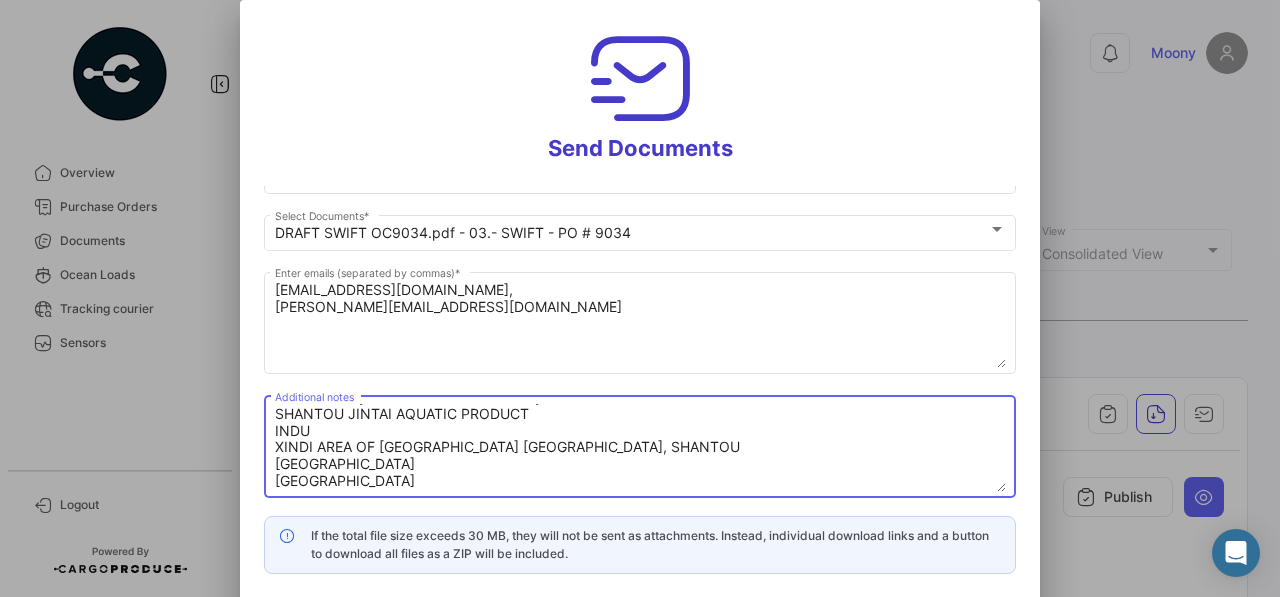 scroll, scrollTop: 0, scrollLeft: 0, axis: both 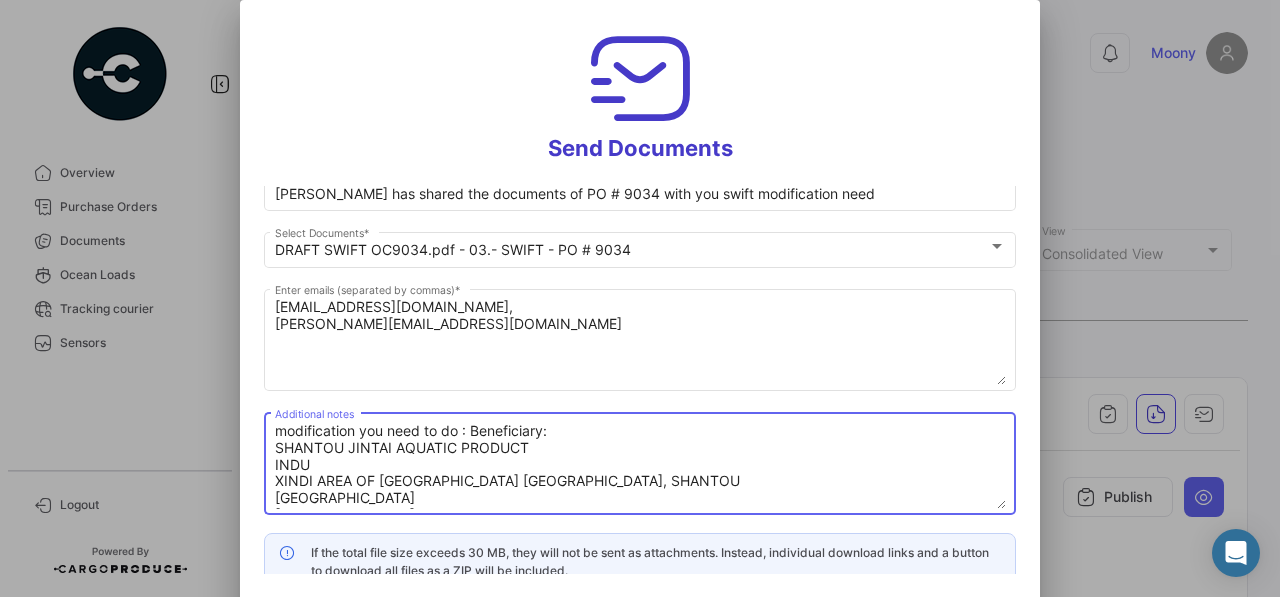 click on "modification you need to do : Beneficiary:
SHANTOU JINTAI AQUATIC PRODUCT
INDU
XINDI AREA OF [GEOGRAPHIC_DATA] [GEOGRAPHIC_DATA], SHANTOU
[GEOGRAPHIC_DATA]
[GEOGRAPHIC_DATA]" at bounding box center [640, 465] 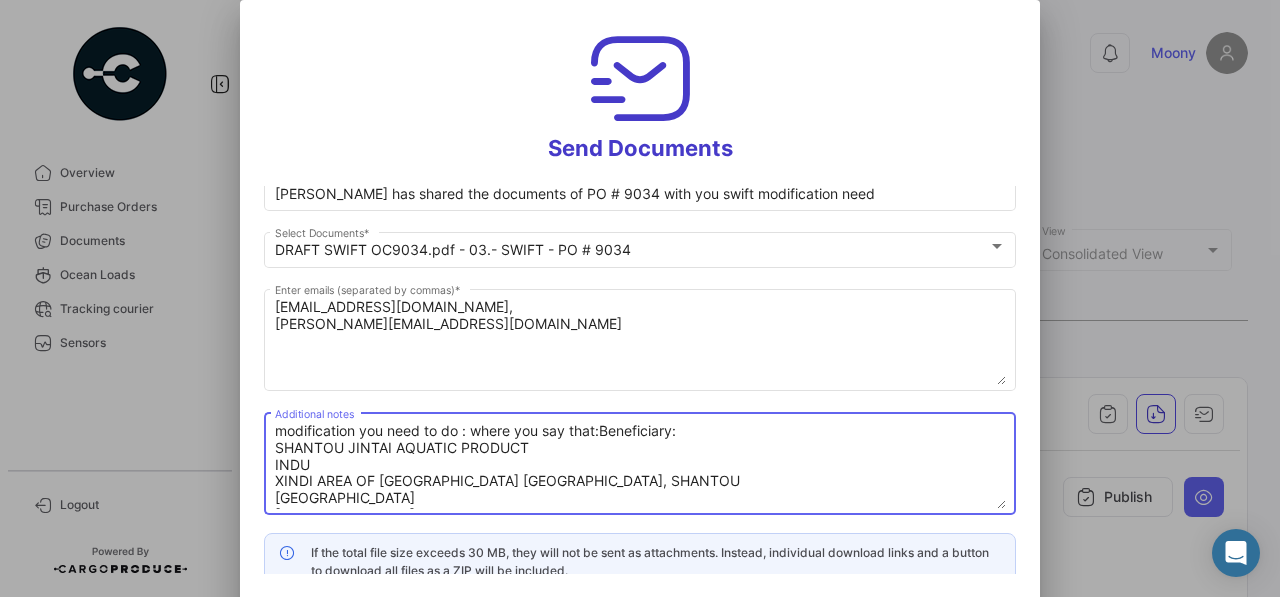 click on "modification you need to do : where you say that:Beneficiary:
SHANTOU JINTAI AQUATIC PRODUCT
INDU
XINDI AREA OF [GEOGRAPHIC_DATA] [GEOGRAPHIC_DATA], SHANTOU
[GEOGRAPHIC_DATA]
[GEOGRAPHIC_DATA]" at bounding box center (640, 465) 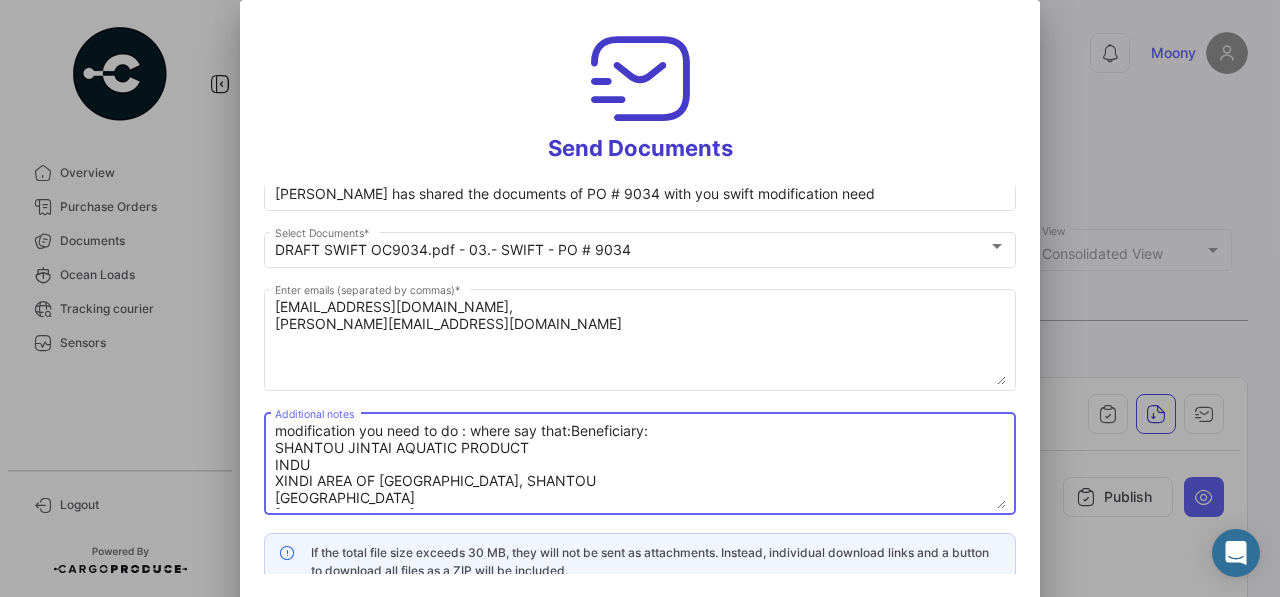 click on "modification you need to do : where say that:Beneficiary:
SHANTOU JINTAI AQUATIC PRODUCT
INDU
XINDI AREA OF [GEOGRAPHIC_DATA], SHANTOU
[GEOGRAPHIC_DATA]
[GEOGRAPHIC_DATA]" at bounding box center [640, 465] 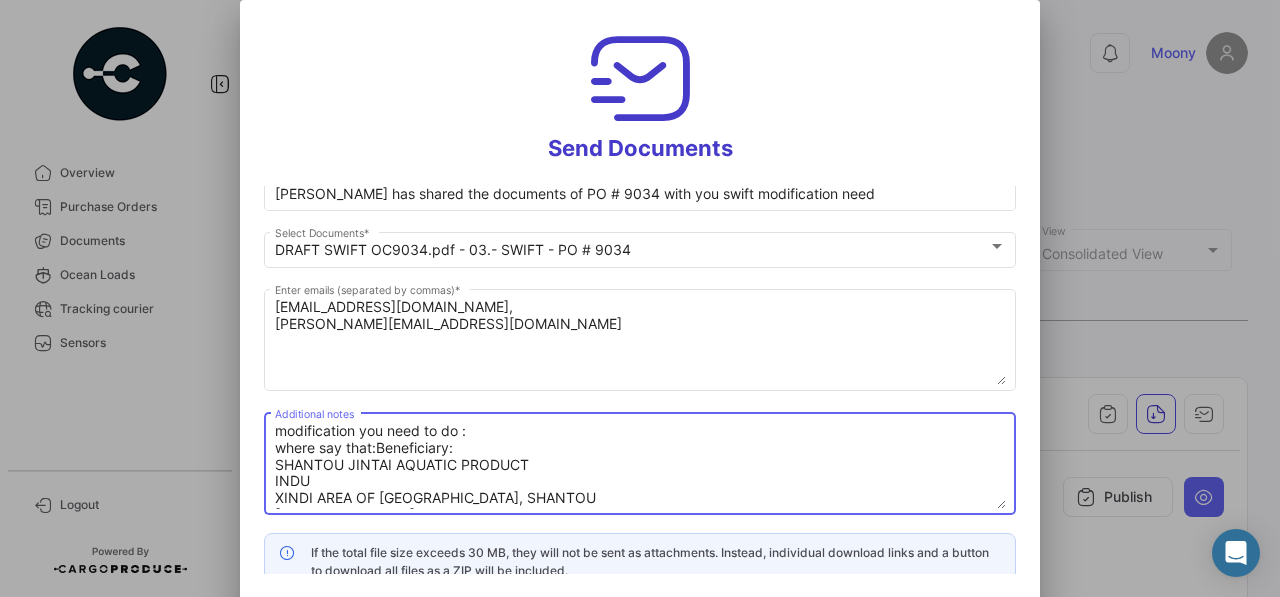 scroll, scrollTop: 50, scrollLeft: 0, axis: vertical 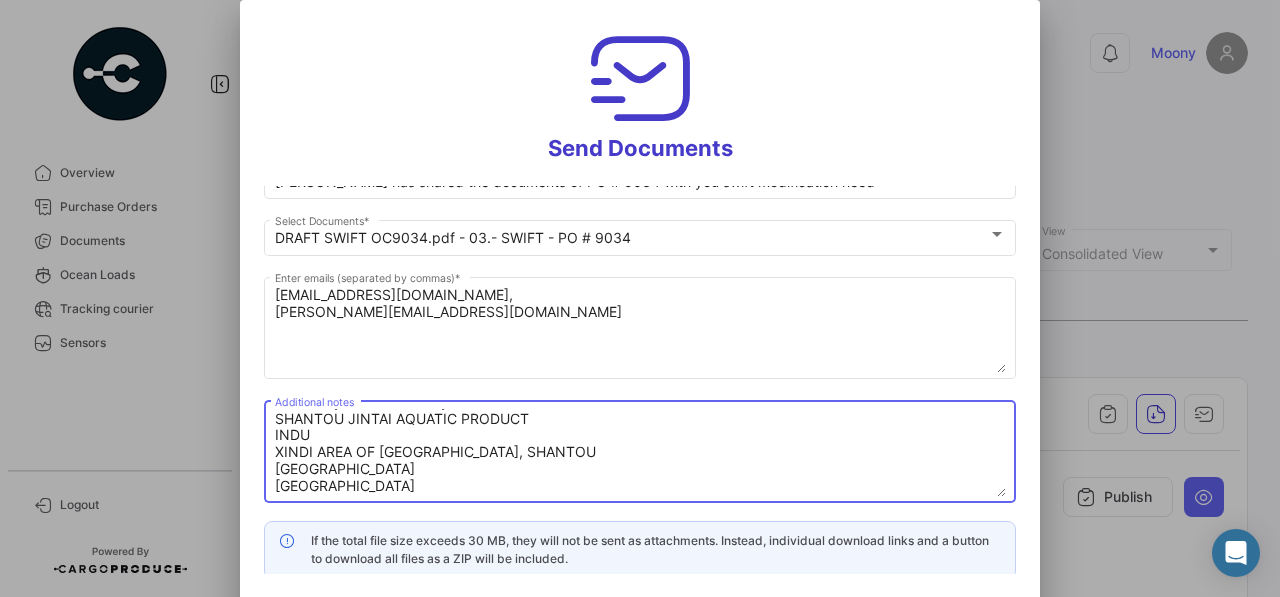 click on "modification you need to do :
where say that:Beneficiary:
SHANTOU JINTAI AQUATIC PRODUCT
INDU
XINDI AREA OF [GEOGRAPHIC_DATA], SHANTOU
[GEOGRAPHIC_DATA]
[GEOGRAPHIC_DATA]" at bounding box center (640, 453) 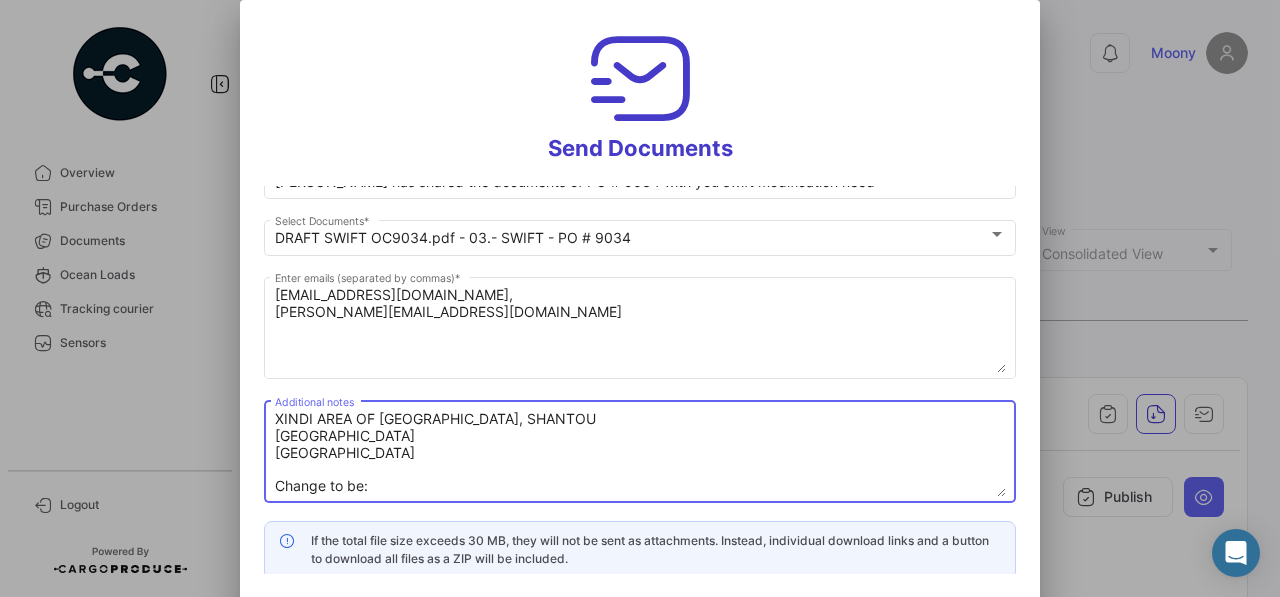scroll, scrollTop: 98, scrollLeft: 0, axis: vertical 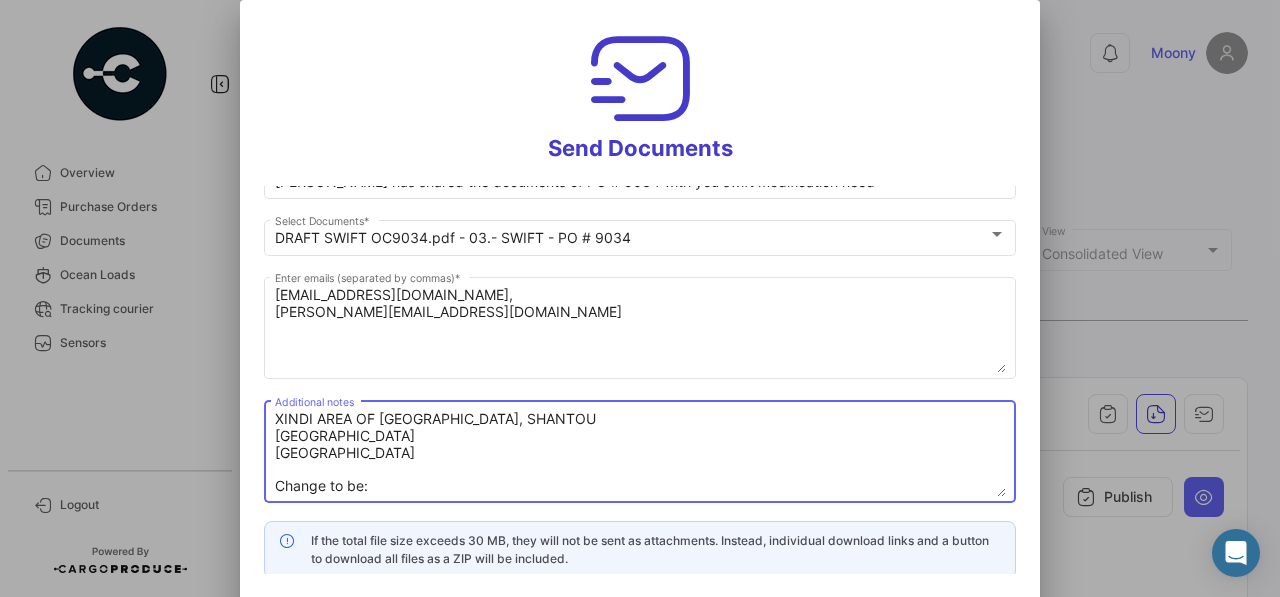paste on "Beneficiary:
SHANTOU JINTAI AQUATIC PRODUCT
INDUSTRIAL CO., LTD
XINDI AREA OF [GEOGRAPHIC_DATA], SHANTOU
[GEOGRAPHIC_DATA]
[GEOGRAPHIC_DATA]" 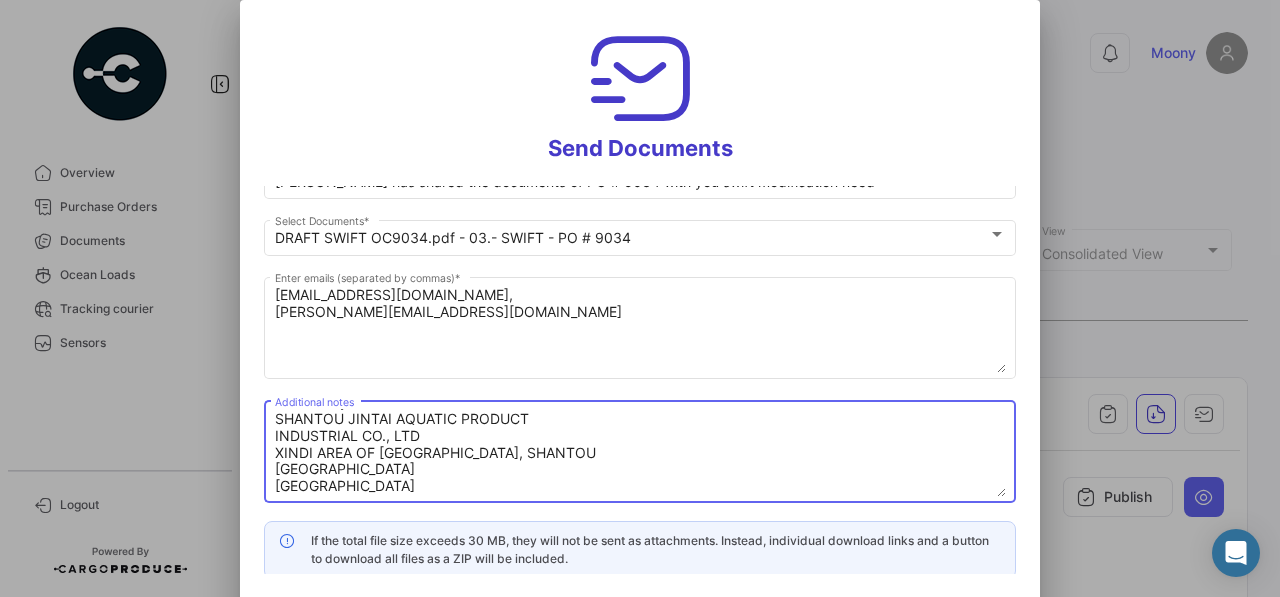 scroll, scrollTop: 233, scrollLeft: 0, axis: vertical 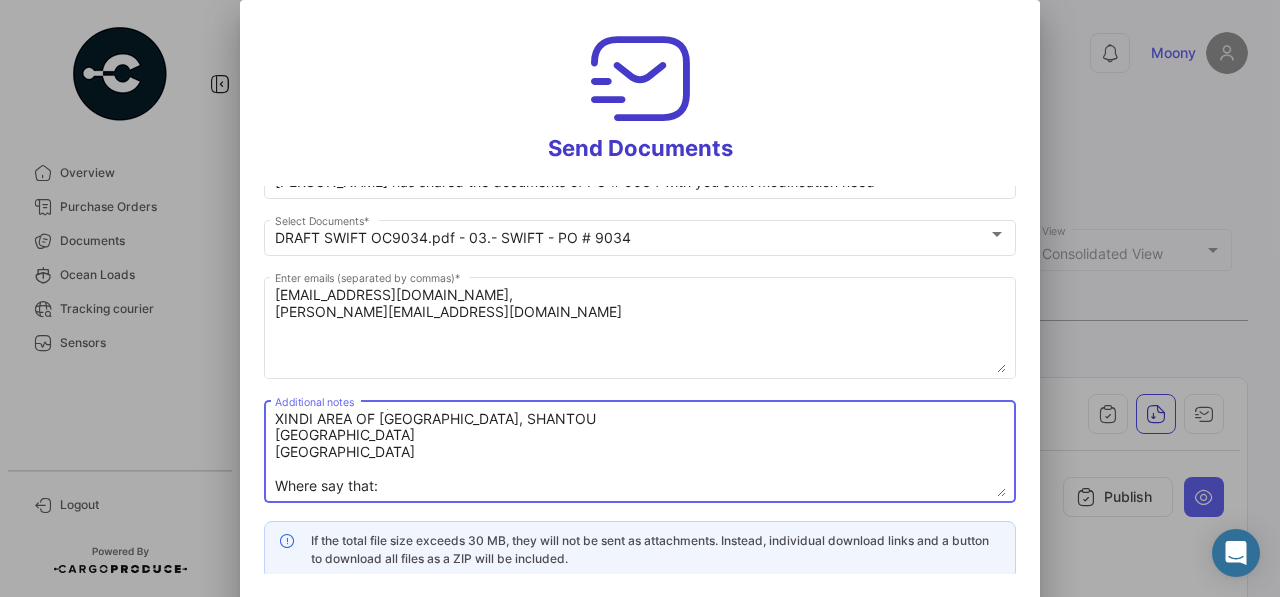 paste on "Documents Required:
3 Originals and 1 Copy Commercial Invoice - Commercial Invoice
3 Originals and 1 Copy Packing List - Packing list
1 Original and 1 Copy Certificate of Origin - CERTIFICATE OF ORIGIN FORM F FOR CHINACHILE FTA IN 1 ORIGINAL AND 1 COPY
1 Original and 1 Copy Health Certificate
1 Original and 1 Copy Certificate microbiological
1 Original and 1 Copy Certificate of Legal Origin" 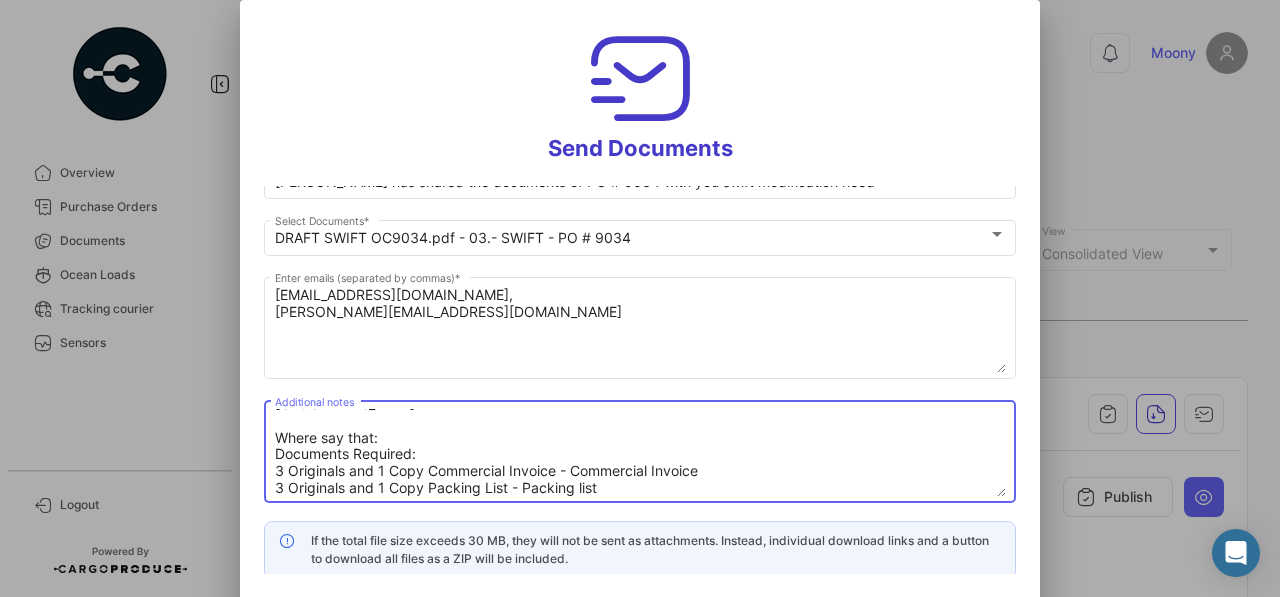 scroll, scrollTop: 367, scrollLeft: 0, axis: vertical 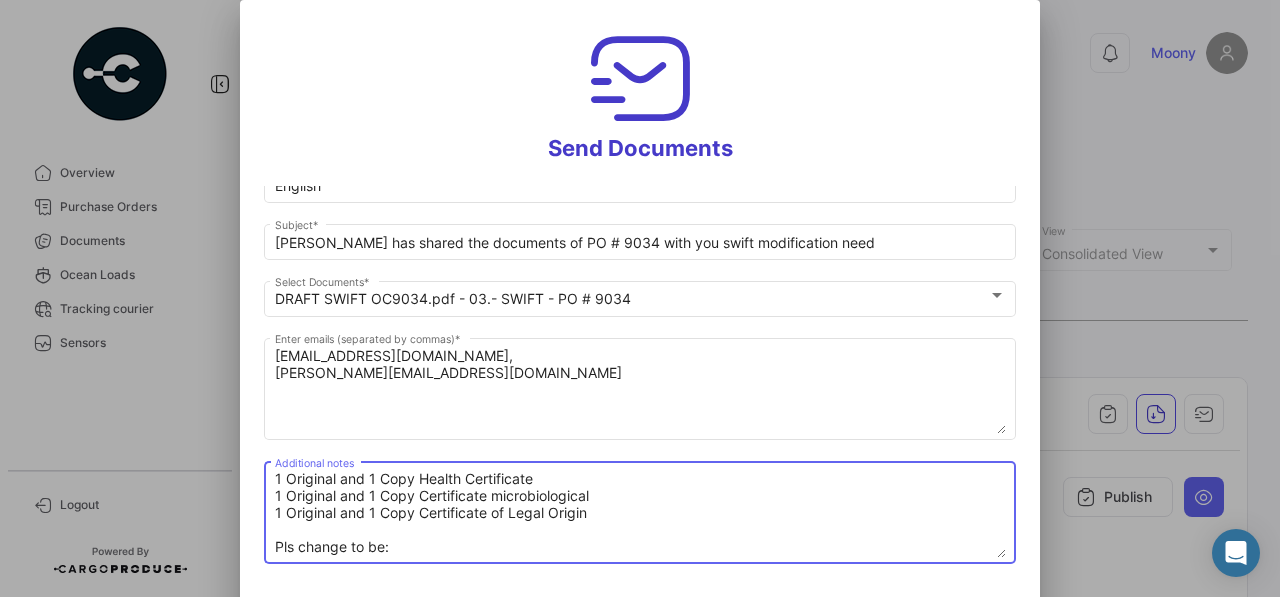 click on "modification you need to do :
where say that:Beneficiary:
SHANTOU JINTAI AQUATIC PRODUCT
INDU
XINDI AREA OF [GEOGRAPHIC_DATA], SHANTOU
[GEOGRAPHIC_DATA]
[GEOGRAPHIC_DATA]
Change to be:
Beneficiary:
SHANTOU JINTAI AQUATIC PRODUCT
INDUSTRIAL CO., LTD
XINDI AREA OF [GEOGRAPHIC_DATA], SHANTOU
[GEOGRAPHIC_DATA]
[GEOGRAPHIC_DATA]
Where say that:
Documents Required:
3 Originals and 1 Copy Commercial Invoice - Commercial Invoice
3 Originals and 1 Copy Packing List - Packing list
1 Original and 1 Copy Certificate of Origin - CERTIFICATE OF ORIGIN FORM F FOR CHINACHILE FTA IN 1 ORIGINAL AND 1 COPY
1 Original and 1 Copy Health Certificate
1 Original and 1 Copy Certificate microbiological
1 Original and 1 Copy Certificate of Legal Origin
Pls change to be:" at bounding box center (640, 514) 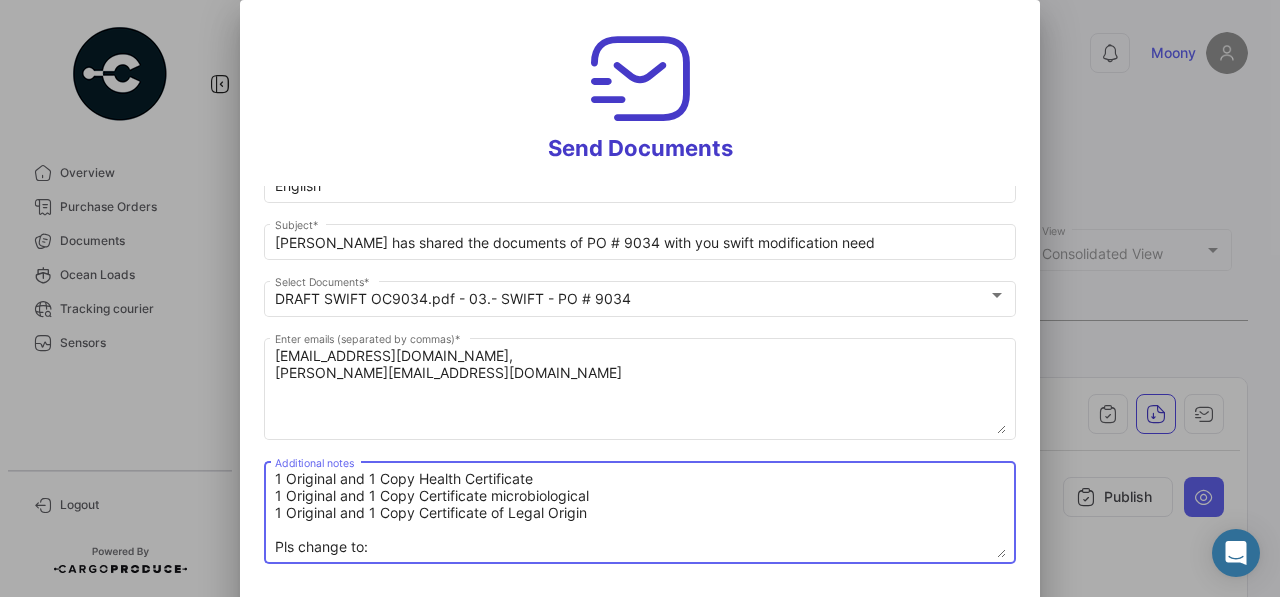 click on "modification you need to do :
where say that:Beneficiary:
SHANTOU JINTAI AQUATIC PRODUCT
INDU
XINDI AREA OF [GEOGRAPHIC_DATA], SHANTOU
[GEOGRAPHIC_DATA]
[GEOGRAPHIC_DATA]
Change to be:
Beneficiary:
SHANTOU JINTAI AQUATIC PRODUCT
INDUSTRIAL CO., LTD
XINDI AREA OF [GEOGRAPHIC_DATA], SHANTOU
[GEOGRAPHIC_DATA]
[GEOGRAPHIC_DATA]
Where say that:
Documents Required:
3 Originals and 1 Copy Commercial Invoice - Commercial Invoice
3 Originals and 1 Copy Packing List - Packing list
1 Original and 1 Copy Certificate of Origin - CERTIFICATE OF ORIGIN FORM F FOR CHINACHILE FTA IN 1 ORIGINAL AND 1 COPY
1 Original and 1 Copy Health Certificate
1 Original and 1 Copy Certificate microbiological
1 Original and 1 Copy Certificate of Legal Origin
Pls change to:" at bounding box center [640, 514] 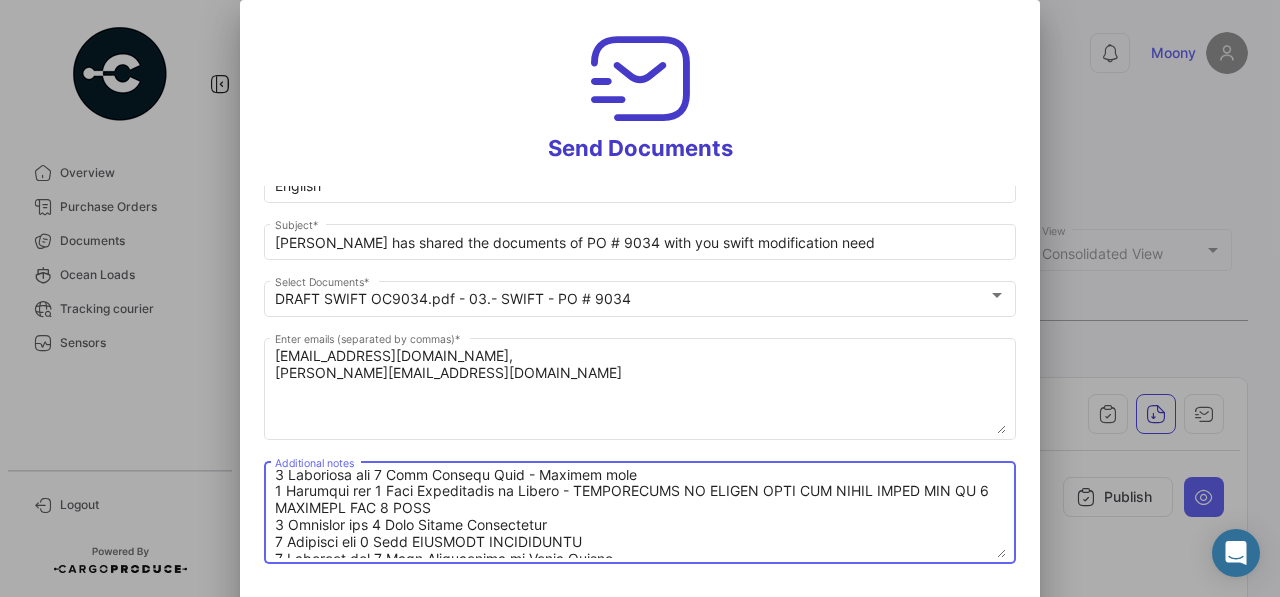 scroll, scrollTop: 537, scrollLeft: 0, axis: vertical 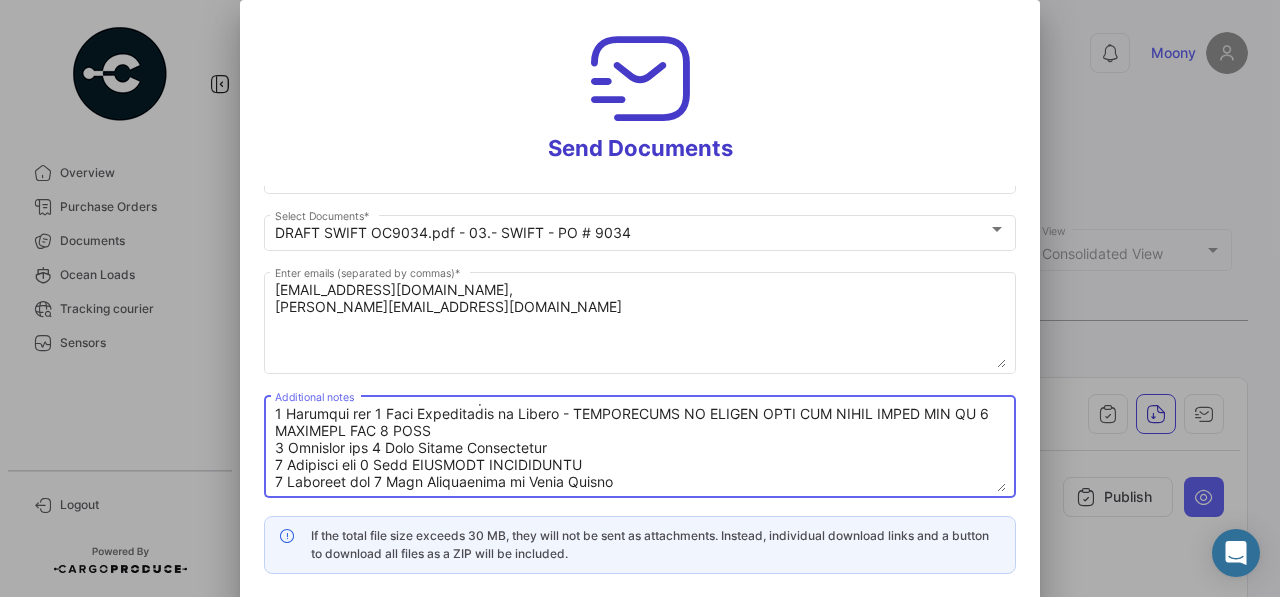 type on "modification you need to do :
where say that:Beneficiary:
SHANTOU JINTAI AQUATIC PRODUCT
INDU
XINDI AREA OF [GEOGRAPHIC_DATA], SHANTOU
[GEOGRAPHIC_DATA]
[GEOGRAPHIC_DATA]
Change to be:
Beneficiary:
SHANTOU JINTAI AQUATIC PRODUCT
INDUSTRIAL CO., LTD
XINDI AREA OF [GEOGRAPHIC_DATA], SHANTOU
[GEOGRAPHIC_DATA]
[GEOGRAPHIC_DATA]
Where say that:
Documents Required:
3 Originals and 1 Copy Commercial Invoice - Commercial Invoice
3 Originals and 1 Copy Packing List - Packing list
1 Original and 1 Copy Certificate of Origin - CERTIFICATE OF ORIGIN FORM F FOR CHINACHILE FTA IN 1 ORIGINAL AND 1 COPY
1 Original and 1 Copy Health Certificate
1 Original and 1 Copy Certificate microbiological
1 Original and 1 Copy Certificate of Legal Origin
Pls change to:
Documents Required:
3 Originals and 1 Copy Commercial Invoice - Commercial Invoice
3 Originals and 1 Copy Packing List - Packing list
1 Original and 1 Copy Certificate of Origin - CERTIFICATE OF ORIGIN FORM FOR CHINA CHILE FTA IN 1 ORIGINAL AND 1 COPY
1 Original and 1 Copy Health Cert..." 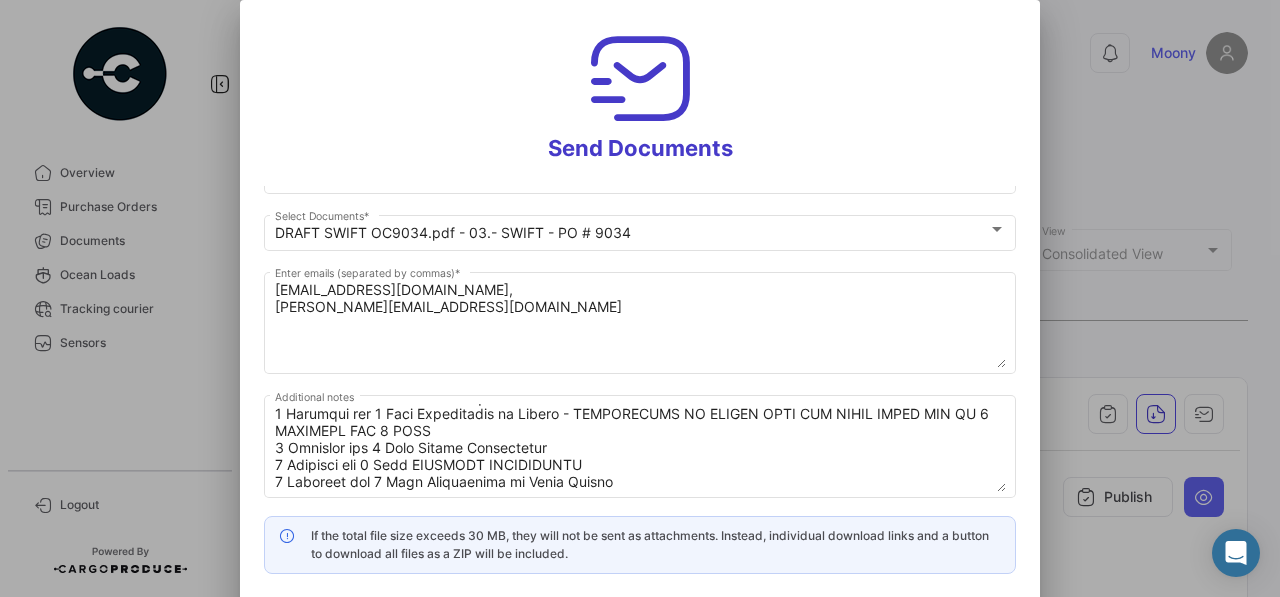 click at bounding box center (640, 298) 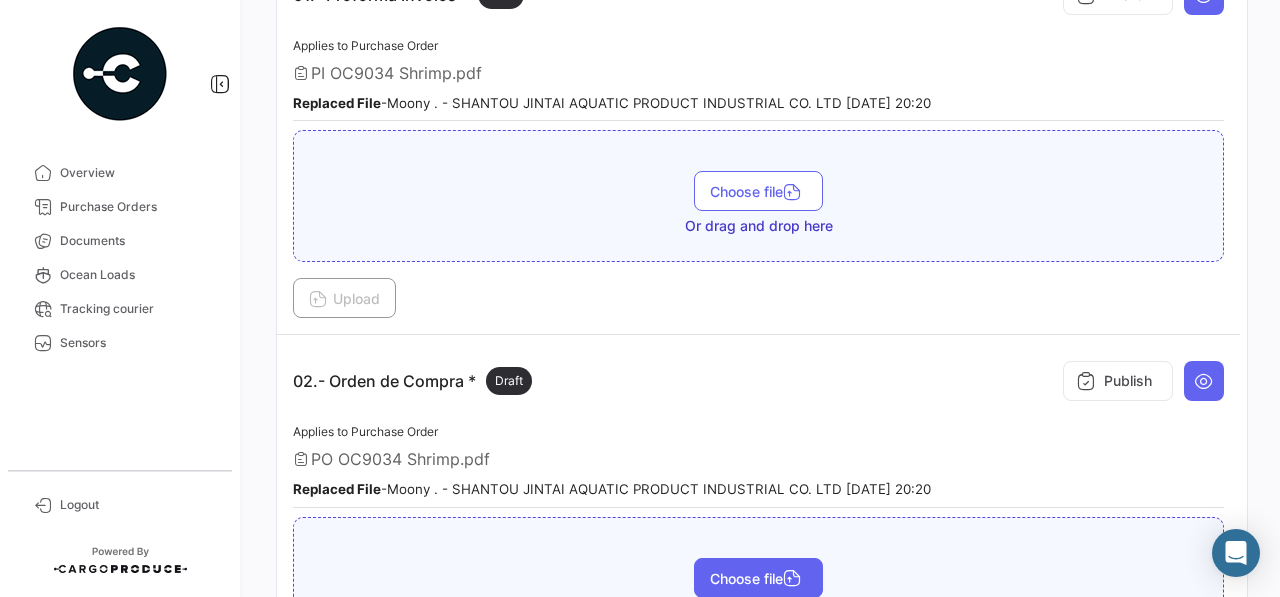 scroll, scrollTop: 496, scrollLeft: 0, axis: vertical 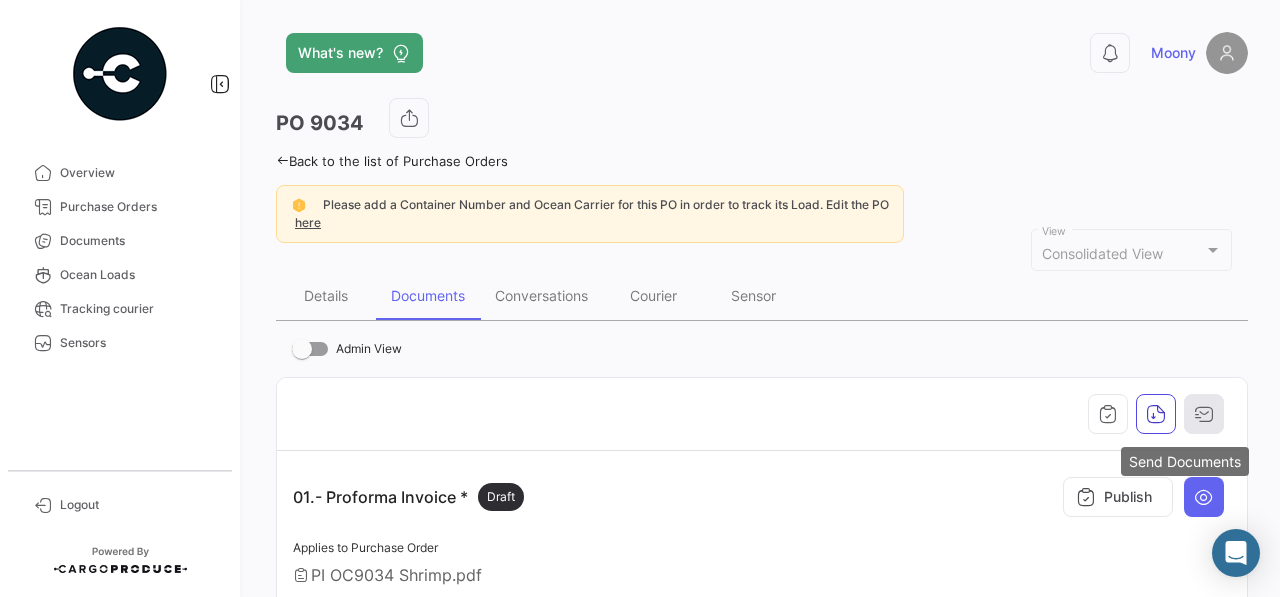 click at bounding box center [1204, 414] 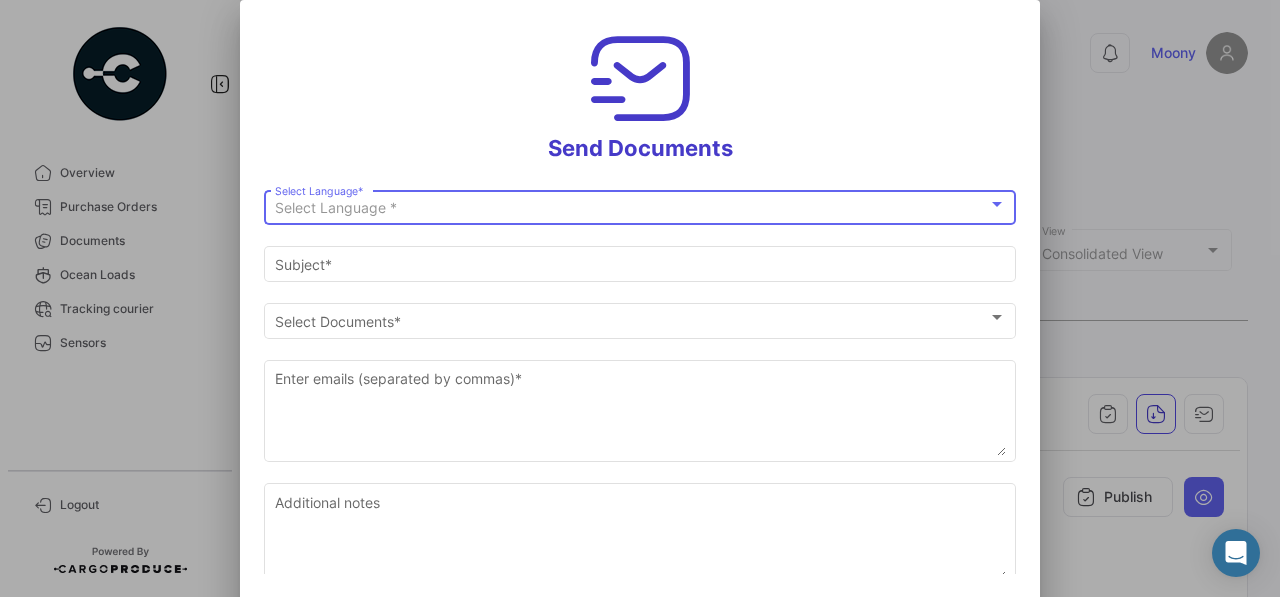 click at bounding box center (997, 204) 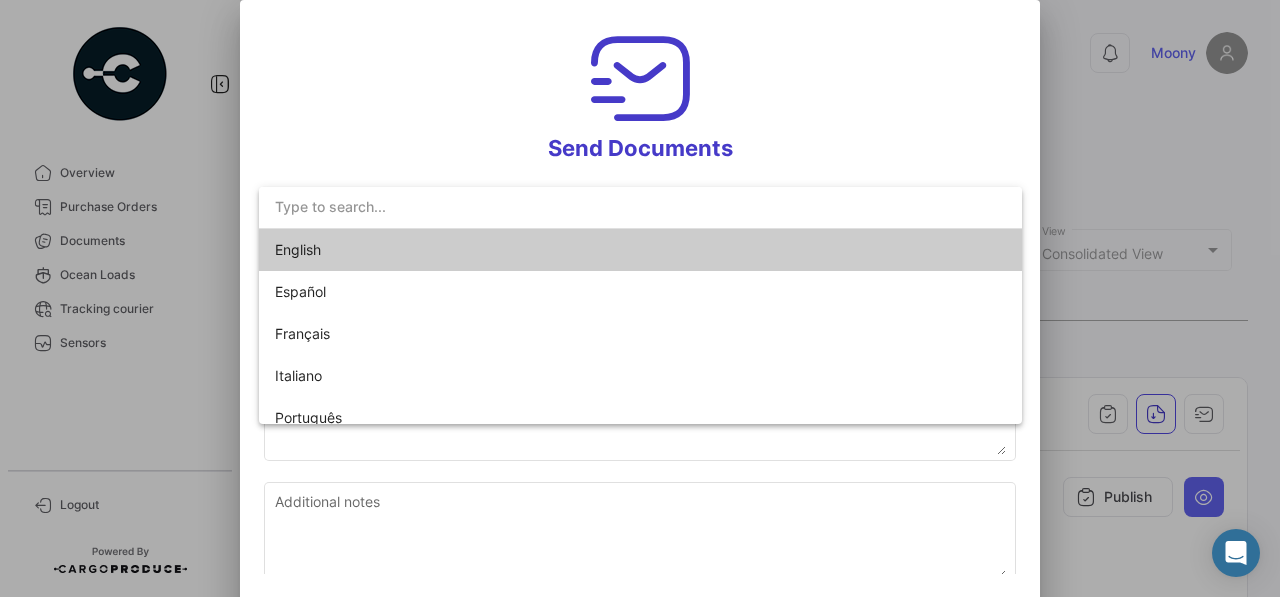 click on "English" at bounding box center [640, 250] 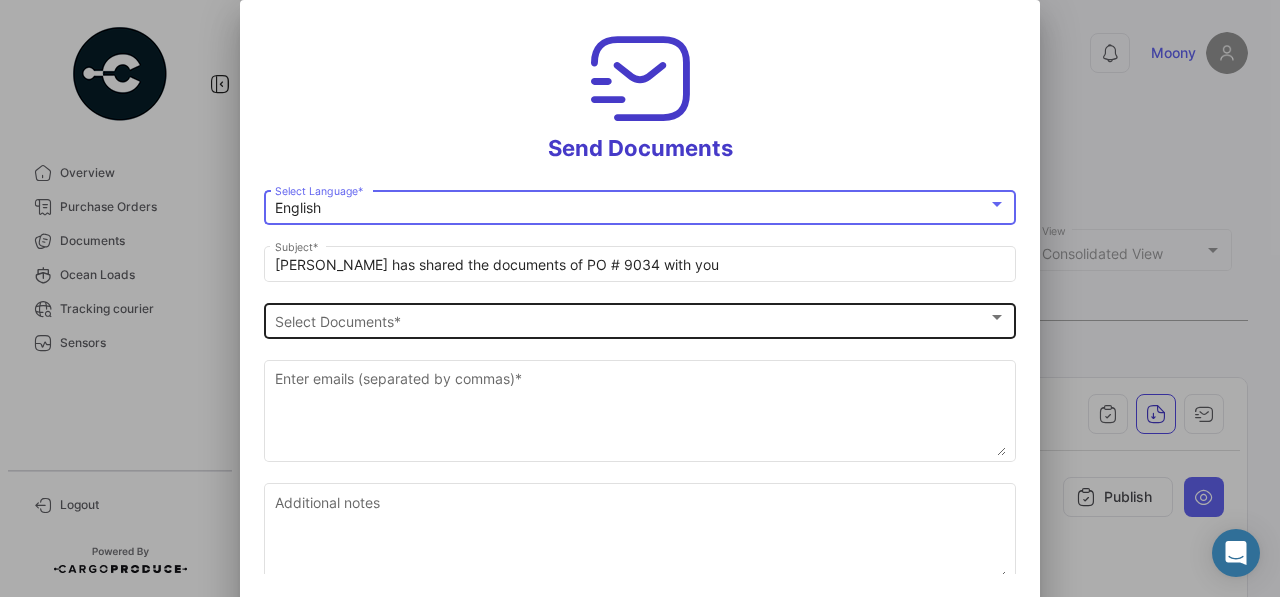 click on "Select Documents" at bounding box center (631, 321) 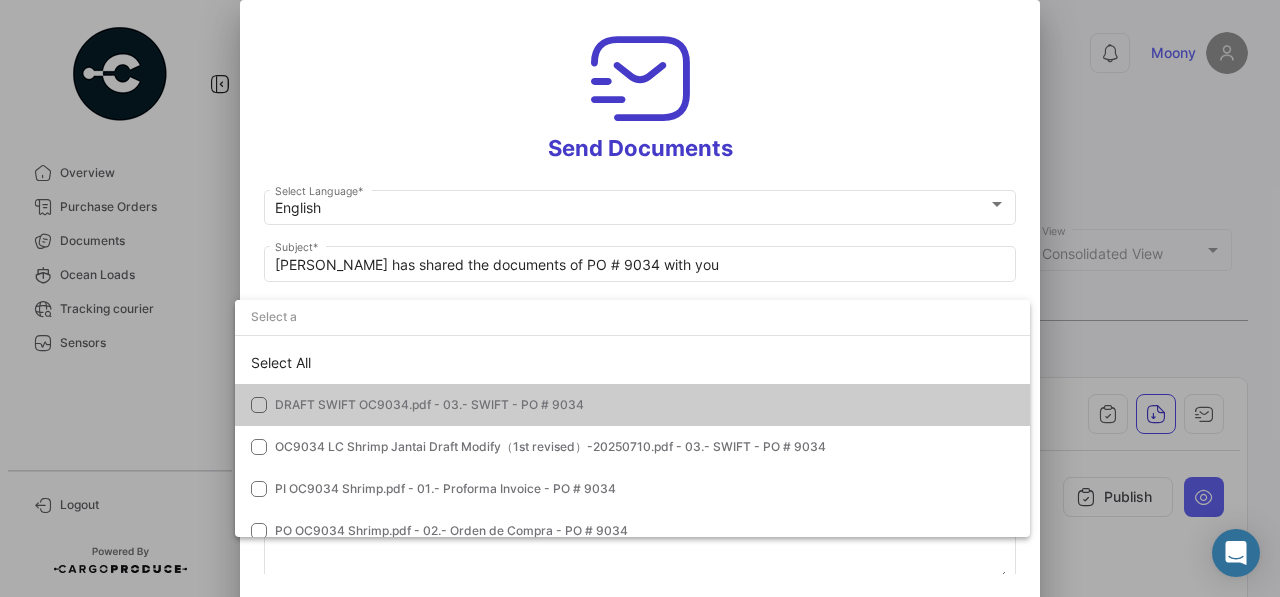 click at bounding box center [259, 405] 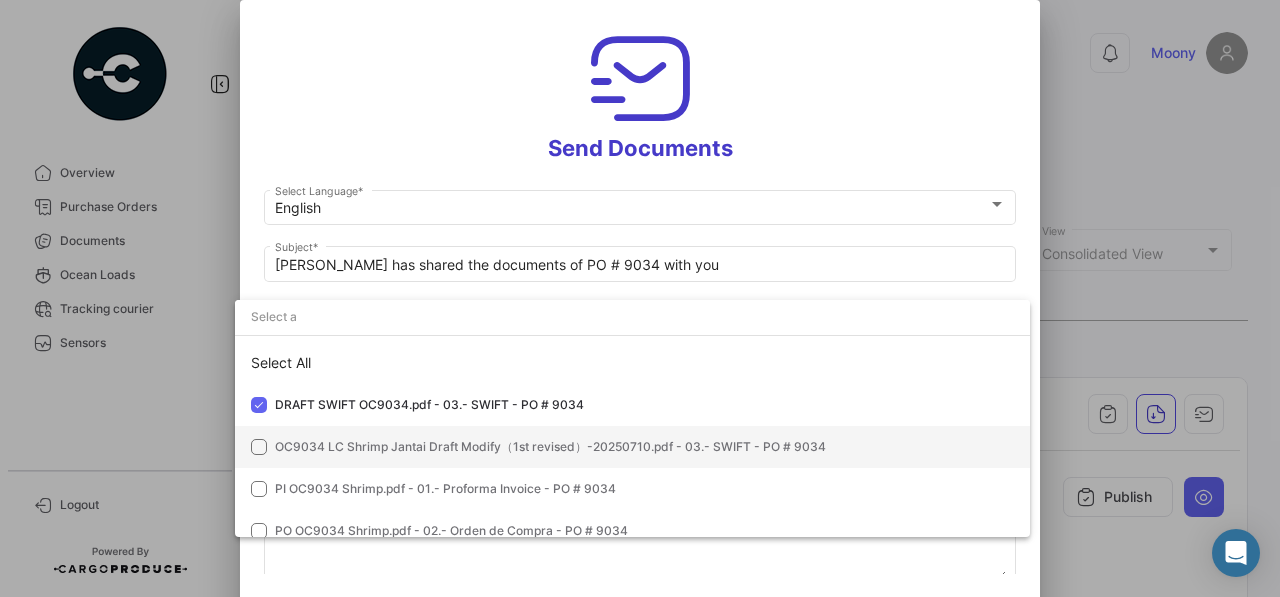 scroll, scrollTop: 15, scrollLeft: 0, axis: vertical 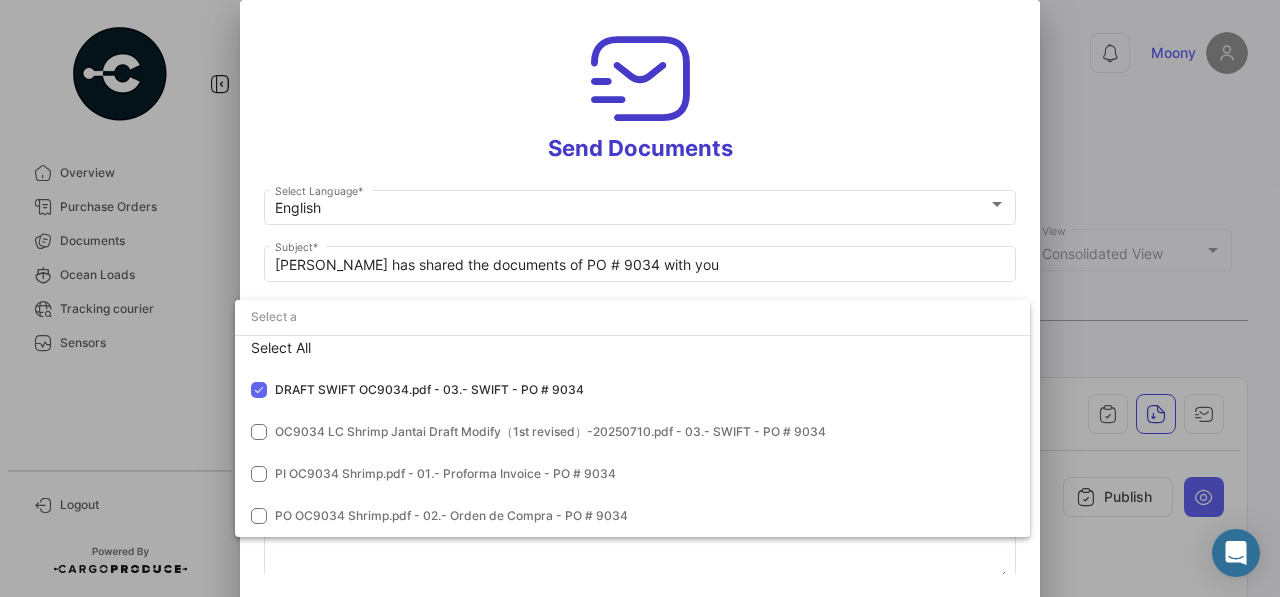 click at bounding box center [640, 298] 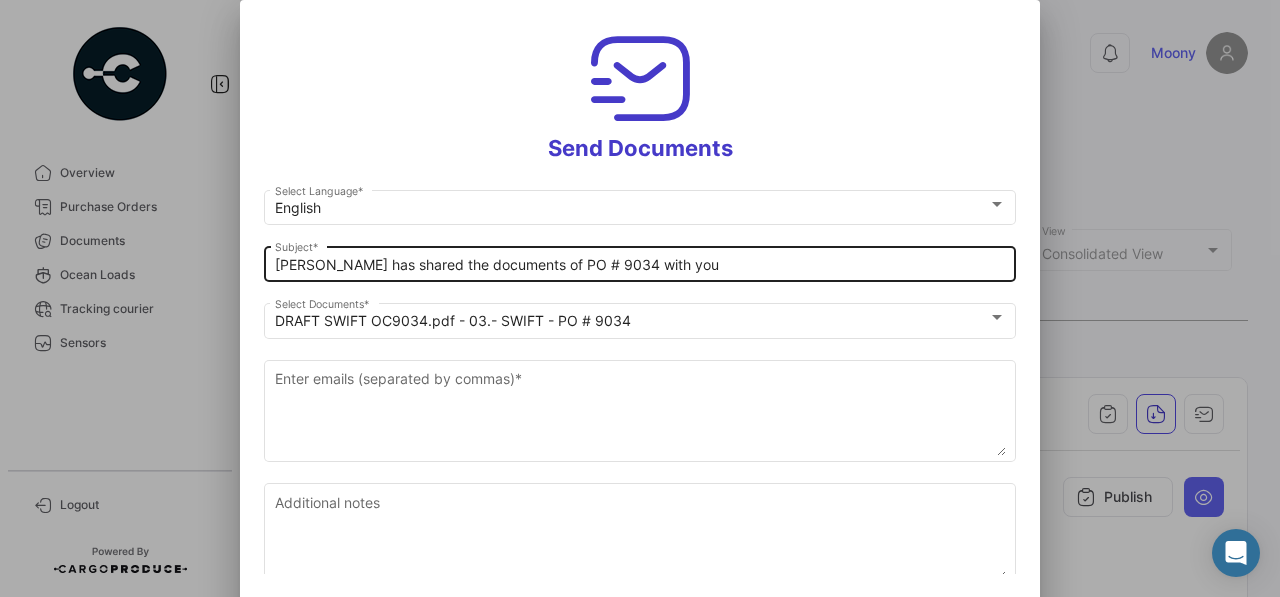 click on "[PERSON_NAME] has shared the documents of PO # 9034 with you" at bounding box center [640, 265] 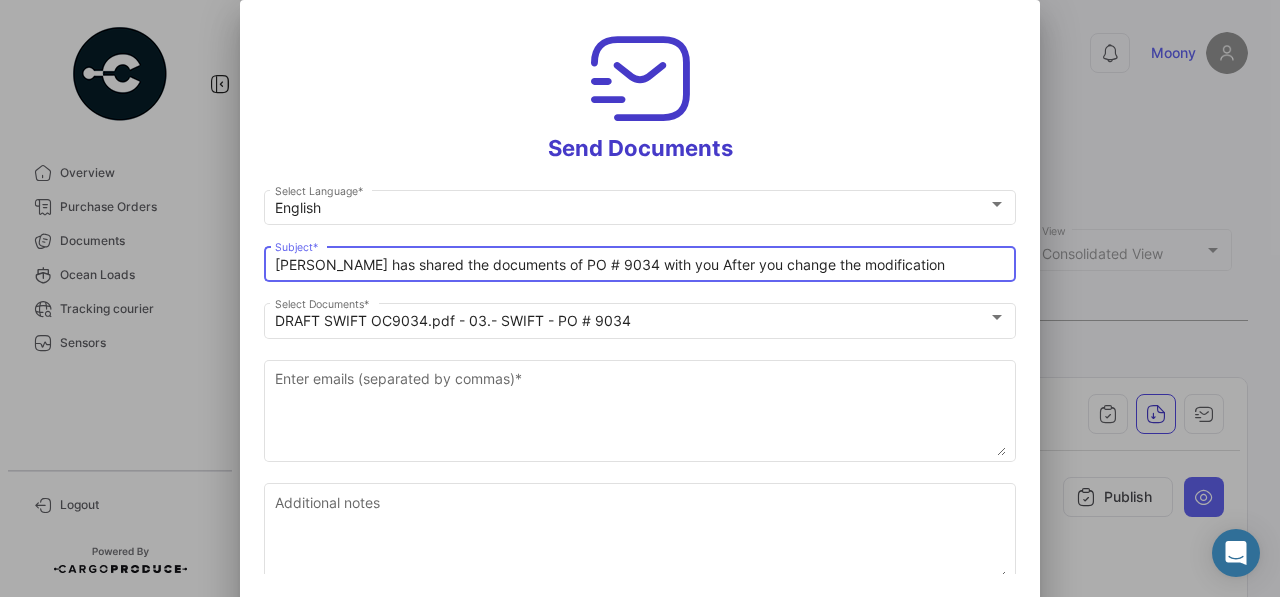 click on "[PERSON_NAME] has shared the documents of PO # 9034 with you After you change the modification" at bounding box center (640, 265) 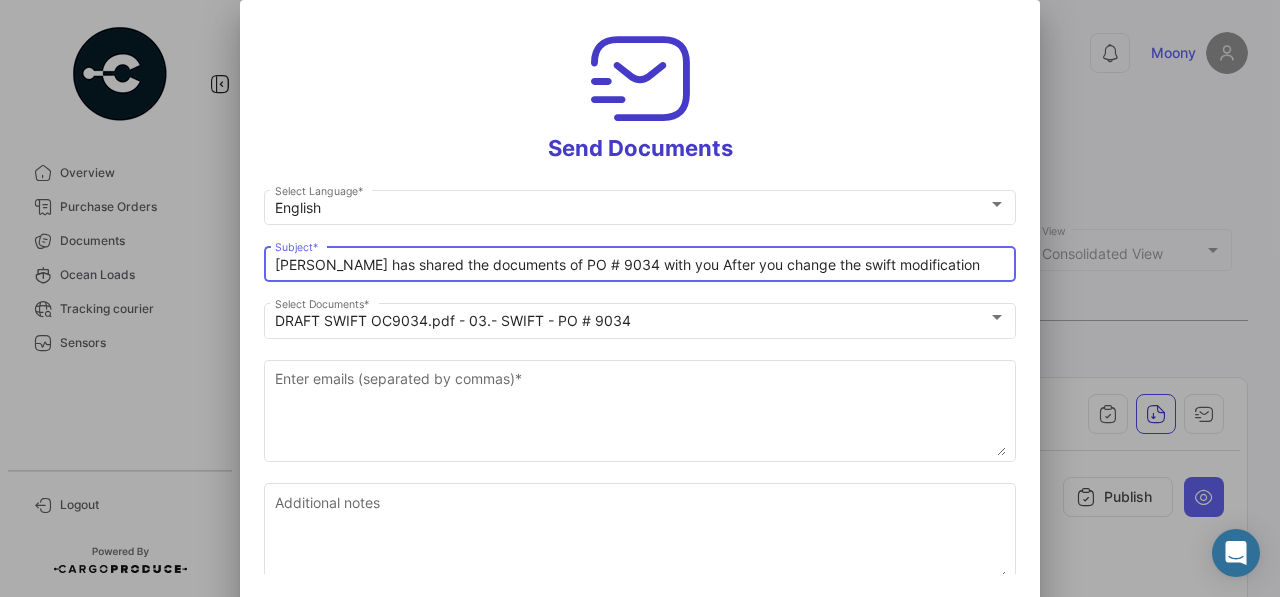 paste on "Documents Required: 3 Originals and 1 Copy Commercial Invoice - Commercial Invoice 3 Originals and 1 Copy Packing List - Packing list 1 Original and 1 Copy Certificate of Origin - CERTIFICATE OF ORIGIN FORM FOR CHINA CHILE FTA IN 1 ORIGINAL AND 1 COPY 1 Original and 1 Copy Health Certificate  1 Original and 1 Copy ANALYSIS CERTIFICATE 1 Original and 1 Copy Certificate of Legal Origin" 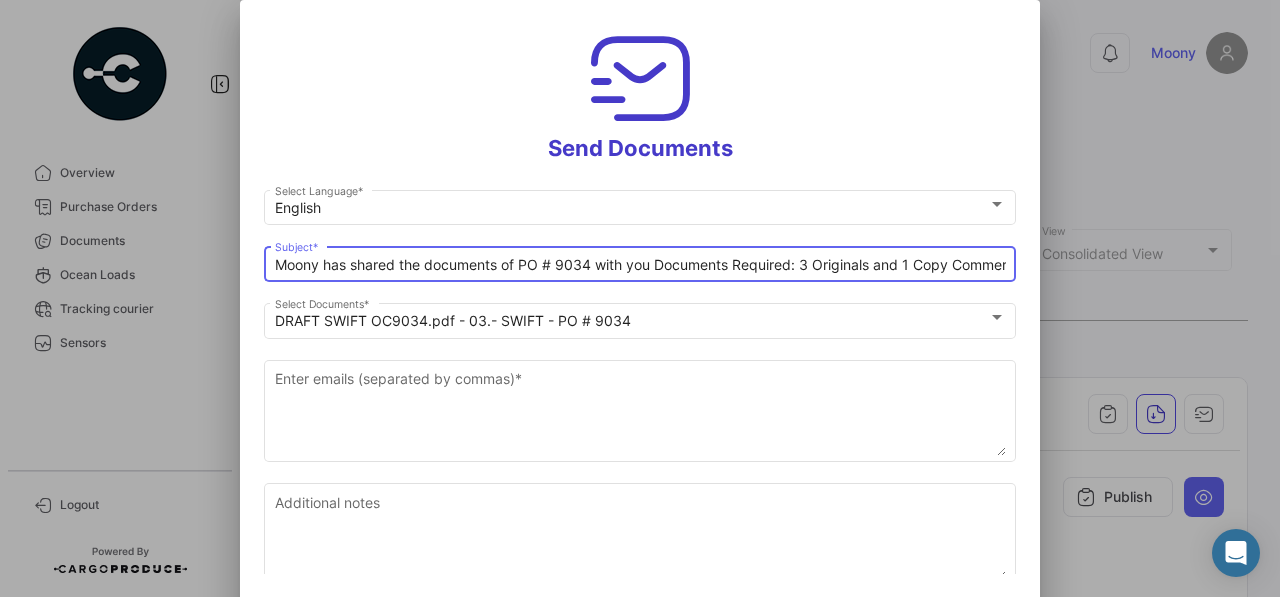 scroll, scrollTop: 0, scrollLeft: 2273, axis: horizontal 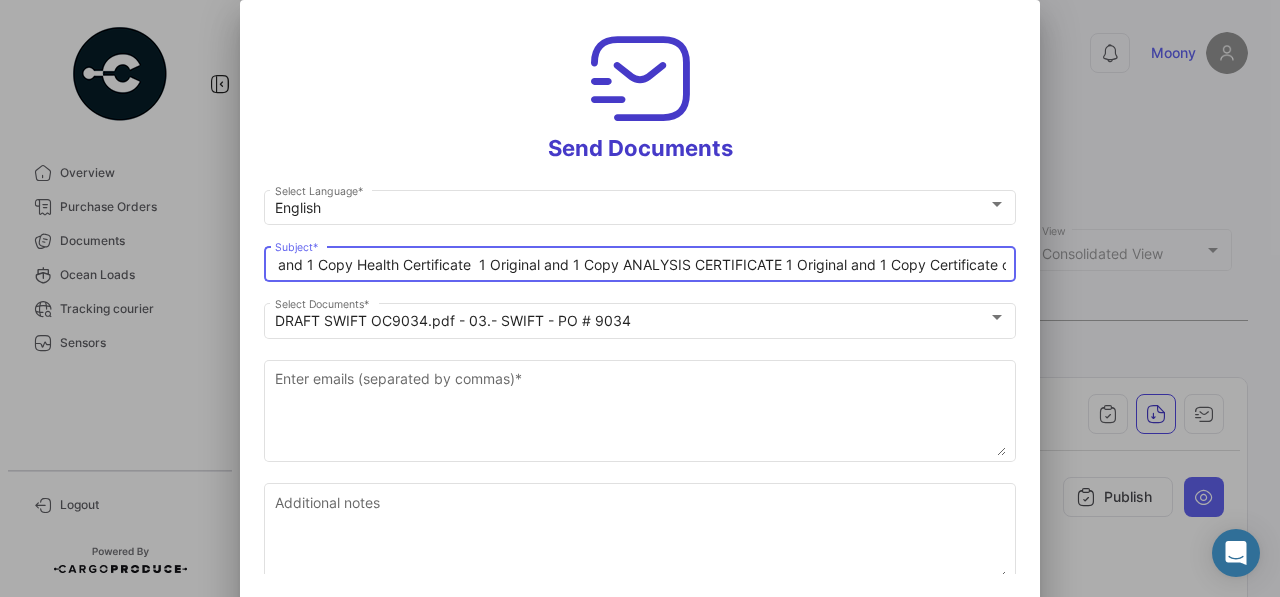 click on "Moony has shared the documents of PO # 9034 with you Documents Required: 3 Originals and 1 Copy Commercial Invoice - Commercial Invoice 3 Originals and 1 Copy Packing List - Packing list 1 Original and 1 Copy Certificate of Origin - CERTIFICATE OF ORIGIN FORM FOR [GEOGRAPHIC_DATA] CHILE FTA IN 1 ORIGINAL AND 1 COPY 1 Original and 1 Copy Health Certificate  1 Original and 1 Copy ANALYSIS CERTIFICATE 1 Original and 1 Copy Certificate of Legal Origin you change the swift modification" at bounding box center [640, 265] 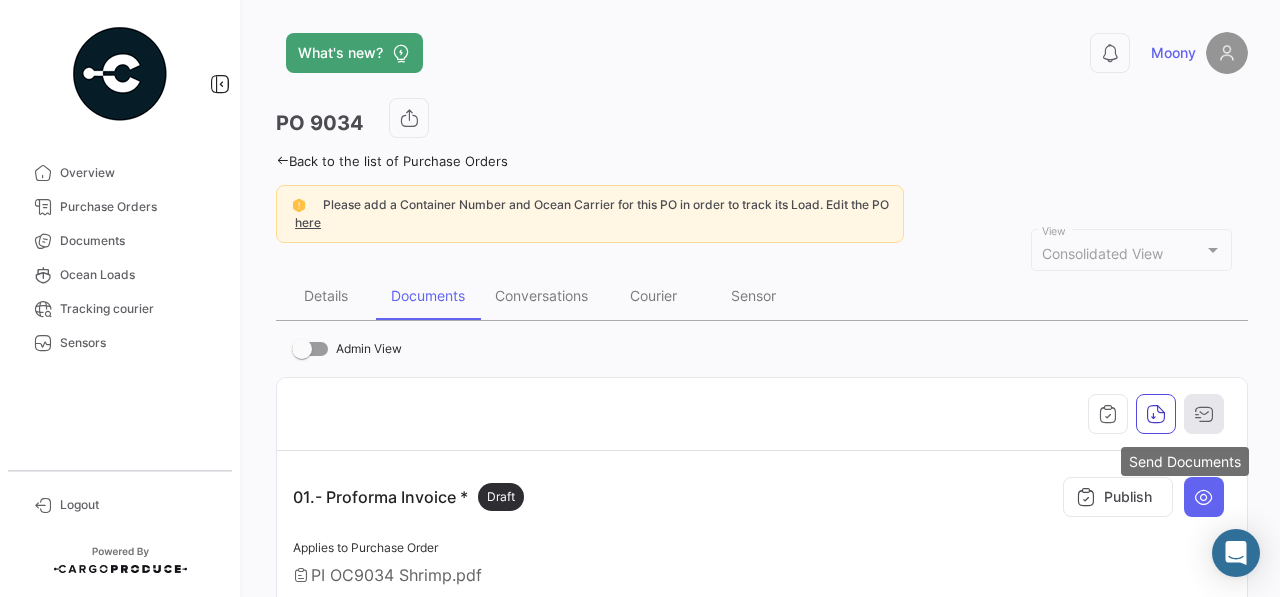 click at bounding box center (1204, 414) 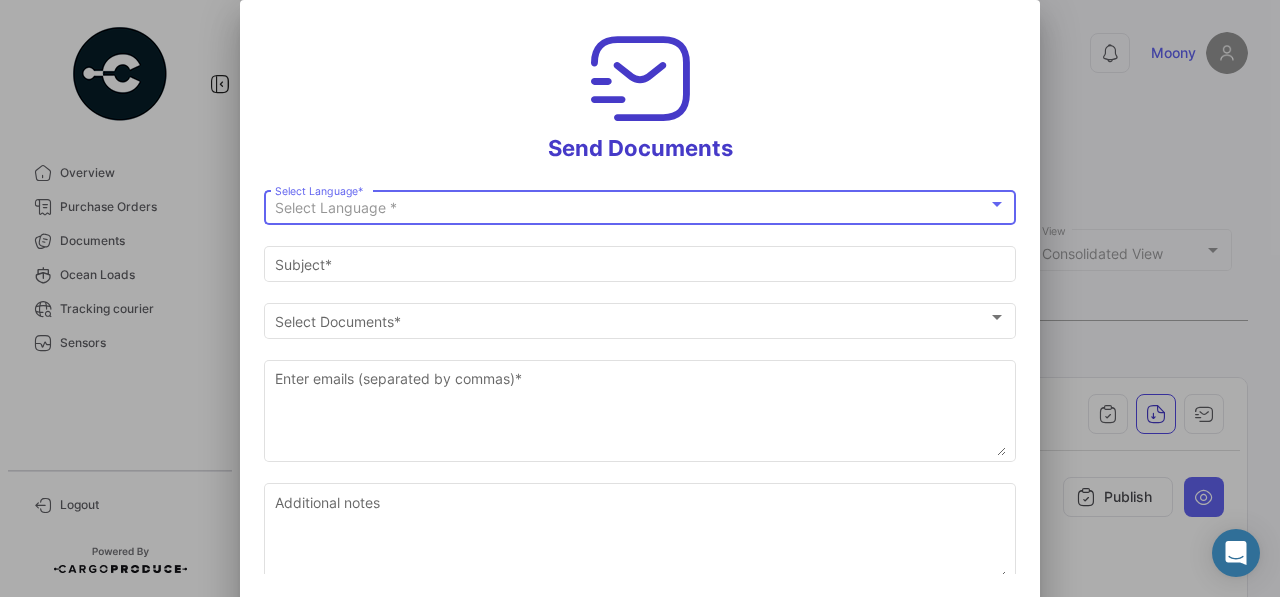 click at bounding box center (997, 204) 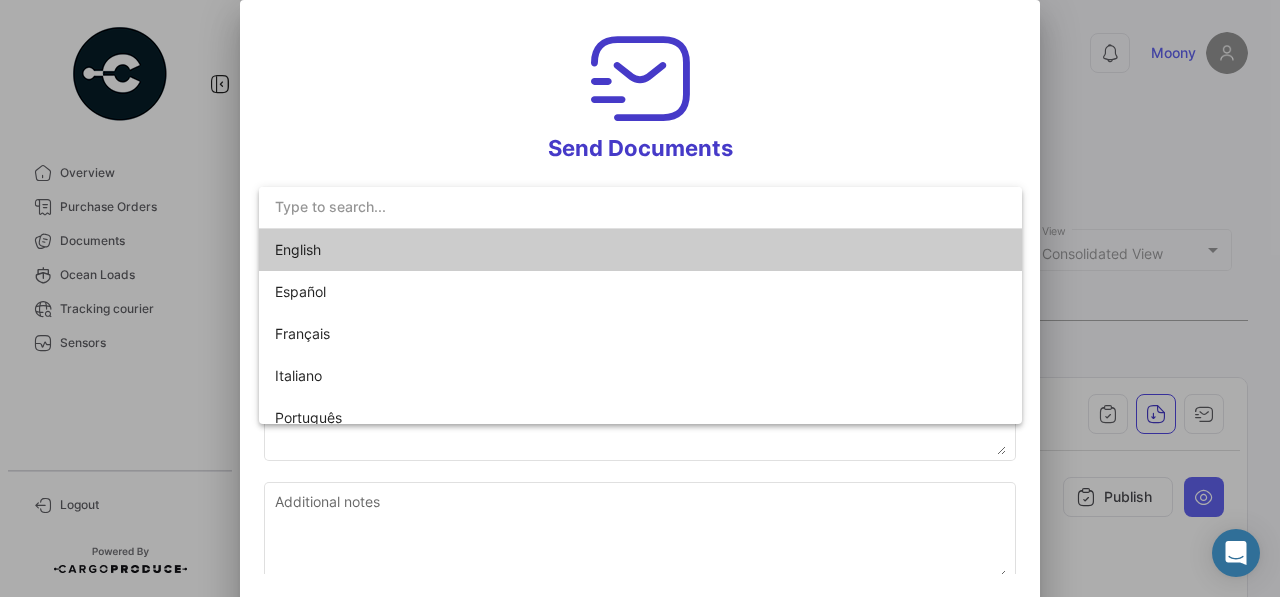 click on "English" at bounding box center (640, 250) 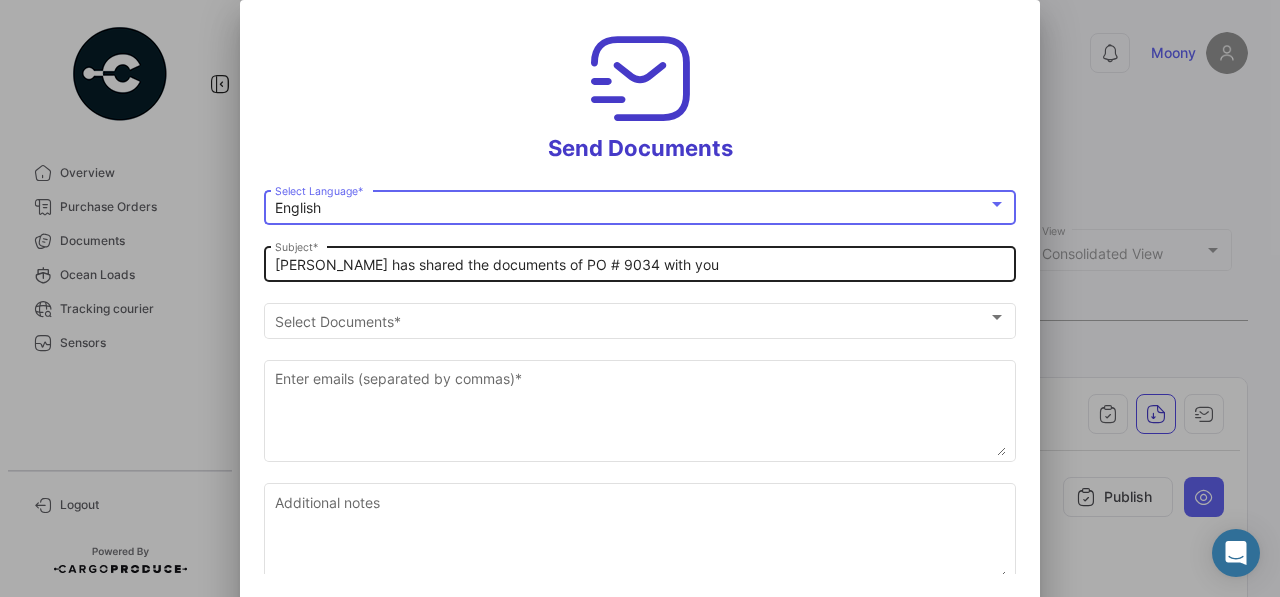 click on "[PERSON_NAME] has shared the documents of PO # 9034 with you" at bounding box center (640, 265) 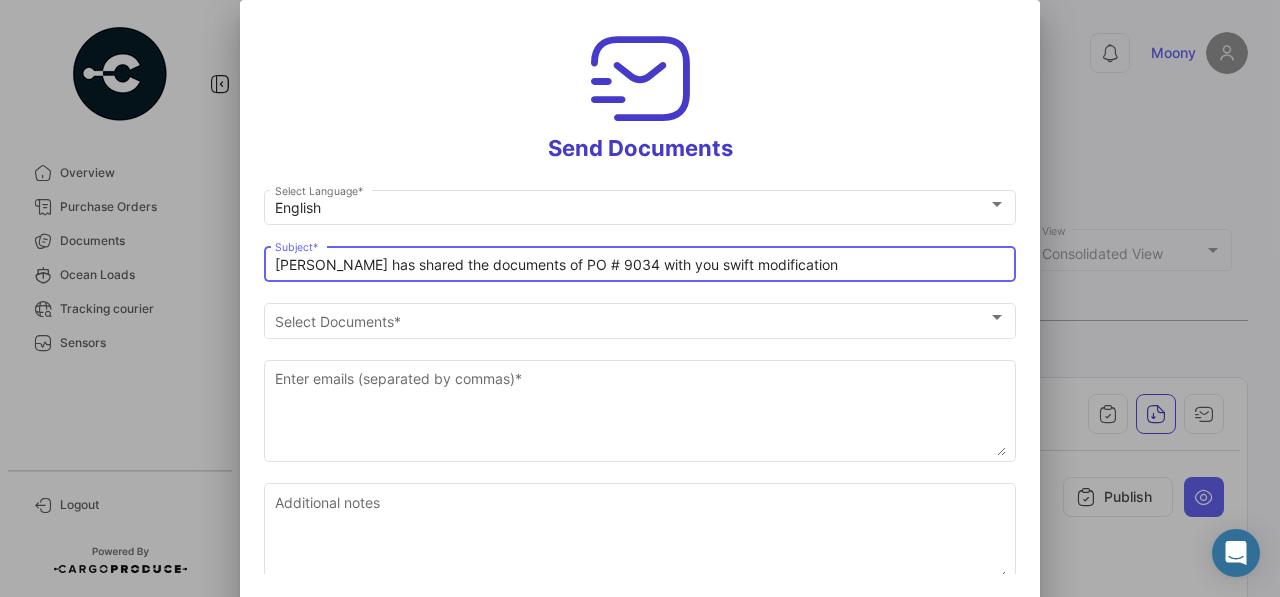click on "[PERSON_NAME] has shared the documents of PO # 9034 with you swift modification" at bounding box center [640, 265] 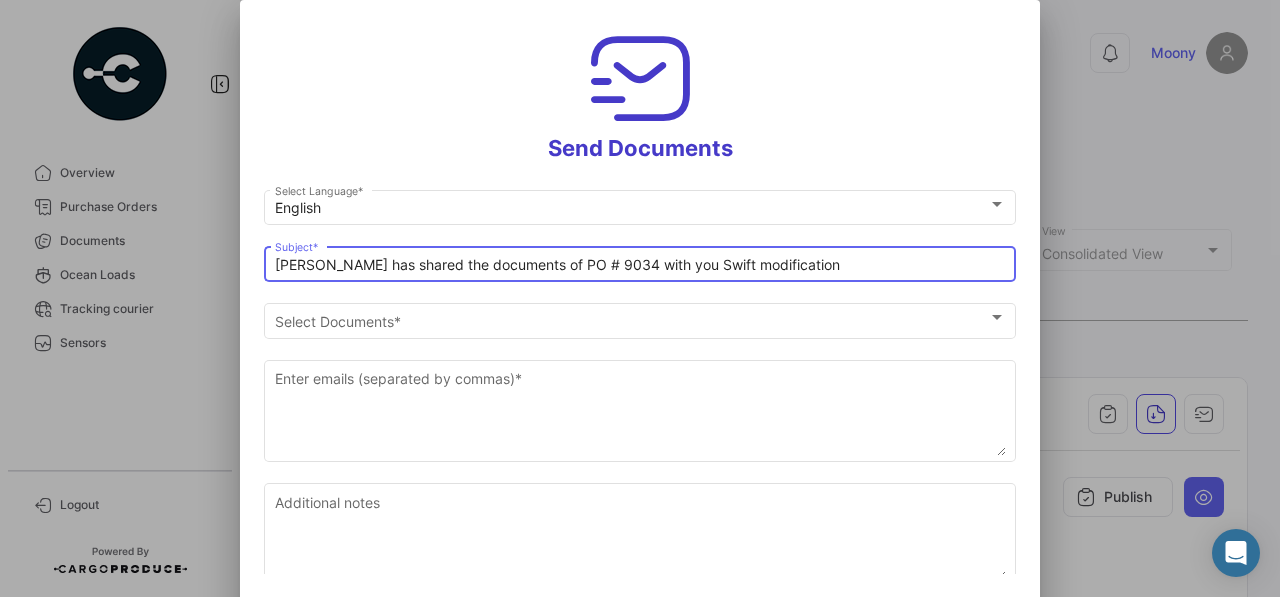 click on "[PERSON_NAME] has shared the documents of PO # 9034 with you Swift modification" at bounding box center [640, 265] 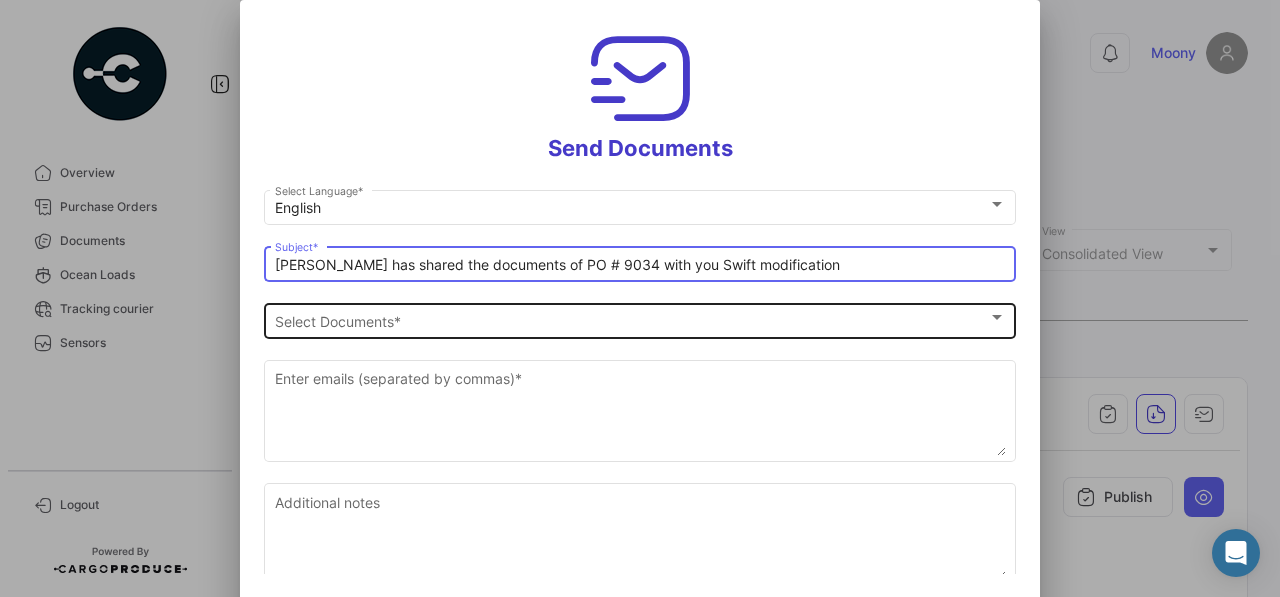 type on "[PERSON_NAME] has shared the documents of PO # 9034 with you Swift modification" 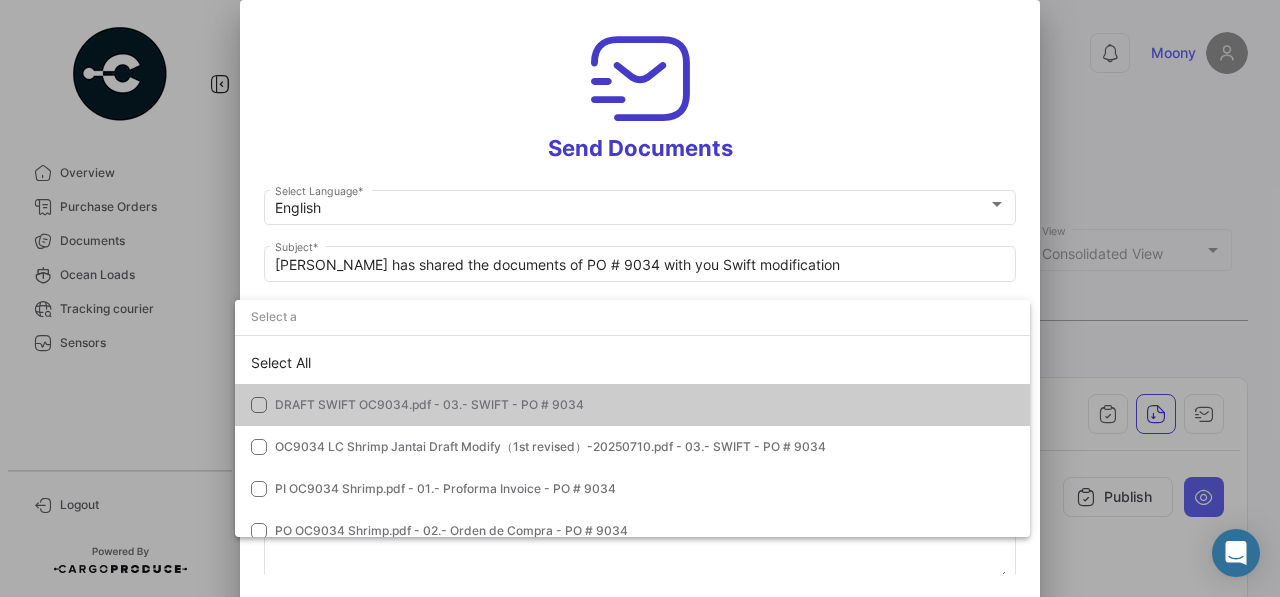 click at bounding box center (259, 405) 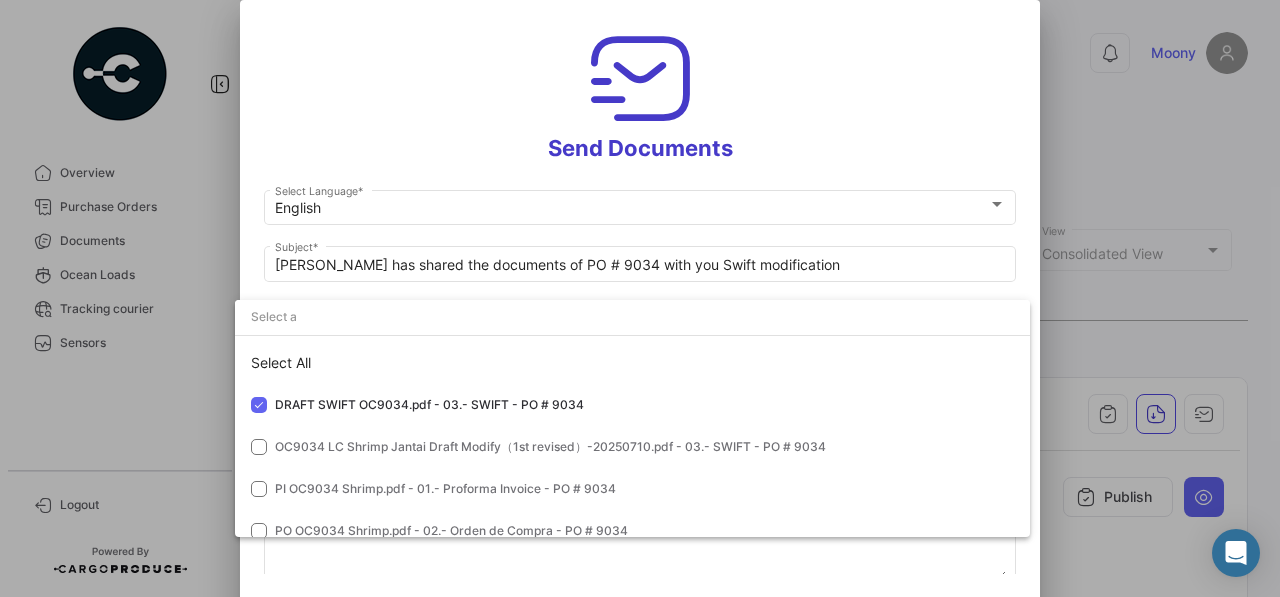 click at bounding box center (640, 298) 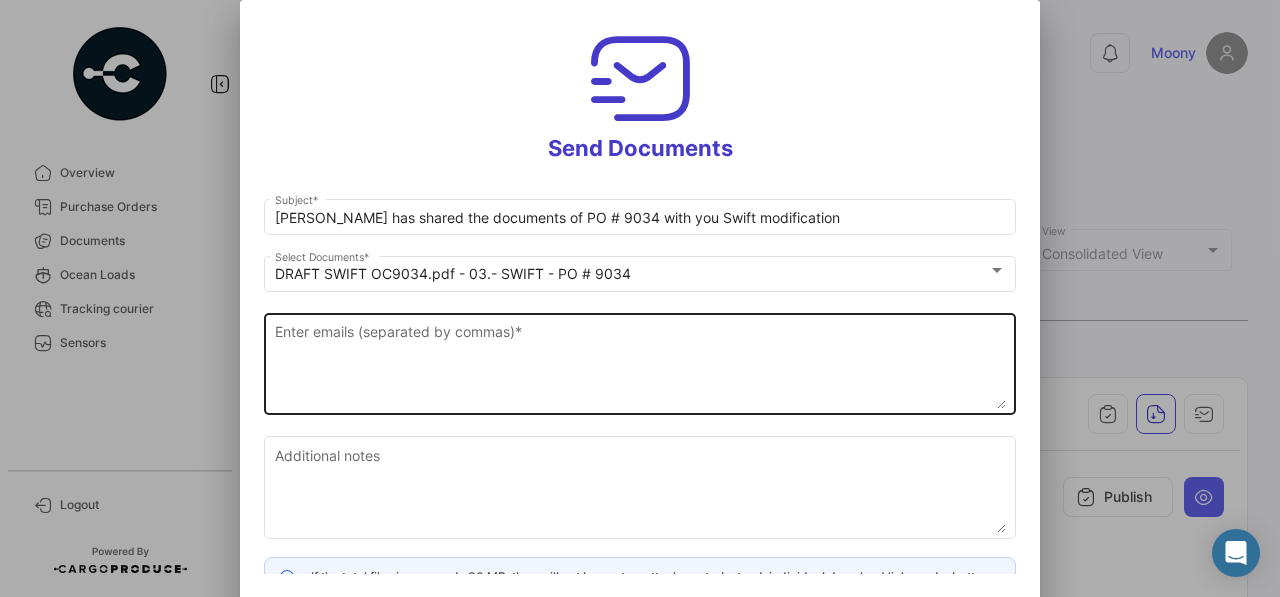 scroll, scrollTop: 48, scrollLeft: 0, axis: vertical 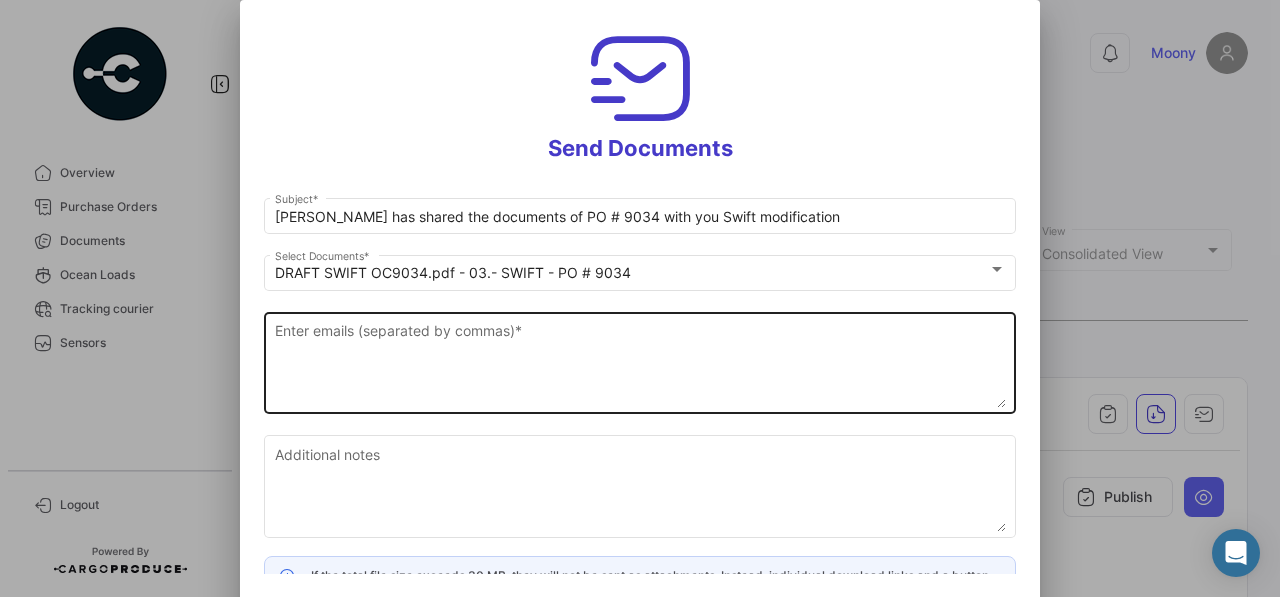 click on "Enter emails (separated by commas)  *" at bounding box center [640, 364] 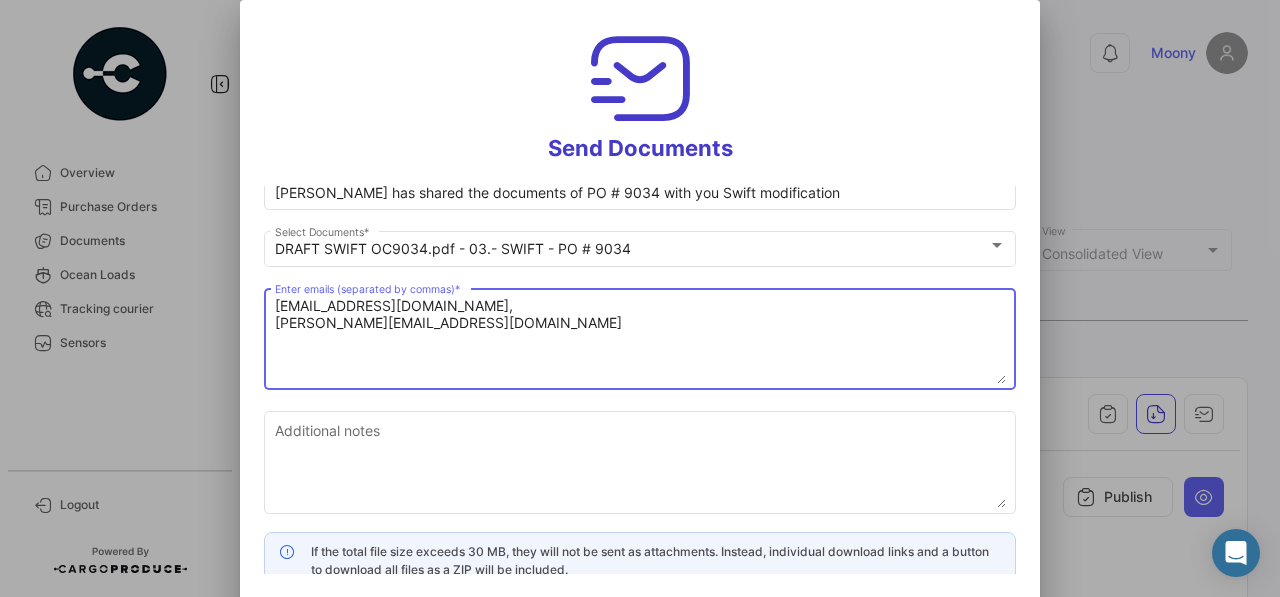 scroll, scrollTop: 88, scrollLeft: 0, axis: vertical 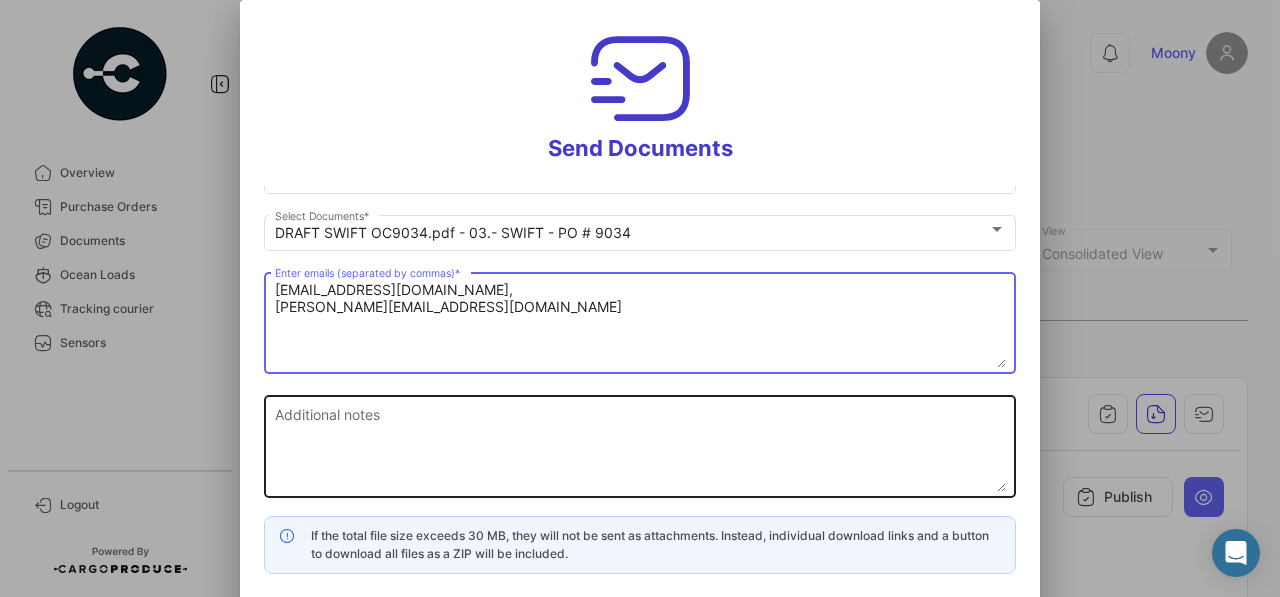 click on "Additional notes" at bounding box center [640, 448] 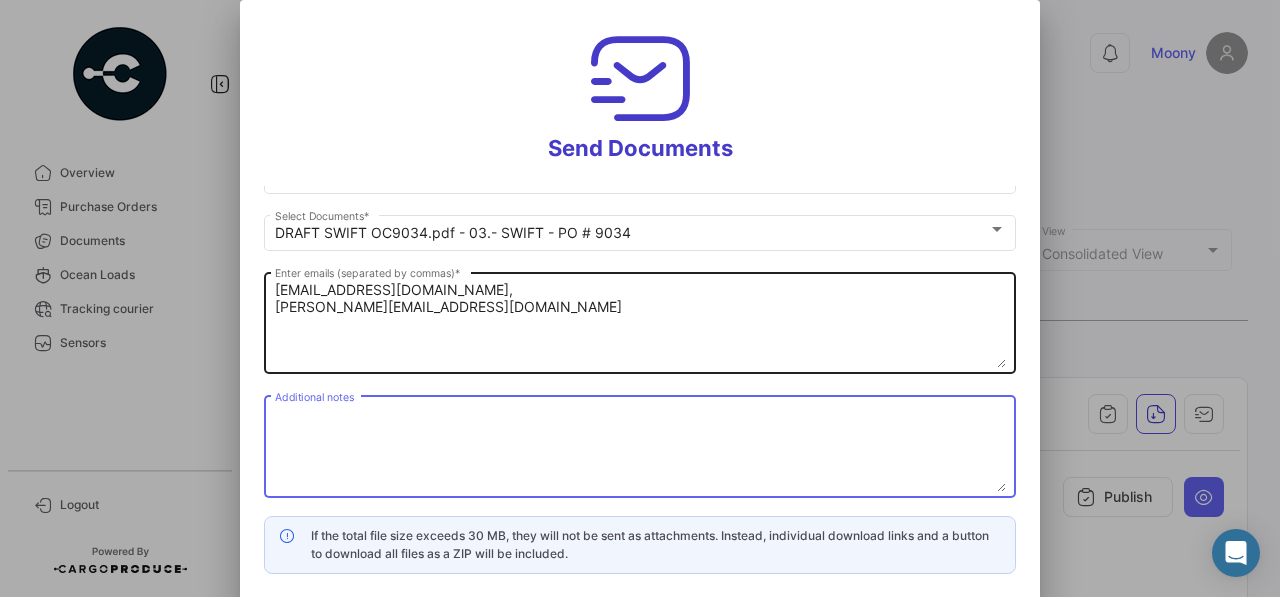 click on "[EMAIL_ADDRESS][DOMAIN_NAME],
[PERSON_NAME][EMAIL_ADDRESS][DOMAIN_NAME]" at bounding box center [640, 324] 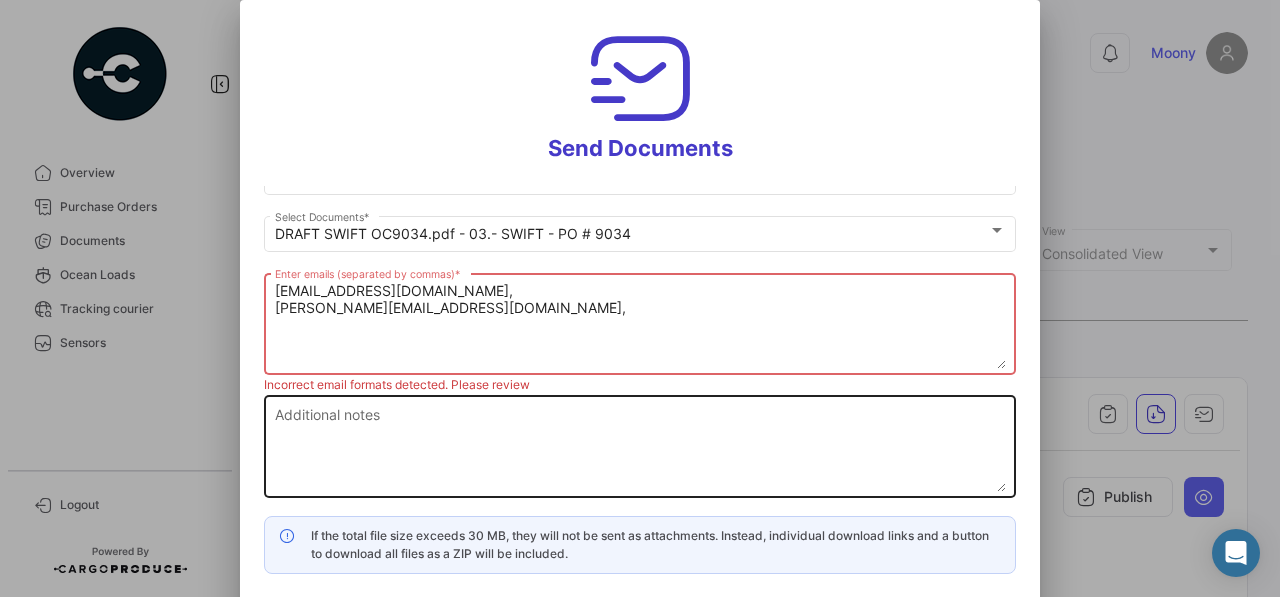 scroll, scrollTop: 86, scrollLeft: 0, axis: vertical 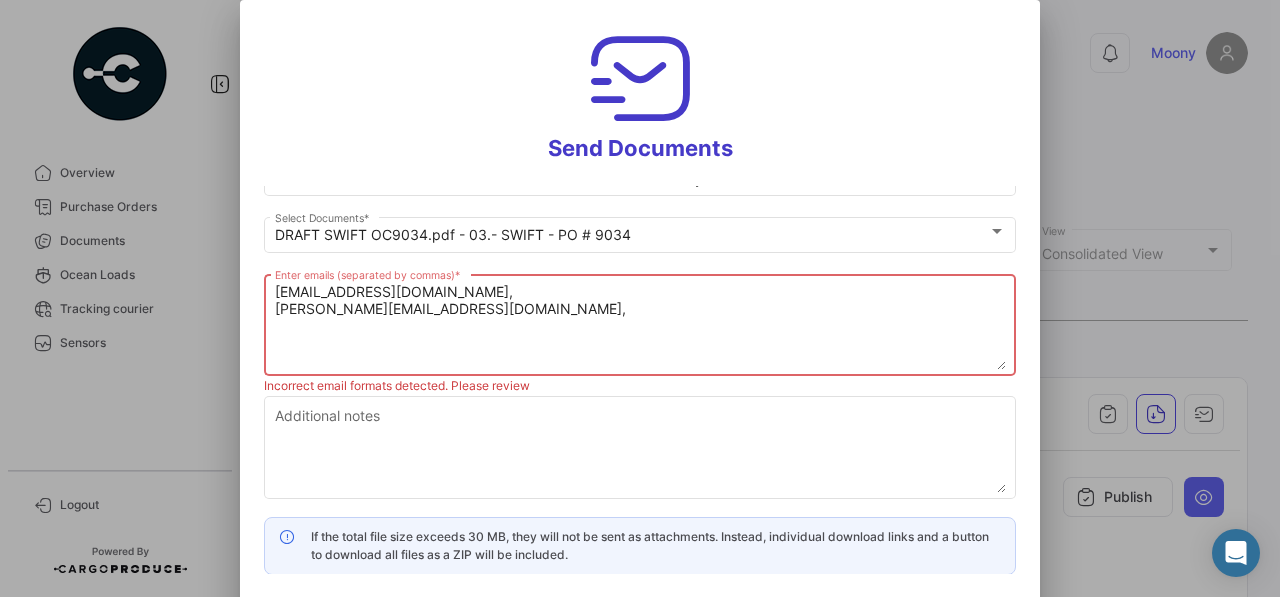 paste on "[EMAIL_ADDRESS][DOMAIN_NAME]" 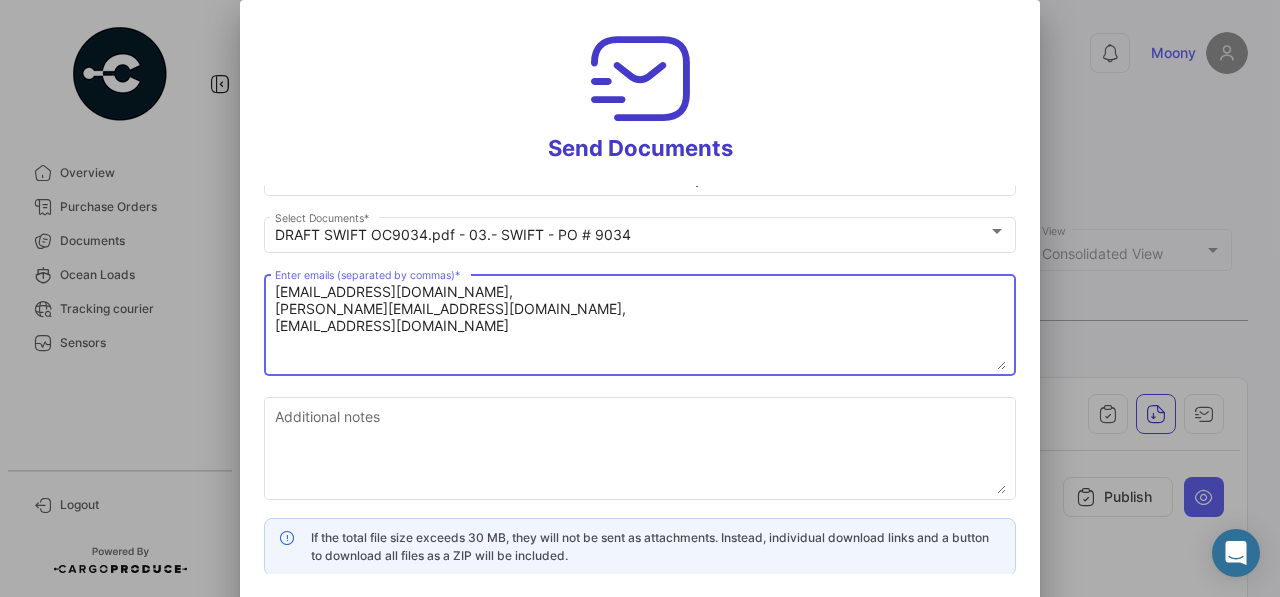 scroll, scrollTop: 88, scrollLeft: 0, axis: vertical 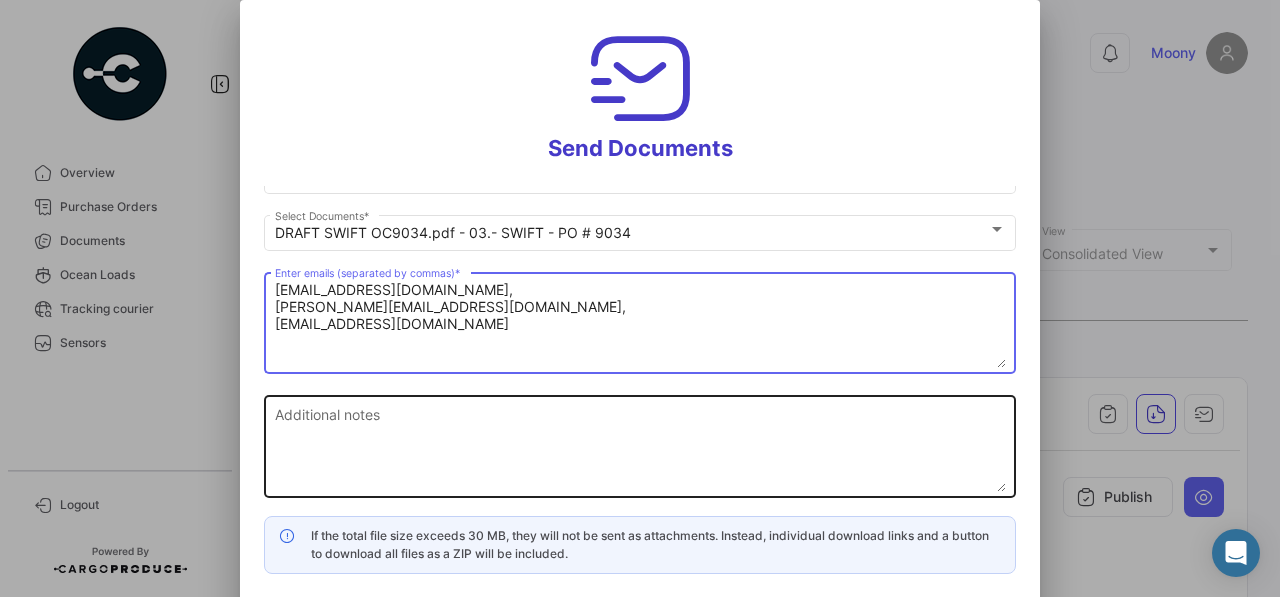 click on "Additional notes" at bounding box center (640, 448) 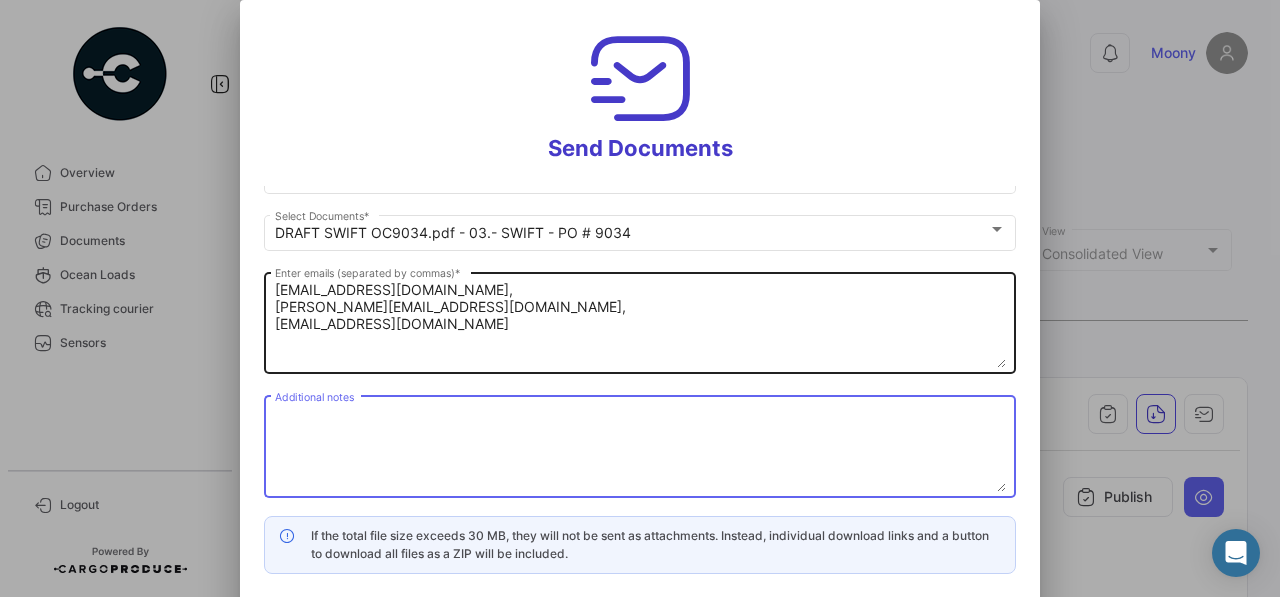 click on "[EMAIL_ADDRESS][DOMAIN_NAME],
[PERSON_NAME][EMAIL_ADDRESS][DOMAIN_NAME],
[EMAIL_ADDRESS][DOMAIN_NAME]" at bounding box center [640, 324] 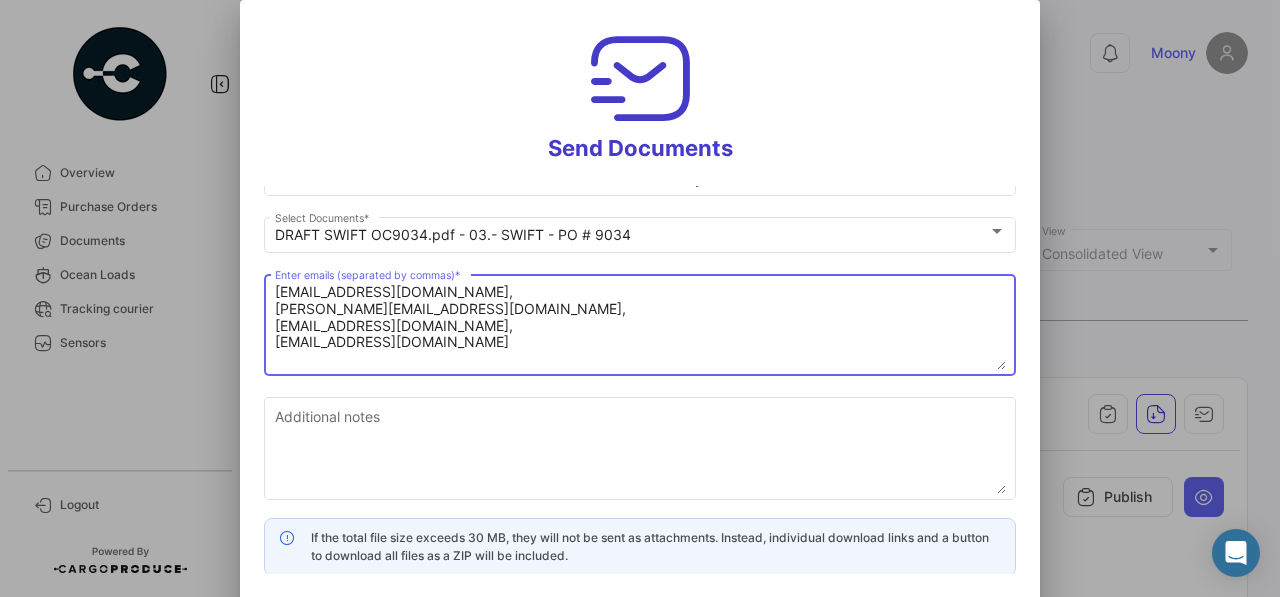 scroll, scrollTop: 88, scrollLeft: 0, axis: vertical 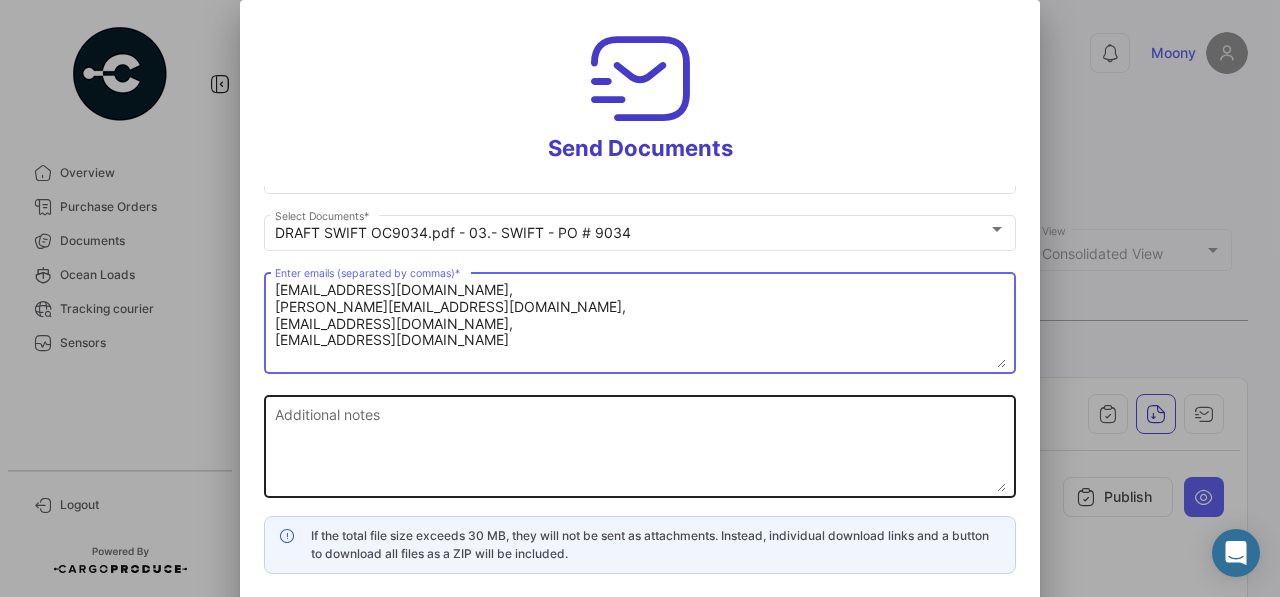 type on "[EMAIL_ADDRESS][DOMAIN_NAME],
[PERSON_NAME][EMAIL_ADDRESS][DOMAIN_NAME],
[EMAIL_ADDRESS][DOMAIN_NAME],
[EMAIL_ADDRESS][DOMAIN_NAME]" 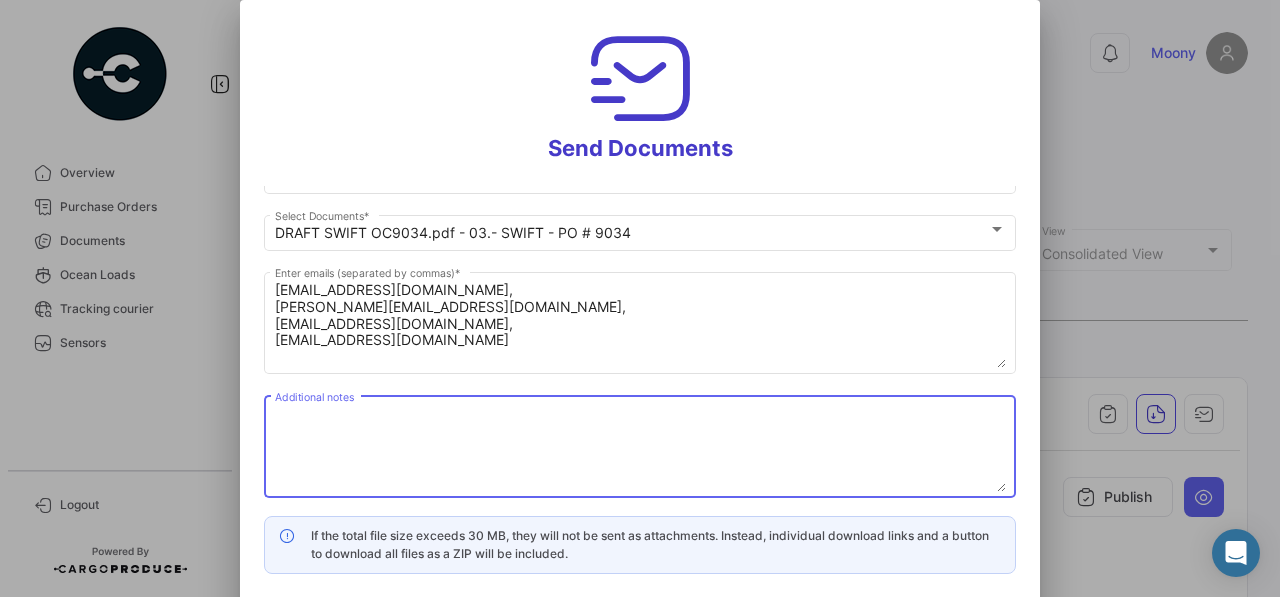 click on "Additional notes" at bounding box center (640, 448) 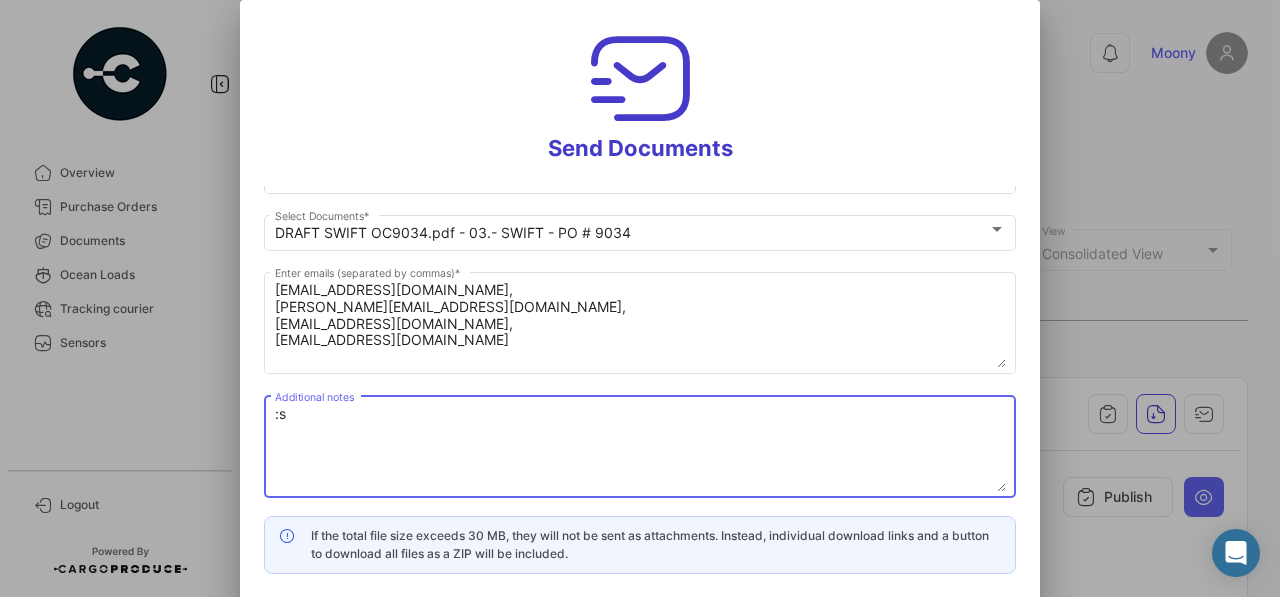 type on ":" 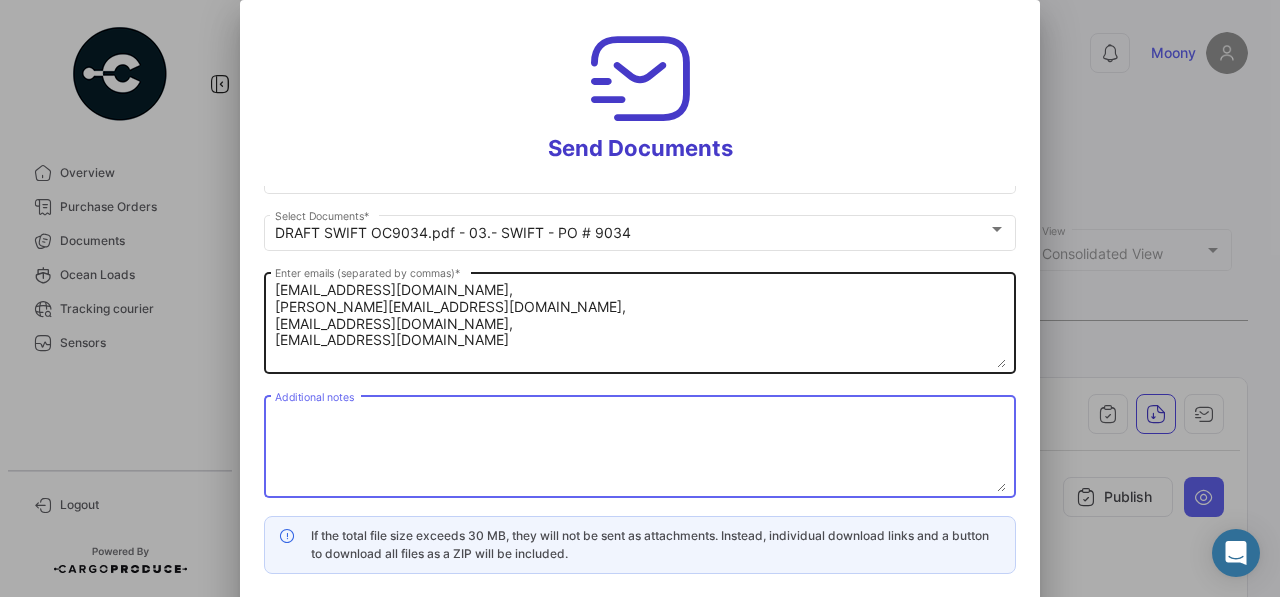 click on "[EMAIL_ADDRESS][DOMAIN_NAME],
[PERSON_NAME][EMAIL_ADDRESS][DOMAIN_NAME],
[EMAIL_ADDRESS][DOMAIN_NAME],
[EMAIL_ADDRESS][DOMAIN_NAME]" at bounding box center [640, 324] 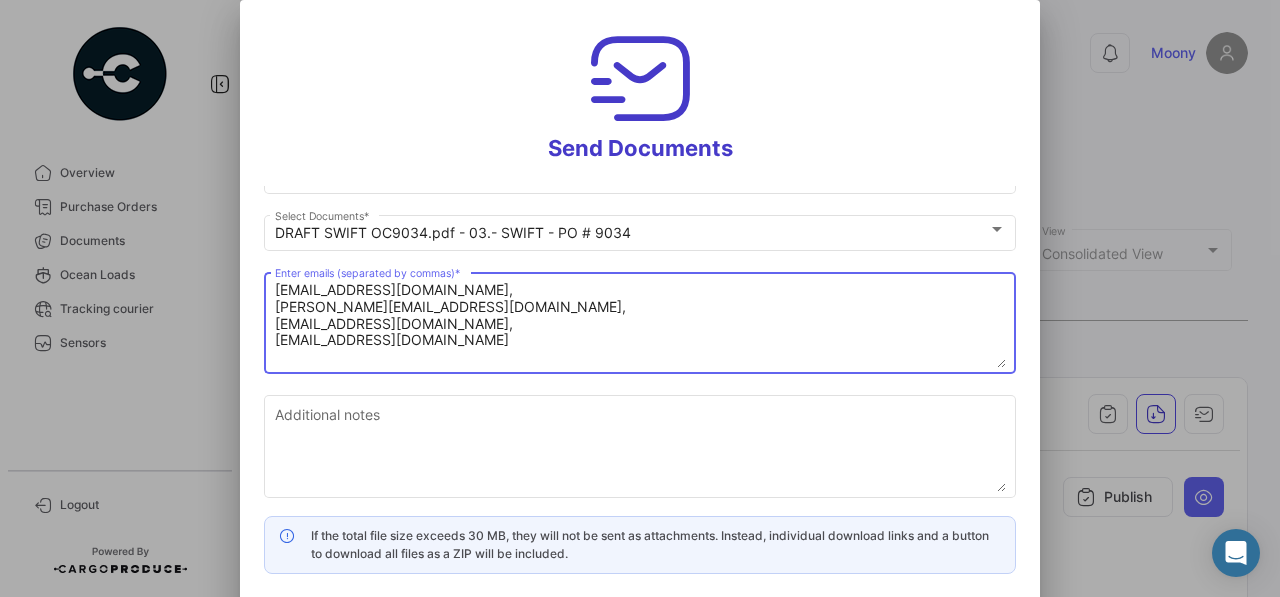 click on "[EMAIL_ADDRESS][DOMAIN_NAME],
[PERSON_NAME][EMAIL_ADDRESS][DOMAIN_NAME],
[EMAIL_ADDRESS][DOMAIN_NAME],
[EMAIL_ADDRESS][DOMAIN_NAME]" at bounding box center (640, 324) 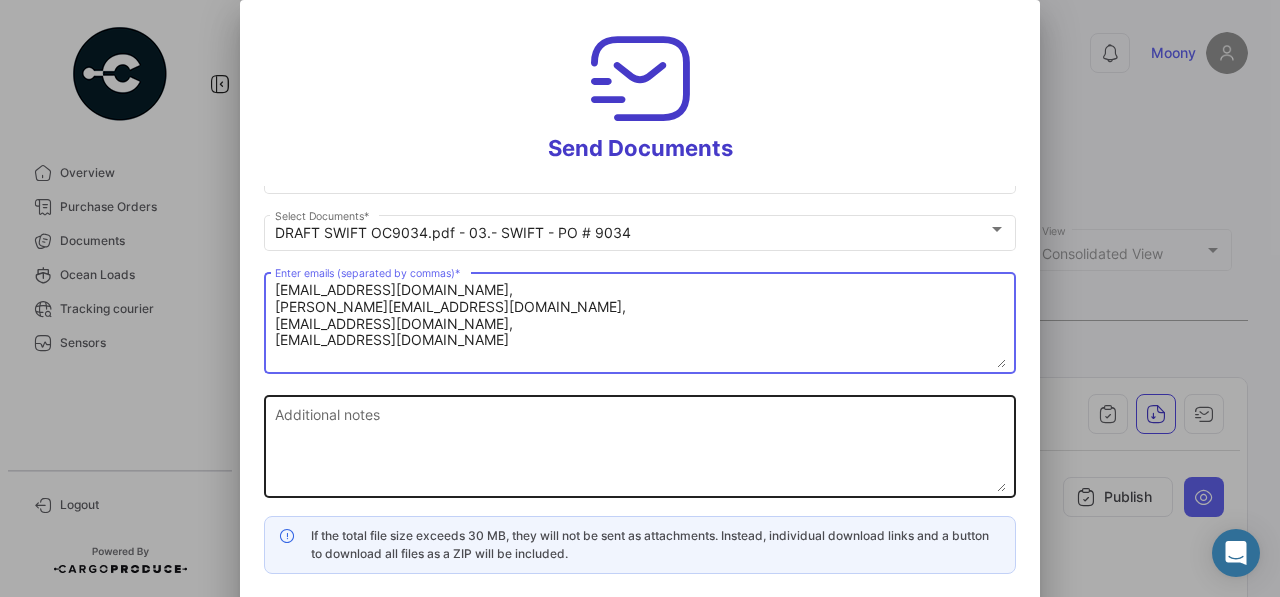 click on "Additional notes" at bounding box center (640, 448) 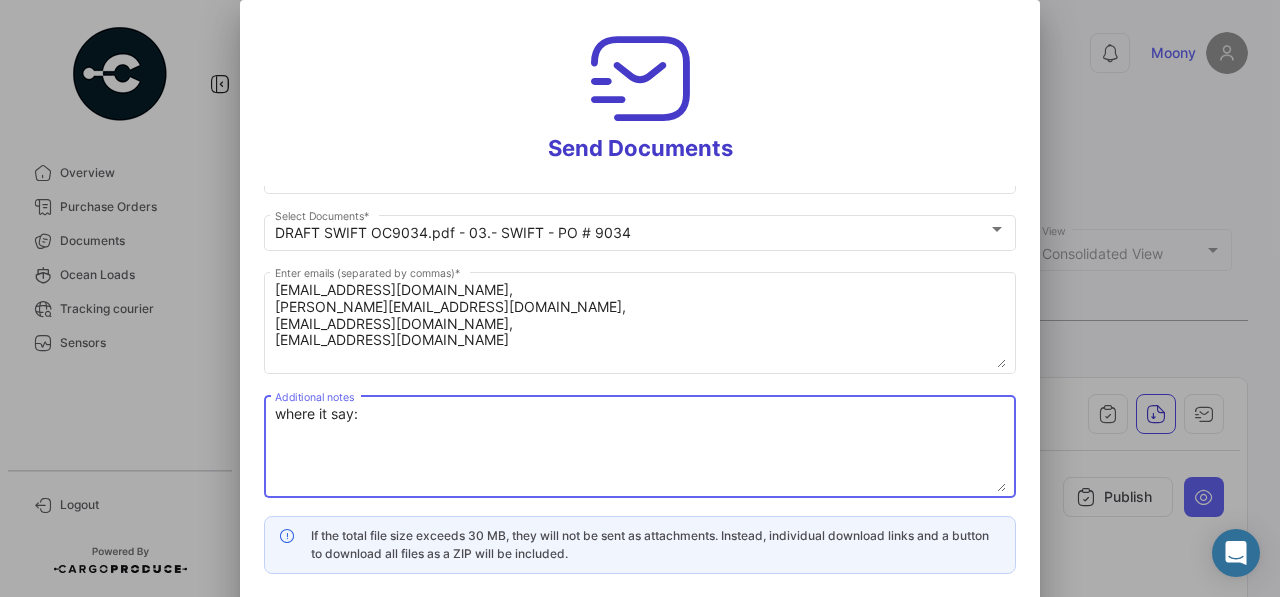 paste on "Beneficiary:
SHANTOU JINTAI AQUATIC PRODUCT
INDU
XINDI AREA OF [GEOGRAPHIC_DATA] [GEOGRAPHIC_DATA], SHANTOU
[GEOGRAPHIC_DATA]
[GEOGRAPHIC_DATA]" 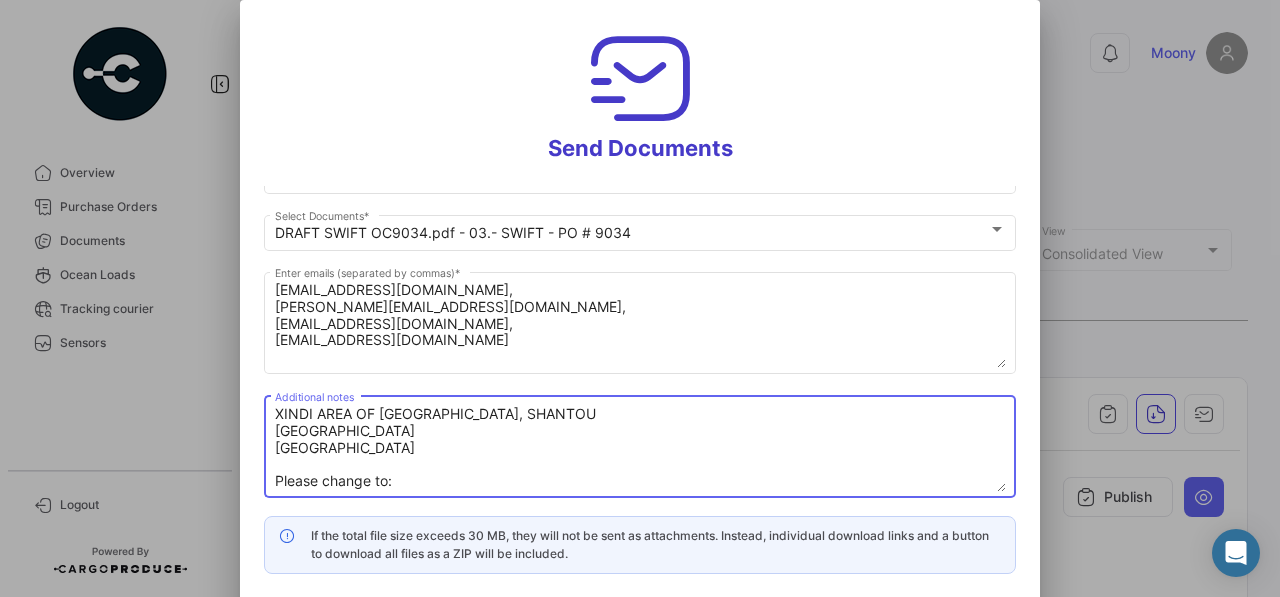 scroll, scrollTop: 98, scrollLeft: 0, axis: vertical 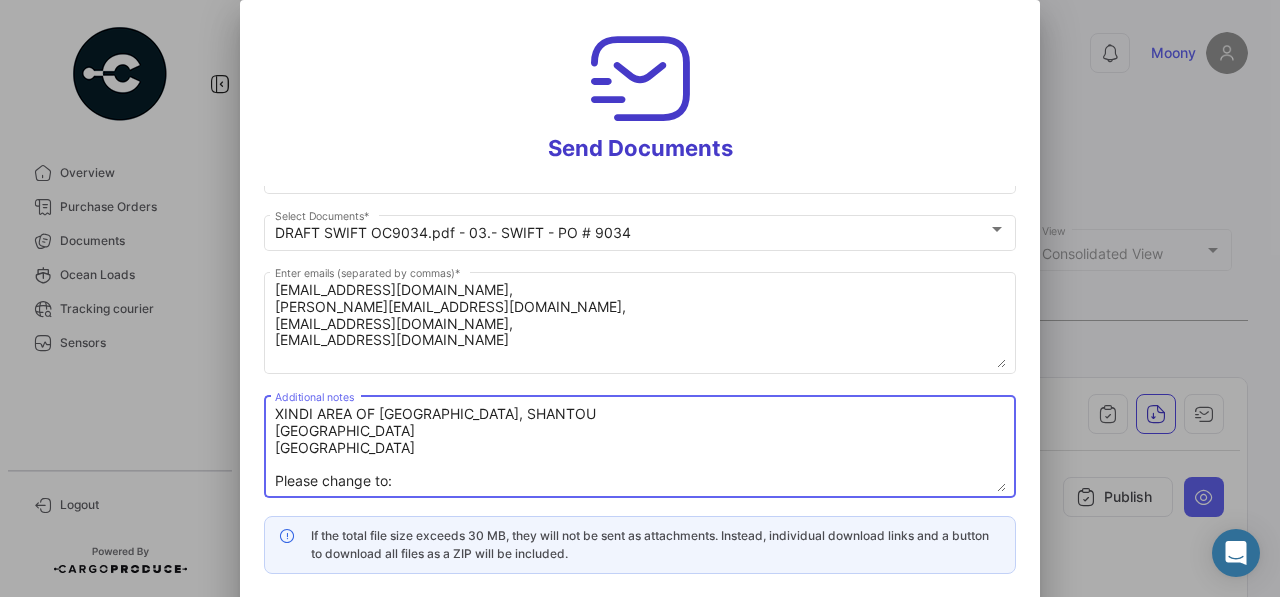 click on "where it say:
Beneficiary:
SHANTOU JINTAI AQUATIC PRODUCT
INDU
XINDI AREA OF [GEOGRAPHIC_DATA], SHANTOU
[GEOGRAPHIC_DATA]
[GEOGRAPHIC_DATA]
Please change to:" at bounding box center (640, 448) 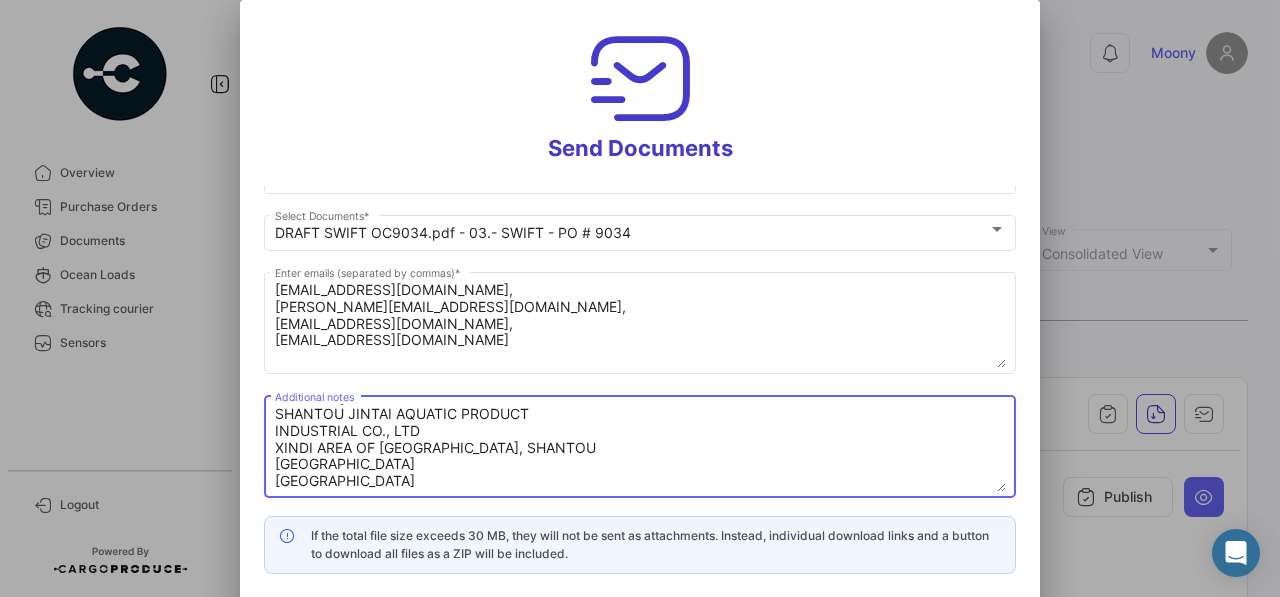 scroll, scrollTop: 233, scrollLeft: 0, axis: vertical 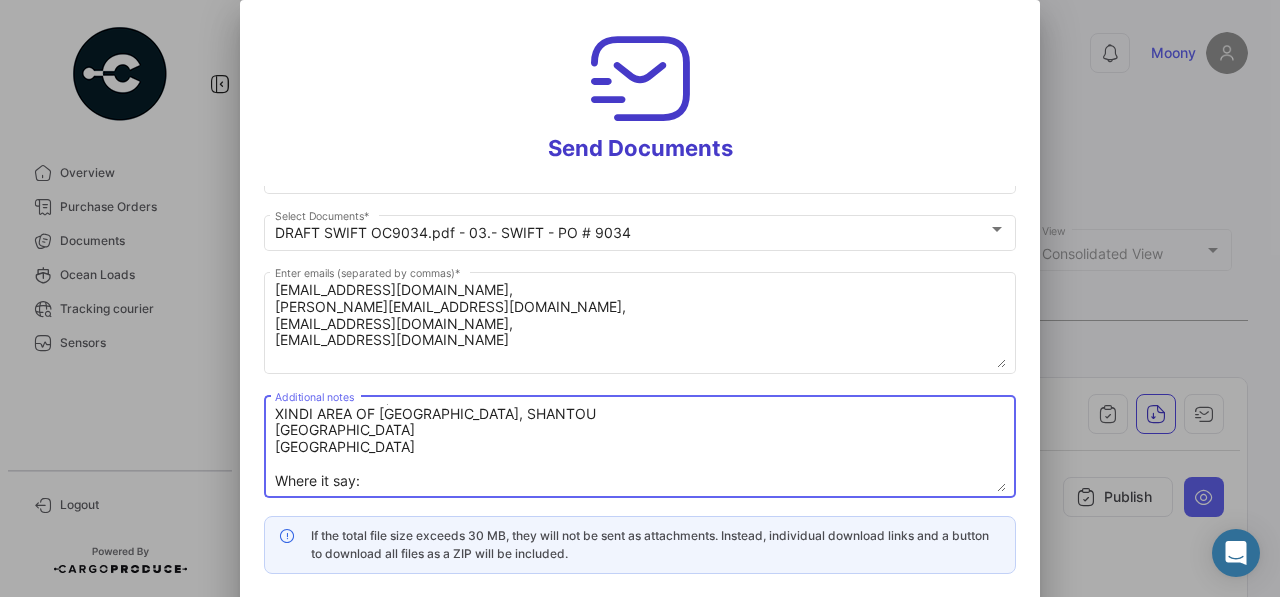 paste on "Documents Required:
3 Originals and 1 Copy Commercial Invoice - Commercial Invoice
3 Originals and 1 Copy Packing List - Packing list
1 Original and 1 Copy Certificate of Origin - CERTIFICATE OF ORIGIN FORM F FOR CHINACHILE FTA IN 1 ORIGINAL AND 1 COPY
1 Original and 1 Copy Health Certificate
1 Original and 1 Copy Certificate microbiological
1 Original and 1 Copy Certificate of Legal Origin" 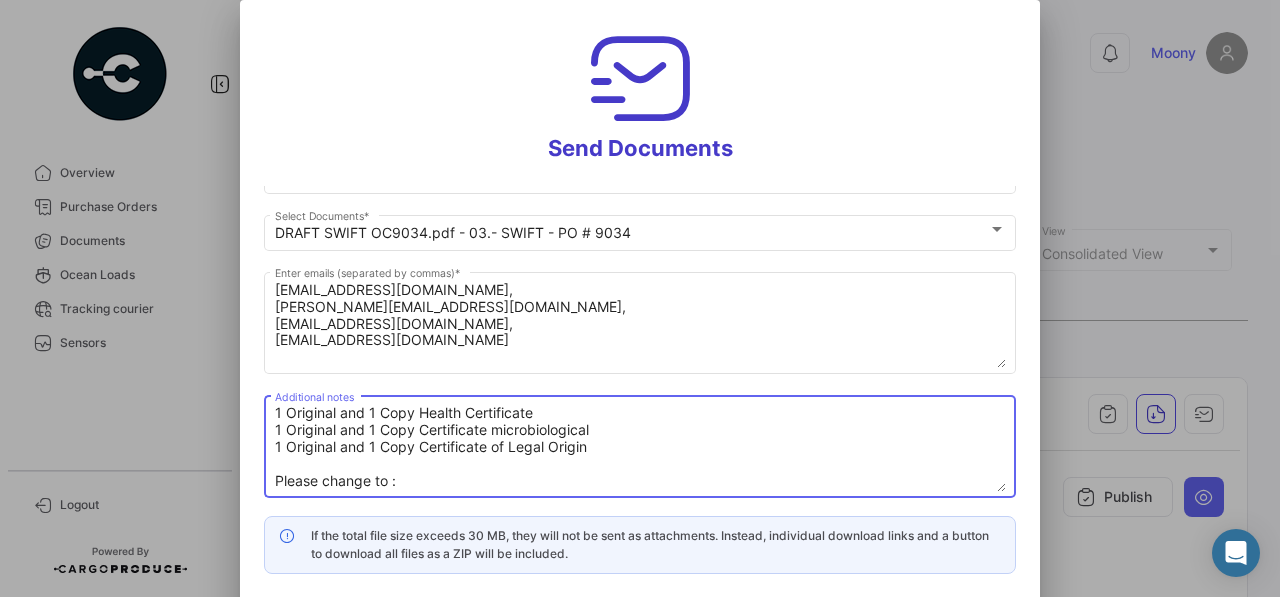 scroll, scrollTop: 418, scrollLeft: 0, axis: vertical 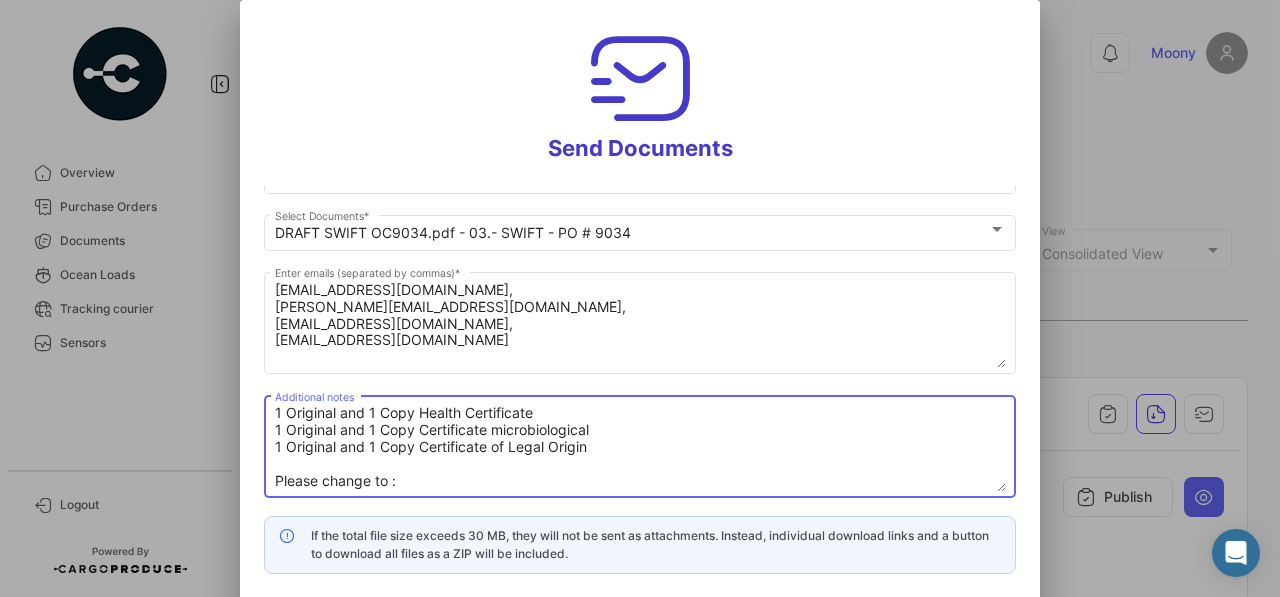 click on "where it say:
Beneficiary:
SHANTOU JINTAI AQUATIC PRODUCT
INDU
XINDI AREA OF [GEOGRAPHIC_DATA], SHANTOU
[GEOGRAPHIC_DATA]
[GEOGRAPHIC_DATA]
Please change to:
Beneficiary:
SHANTOU JINTAI AQUATIC PRODUCT
INDUSTRIAL CO., LTD
XINDI AREA OF [GEOGRAPHIC_DATA], SHANTOU
[GEOGRAPHIC_DATA]
[GEOGRAPHIC_DATA]
Where it say:
Documents Required:
3 Originals and 1 Copy Commercial Invoice - Commercial Invoice
3 Originals and 1 Copy Packing List - Packing list
1 Original and 1 Copy Certificate of Origin - CERTIFICATE OF ORIGIN FORM F FOR CHINACHILE FTA IN 1 ORIGINAL AND 1 COPY
1 Original and 1 Copy Health Certificate
1 Original and 1 Copy Certificate microbiological
1 Original and 1 Copy Certificate of Legal Origin
Please change to :" at bounding box center [640, 448] 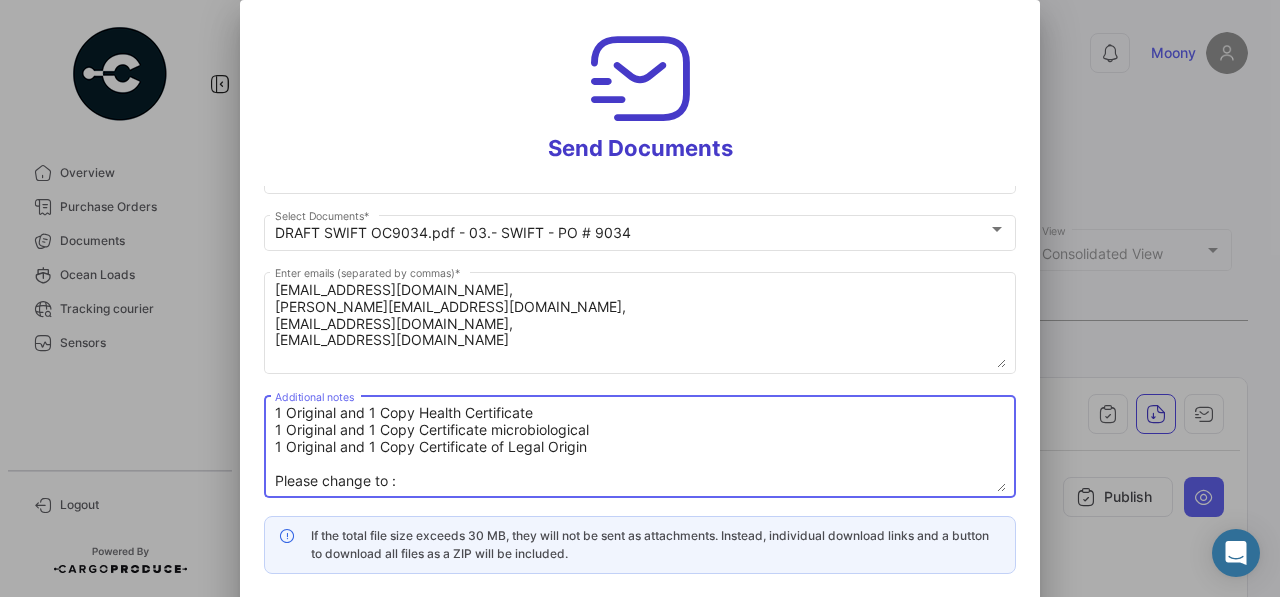 paste on "Documents Required:
3 Originals and 1 Copy Commercial Invoice - Commercial Invoice
3 Originals and 1 Copy Packing List - Packing list
1 Original and 1 Copy Certificate of Origin - CERTIFICATE OF ORIGIN FORM FOR CHINA CHILE FTA IN 1 ORIGINAL AND 1 COPY
1 Original and 1 Copy Health Certificate
1 Original and 1 Copy ANALYSIS CERTIFICATE
1 Original and 1 Copy Certificate of Legal Origin" 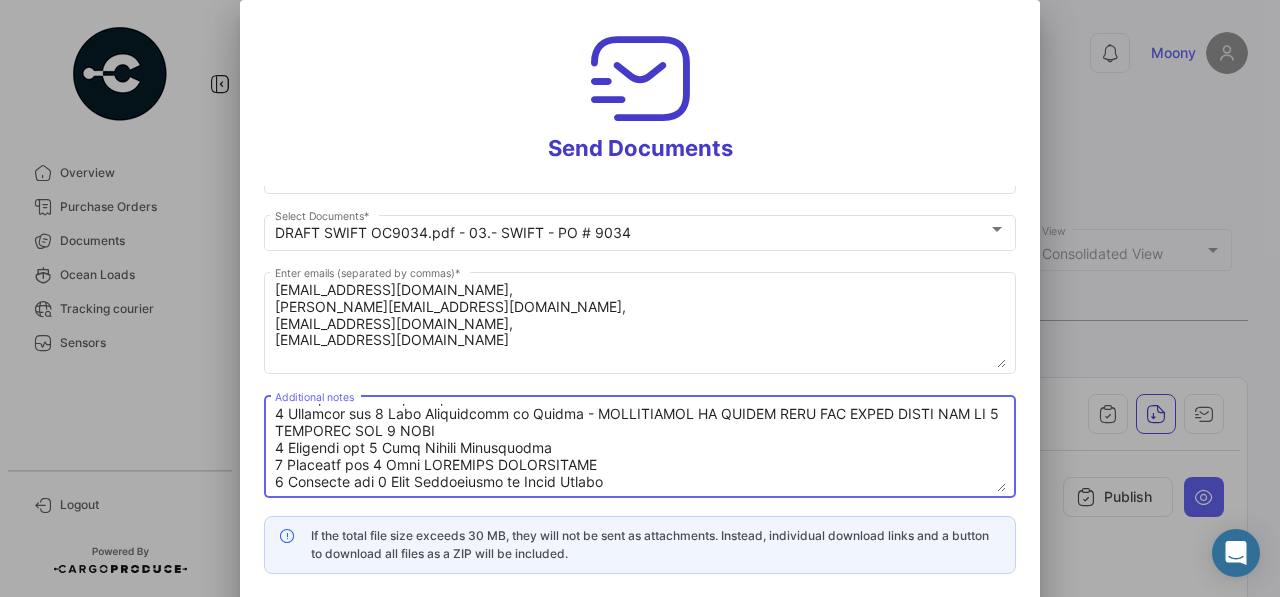 scroll, scrollTop: 571, scrollLeft: 0, axis: vertical 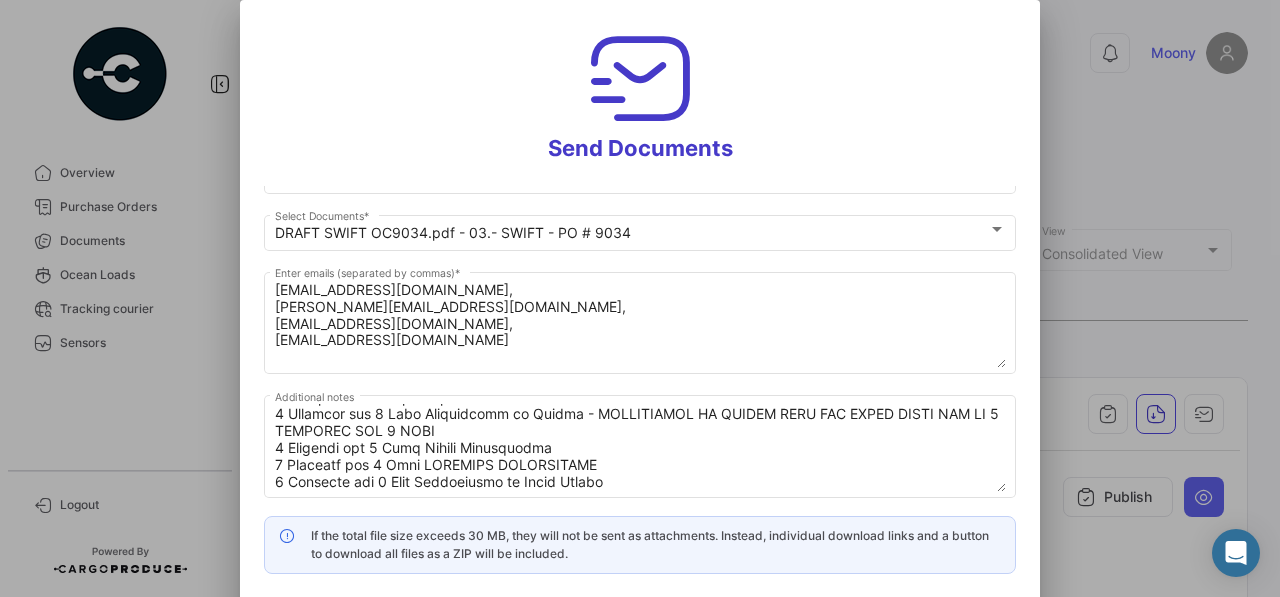 click on "Send Documents" at bounding box center [640, 93] 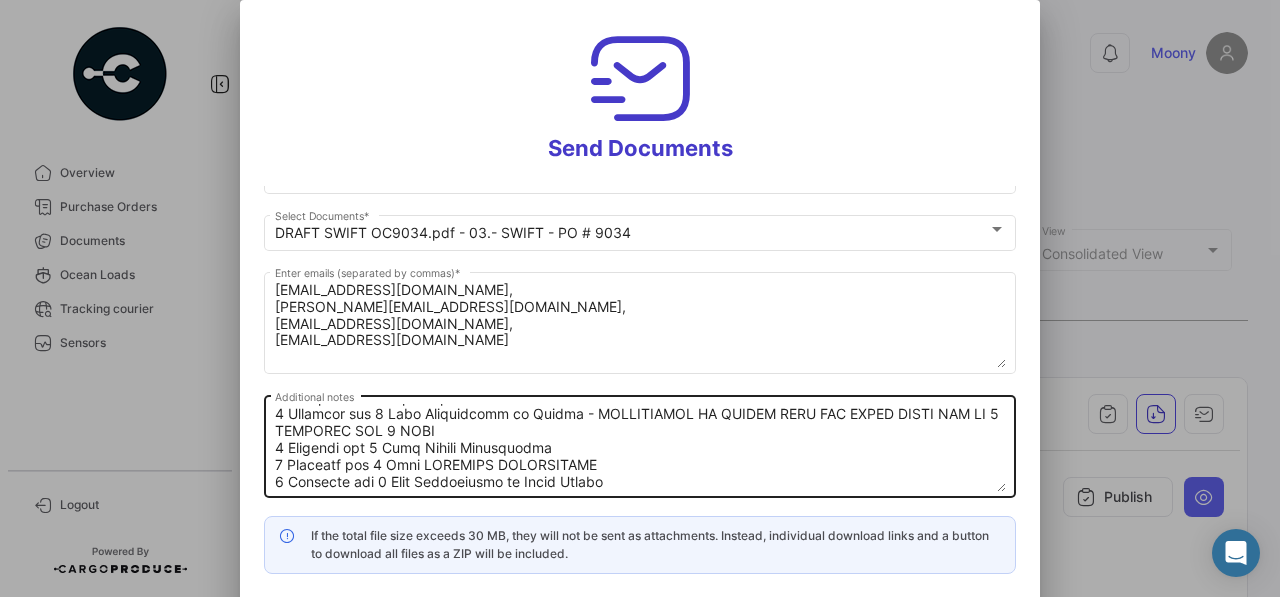 scroll, scrollTop: 571, scrollLeft: 0, axis: vertical 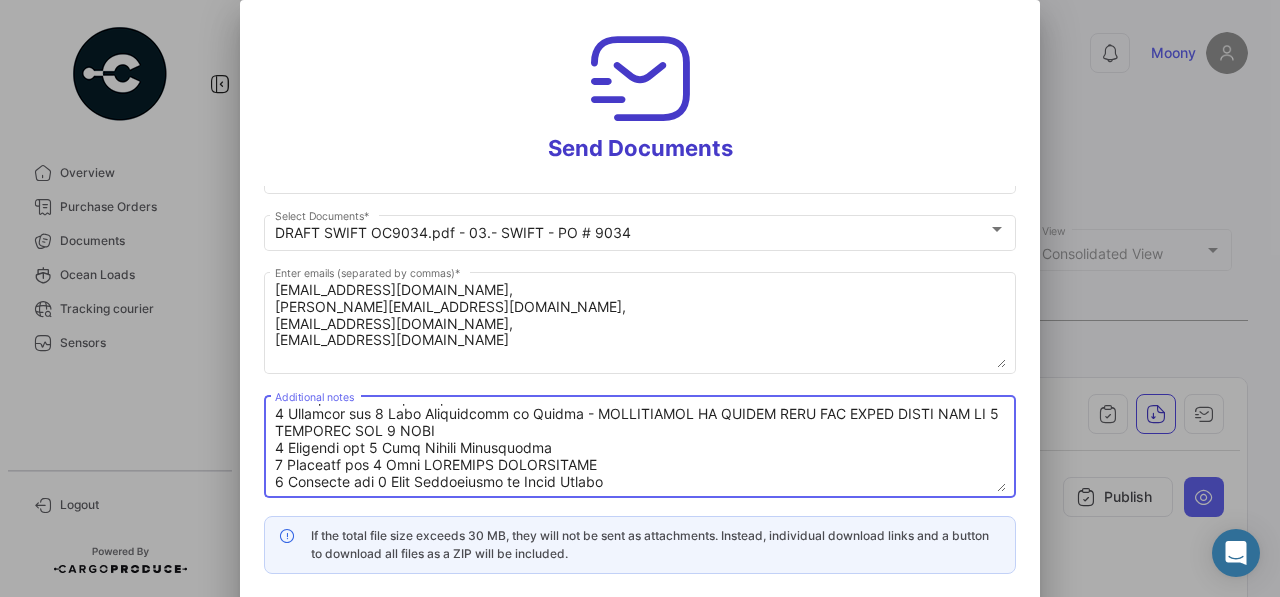 click on "Additional notes" at bounding box center [640, 448] 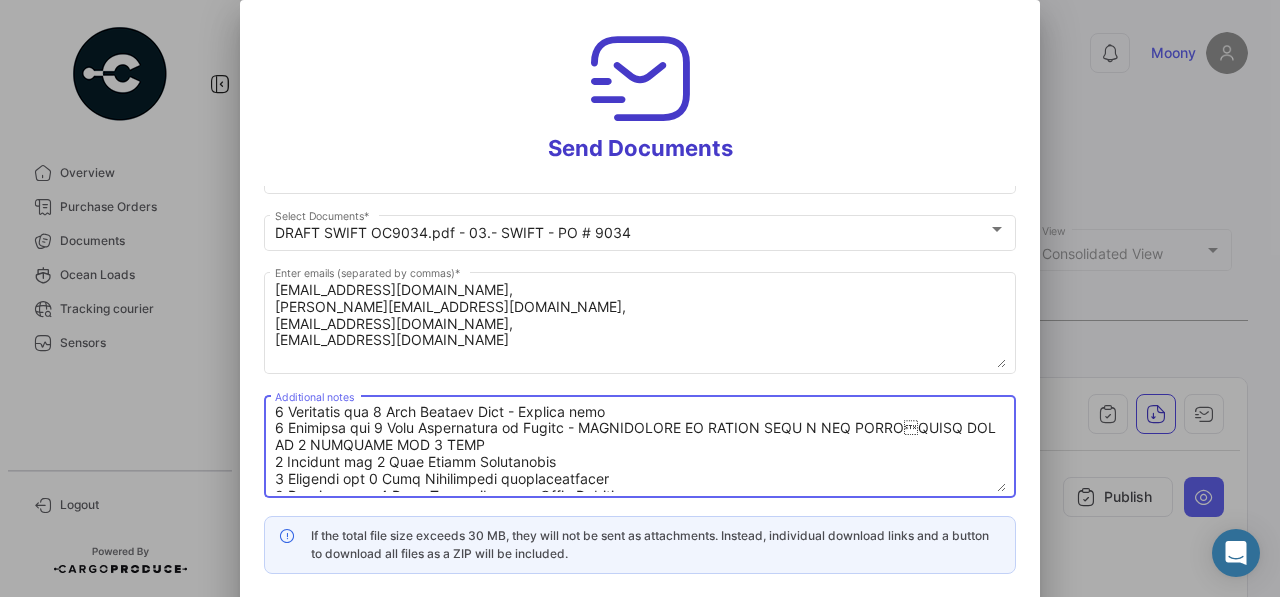 scroll, scrollTop: 0, scrollLeft: 0, axis: both 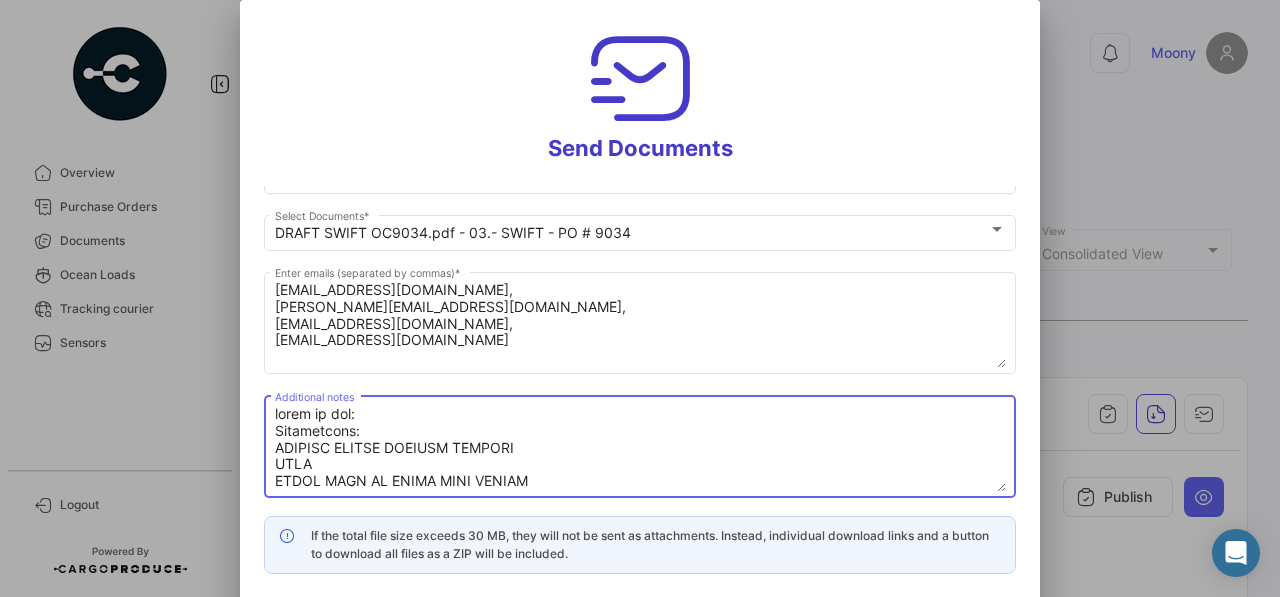 drag, startPoint x: 628, startPoint y: 456, endPoint x: 195, endPoint y: 276, distance: 468.92325 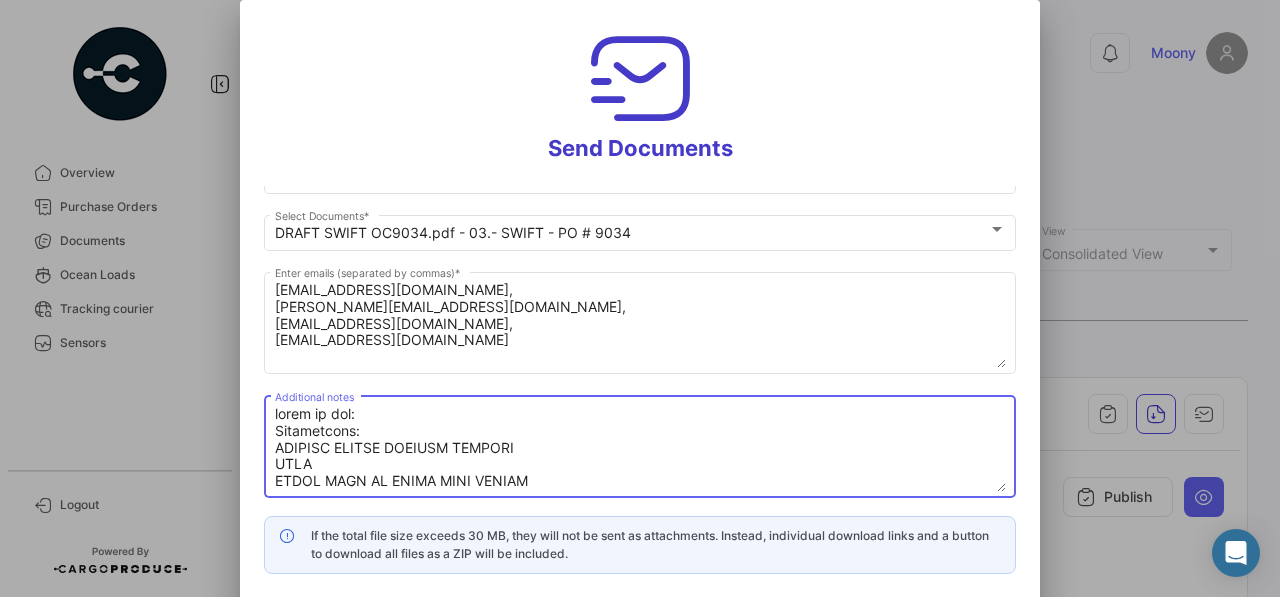 click on "Additional notes" at bounding box center (640, 448) 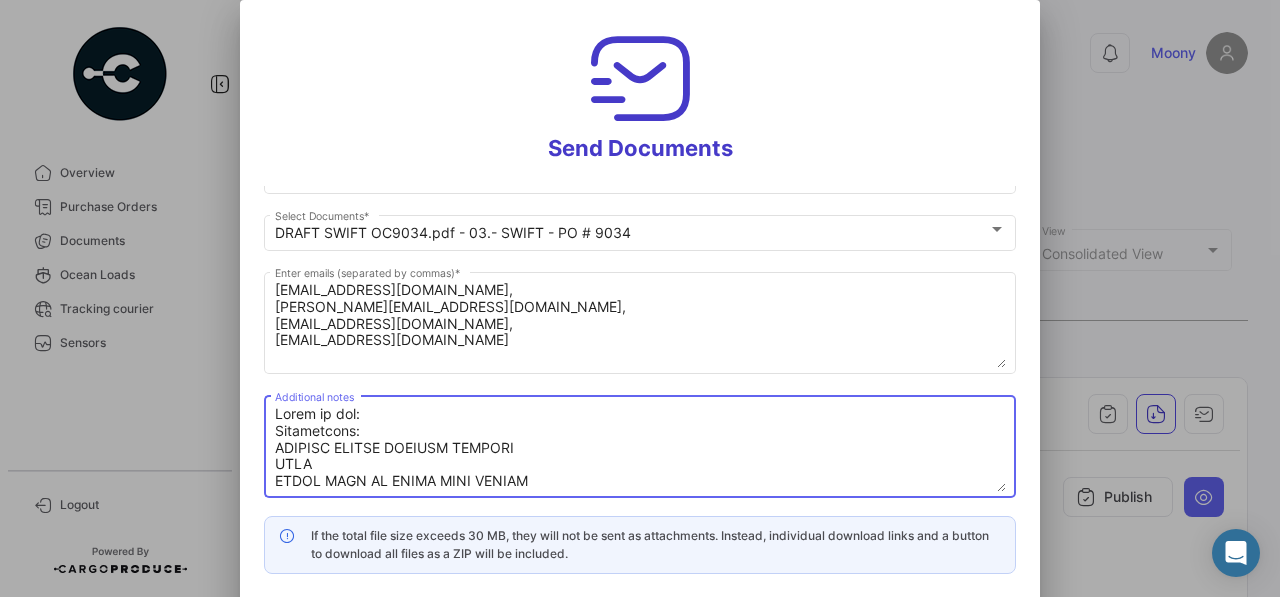 type on "Where it say:
Beneficiary:
SHANTOU JINTAI AQUATIC PRODUCT
INDU
XINDI AREA OF [GEOGRAPHIC_DATA], SHANTOU
[GEOGRAPHIC_DATA]
[GEOGRAPHIC_DATA]
Please change to:
Beneficiary:
SHANTOU JINTAI AQUATIC PRODUCT
INDUSTRIAL CO., LTD
XINDI AREA OF [GEOGRAPHIC_DATA], SHANTOU
[GEOGRAPHIC_DATA]
[GEOGRAPHIC_DATA]
Where it say:
Documents Required:
3 Originals and 1 Copy Commercial Invoice - Commercial Invoice
3 Originals and 1 Copy Packing List - Packing list
1 Original and 1 Copy Certificate of Origin - CERTIFICATE OF ORIGIN FORM F FOR CHINACHILE FTA IN 1 ORIGINAL AND 1 COPY
1 Original and 1 Copy Health Certificate
1 Original and 1 Copy Certificate microbiological
1 Original and 1 Copy Certificate of Legal Origin
Please change to :
Documents Required:
3 Originals and 1 Copy Commercial Invoice - Commercial Invoice
3 Originals and 1 Copy Packing List - Packing list
1 Original and 1 Copy Certificate of Origin - CERTIFICATE OF ORIGIN FORM FOR CHINA CHILE FTA IN 1 ORIGINAL AND 1 COPY
1 Original and 1 Copy Health Certificate
1 Original and 1 C..." 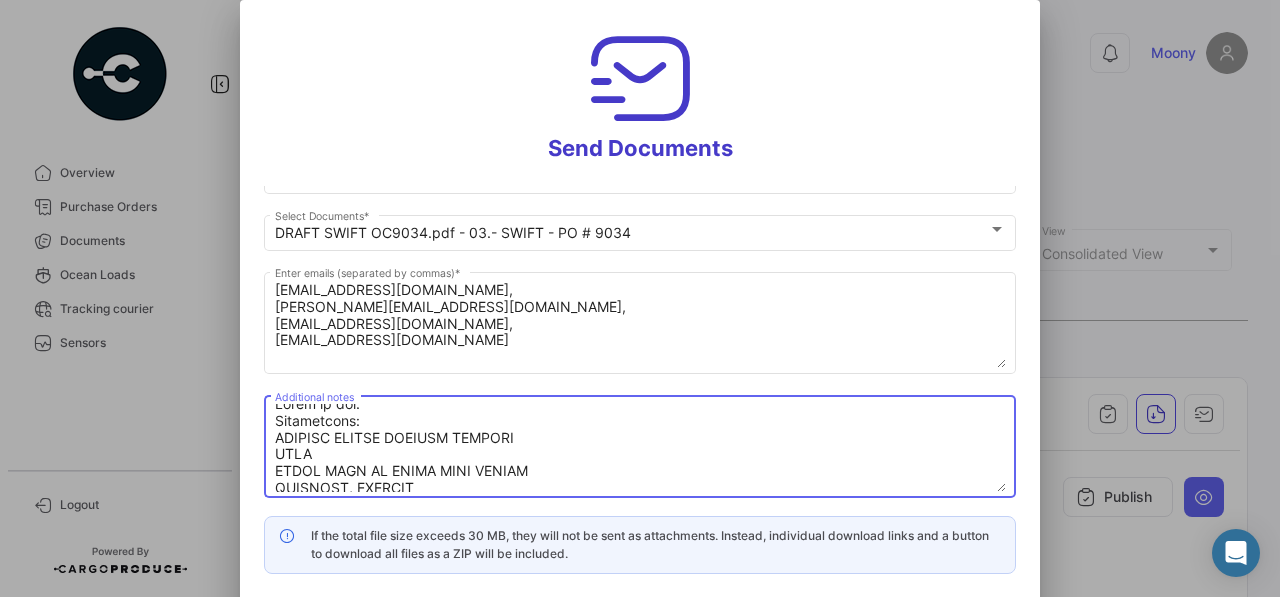 scroll, scrollTop: 0, scrollLeft: 0, axis: both 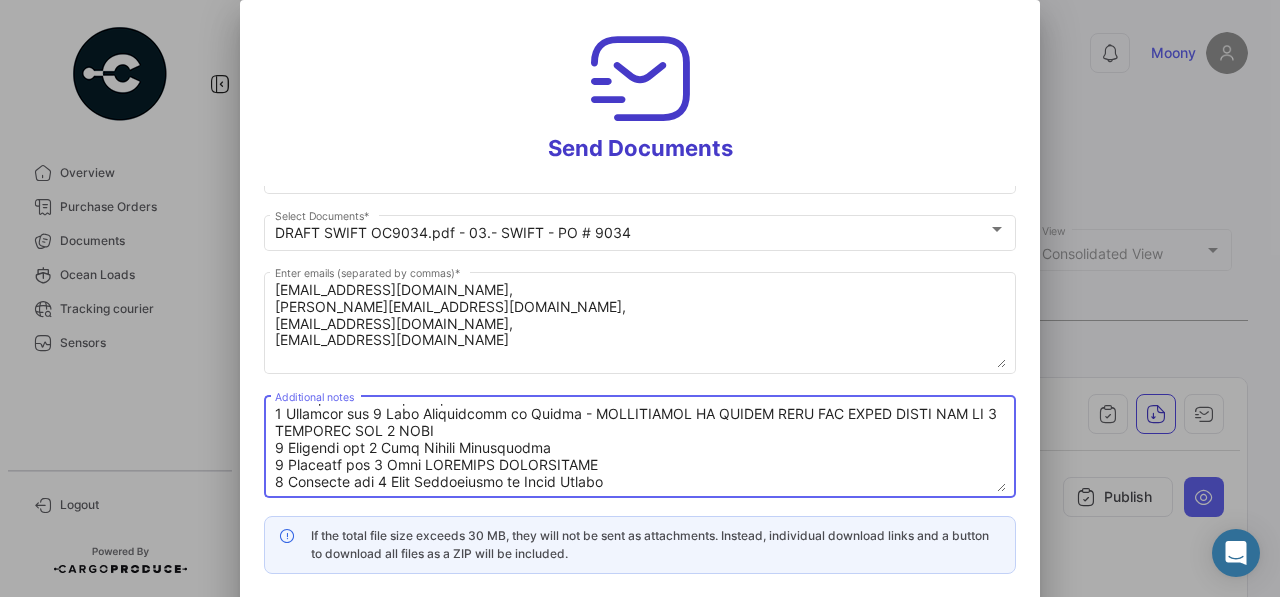 click on "English Select Language  *   Moony has shared the documents of PO # 9034 with you Swift modification Subject  *  DRAFT SWIFT OC9034.pdf - 03.- SWIFT - PO # 9034  Select Documents  *   [EMAIL_ADDRESS][DOMAIN_NAME],
[PERSON_NAME][EMAIL_ADDRESS][DOMAIN_NAME],
[EMAIL_ADDRESS][DOMAIN_NAME],
[EMAIL_ADDRESS][DOMAIN_NAME] Enter emails (separated by commas)  *   Additional notes If the total file size exceeds 30 MB, they will not be sent as attachments. Instead, individual download links and a button to download all files as a ZIP will be included." at bounding box center (640, 380) 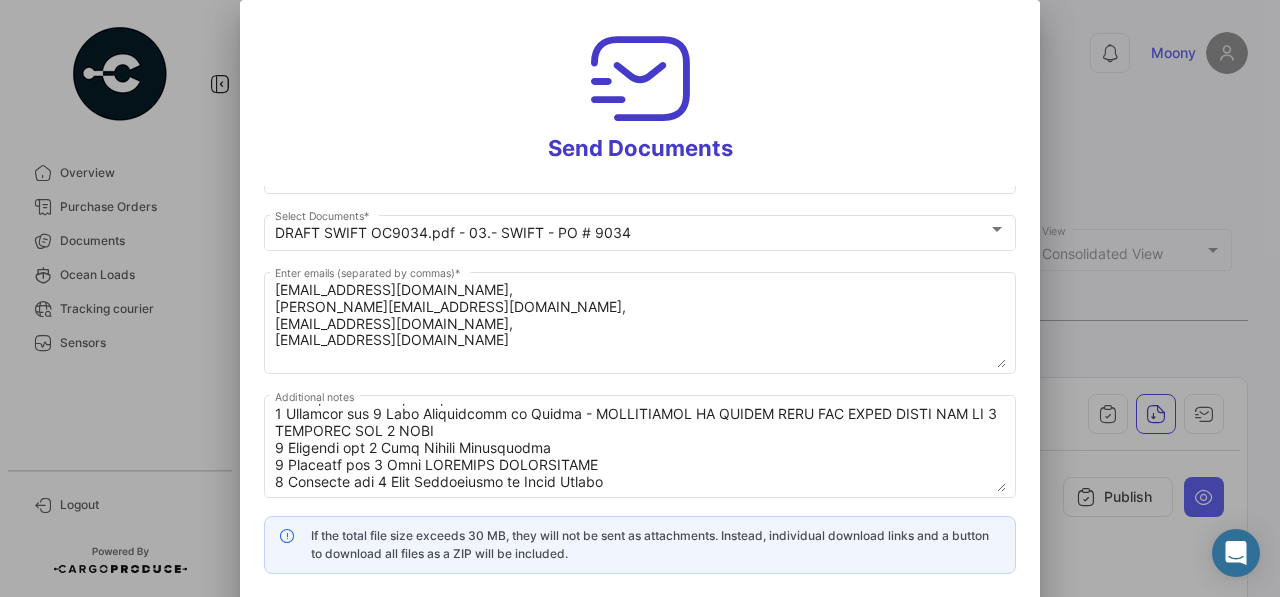 click on "Send Documents
English Select Language  *   Moony has shared the documents of PO # 9034 with you Swift modification Subject  *  DRAFT SWIFT OC9034.pdf - 03.- SWIFT - PO # 9034  Select Documents  *   [EMAIL_ADDRESS][DOMAIN_NAME],
[PERSON_NAME][EMAIL_ADDRESS][DOMAIN_NAME],
[EMAIL_ADDRESS][DOMAIN_NAME],
[EMAIL_ADDRESS][DOMAIN_NAME] Enter emails (separated by commas)  *   Additional notes If the total file size exceeds 30 MB, they will not be sent as attachments. Instead, individual download links and a button to download all files as a ZIP will be included.  Cancel   Send" at bounding box center (640, 340) 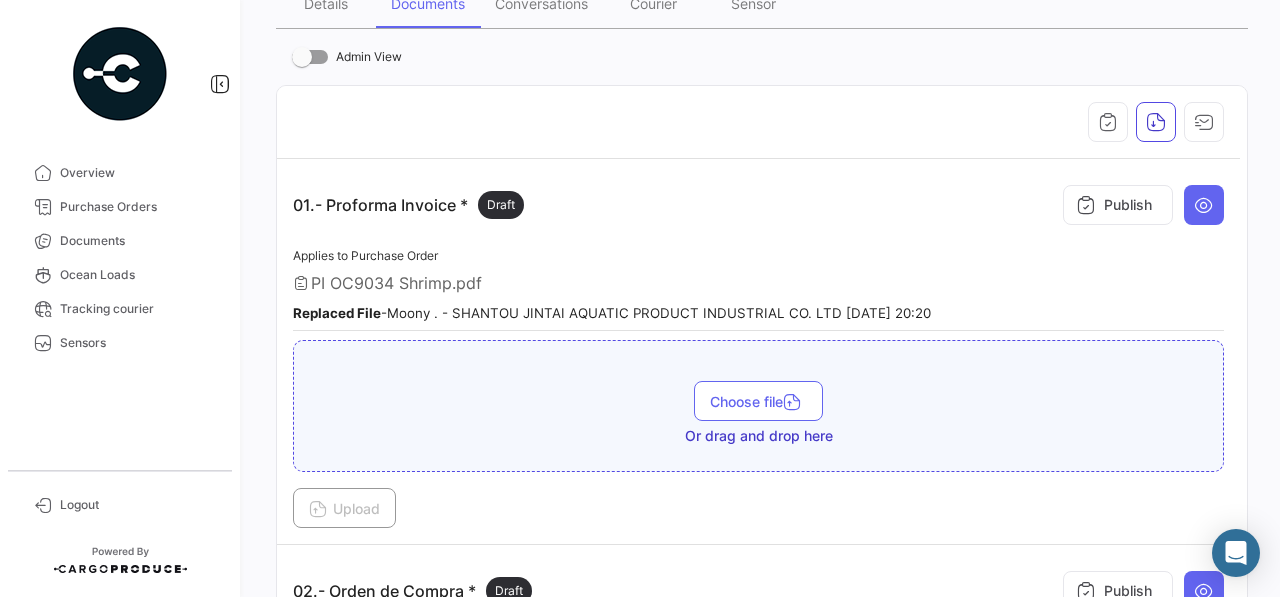 scroll, scrollTop: 346, scrollLeft: 0, axis: vertical 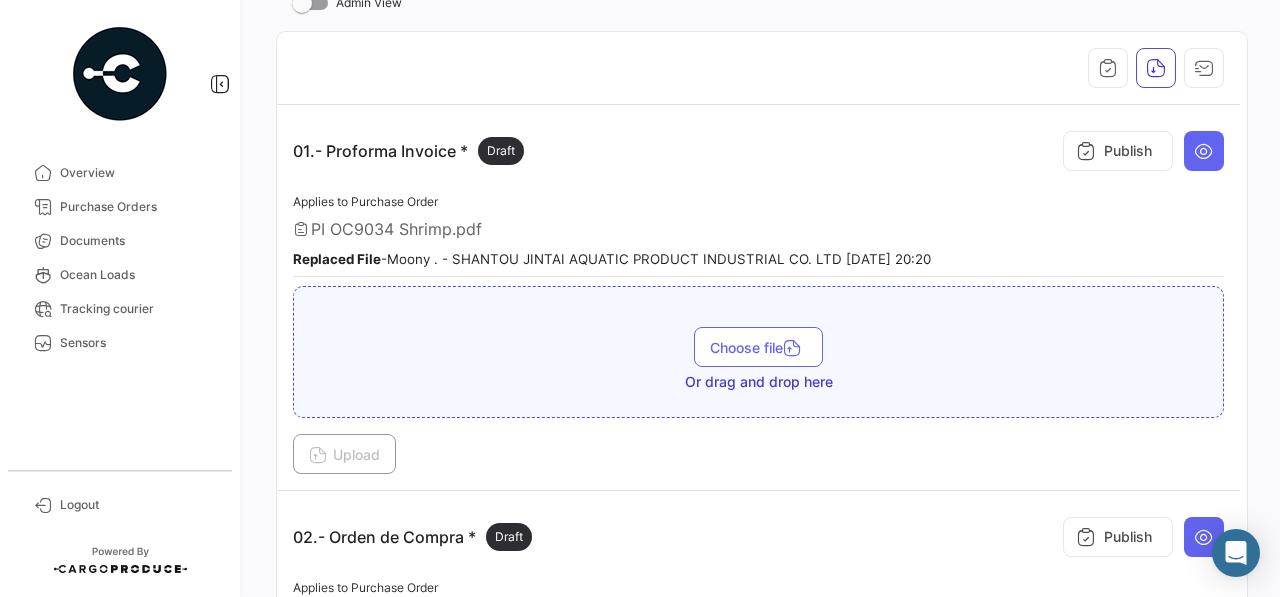 click on "01.- Proforma Invoice *   Draft   Publish   Applies to Purchase Order   PI OC9034 Shrimp.pdf  Replaced File  -   Moony .  - SHANTOU JINTAI AQUATIC PRODUCT INDUSTRIAL CO. LTD [DATE] 20:20      Choose file  Or drag and drop here  Upload" at bounding box center (758, 298) 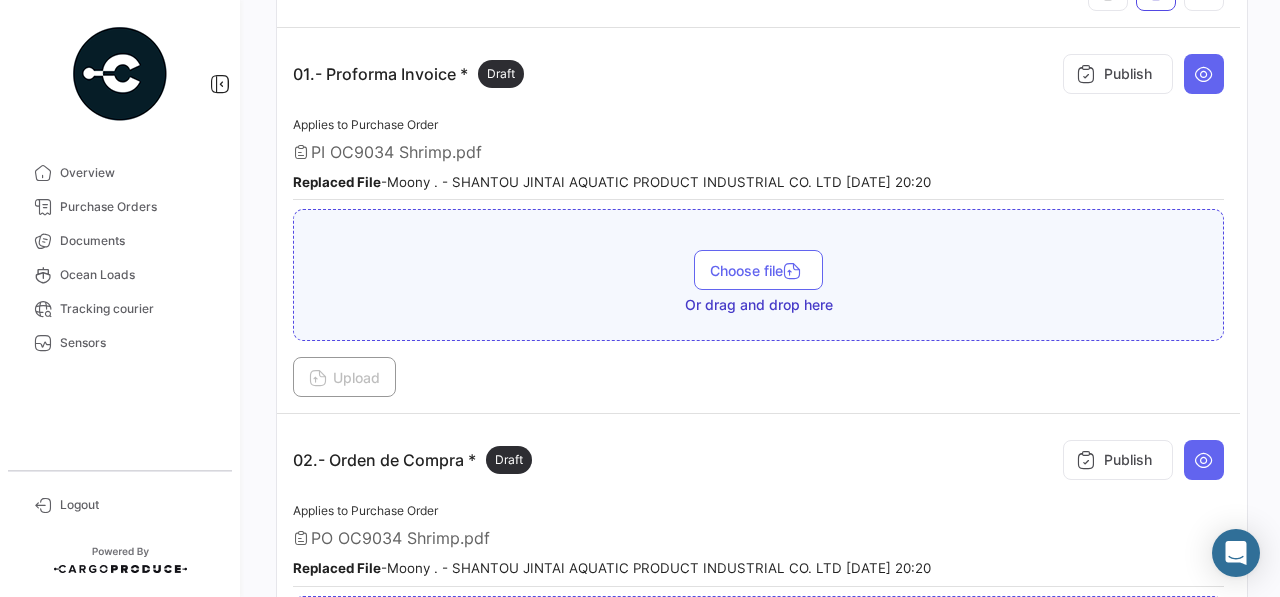 scroll, scrollTop: 415, scrollLeft: 0, axis: vertical 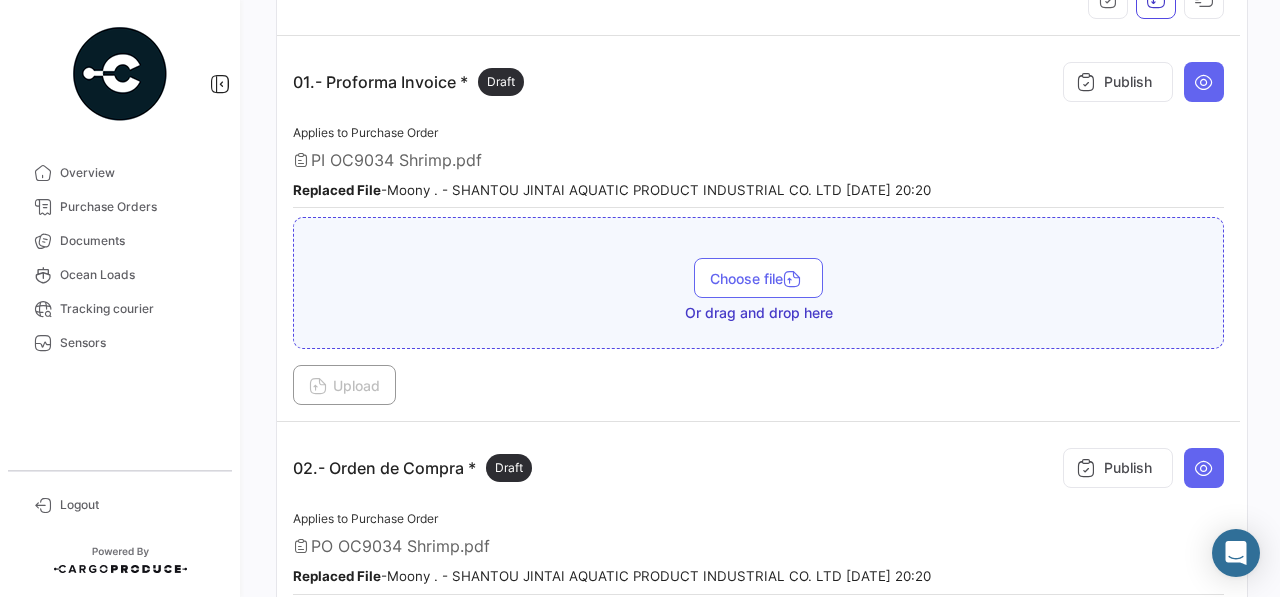 drag, startPoint x: 197, startPoint y: 76, endPoint x: 172, endPoint y: 28, distance: 54.120235 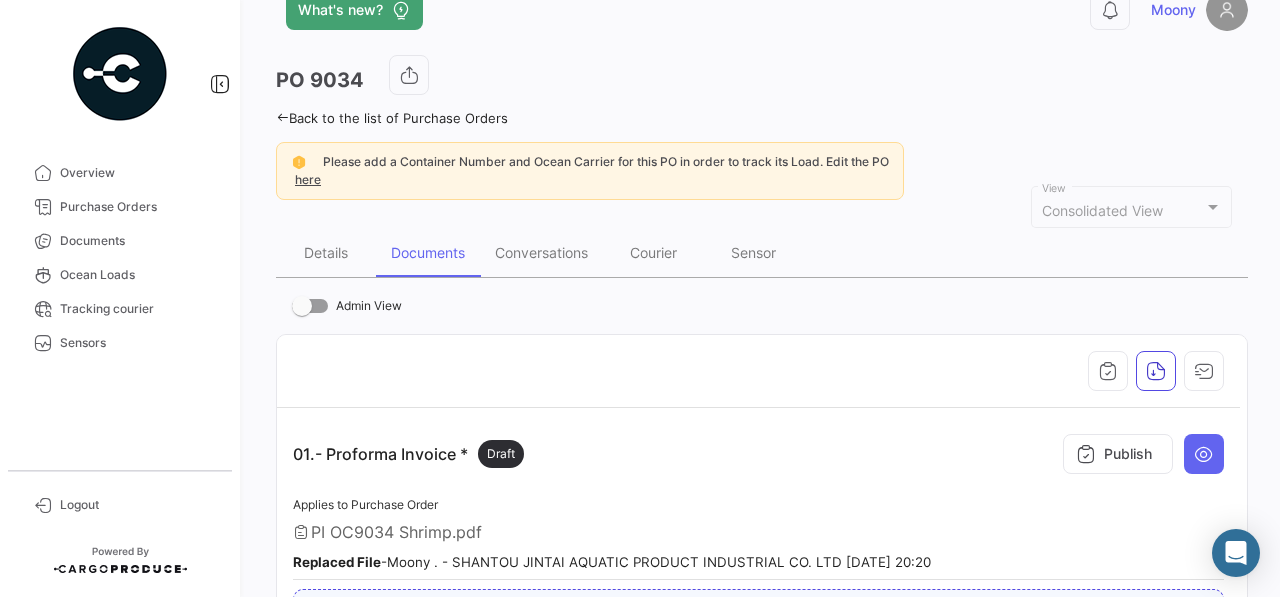 scroll, scrollTop: 0, scrollLeft: 0, axis: both 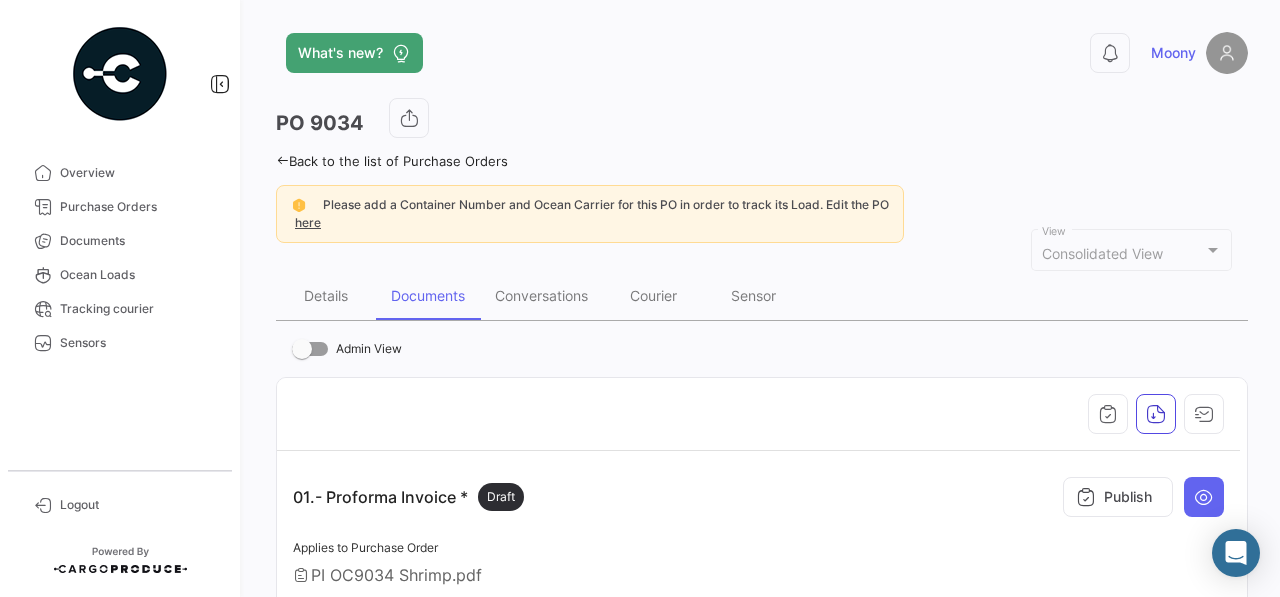 click on "PO
9034" 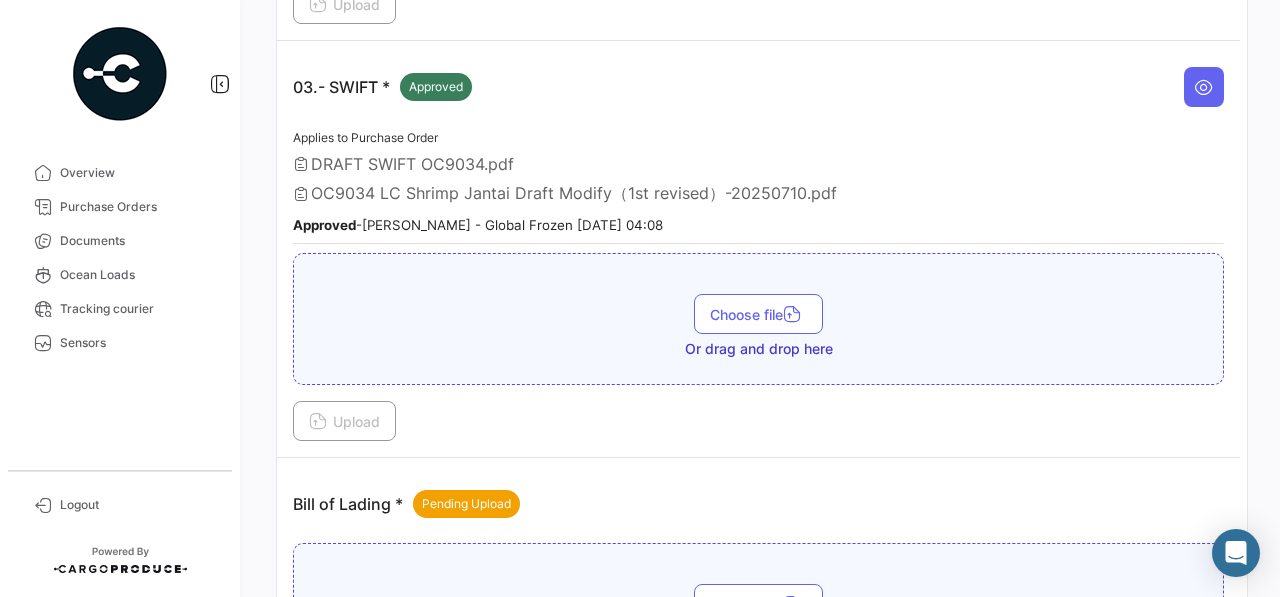 scroll, scrollTop: 1180, scrollLeft: 0, axis: vertical 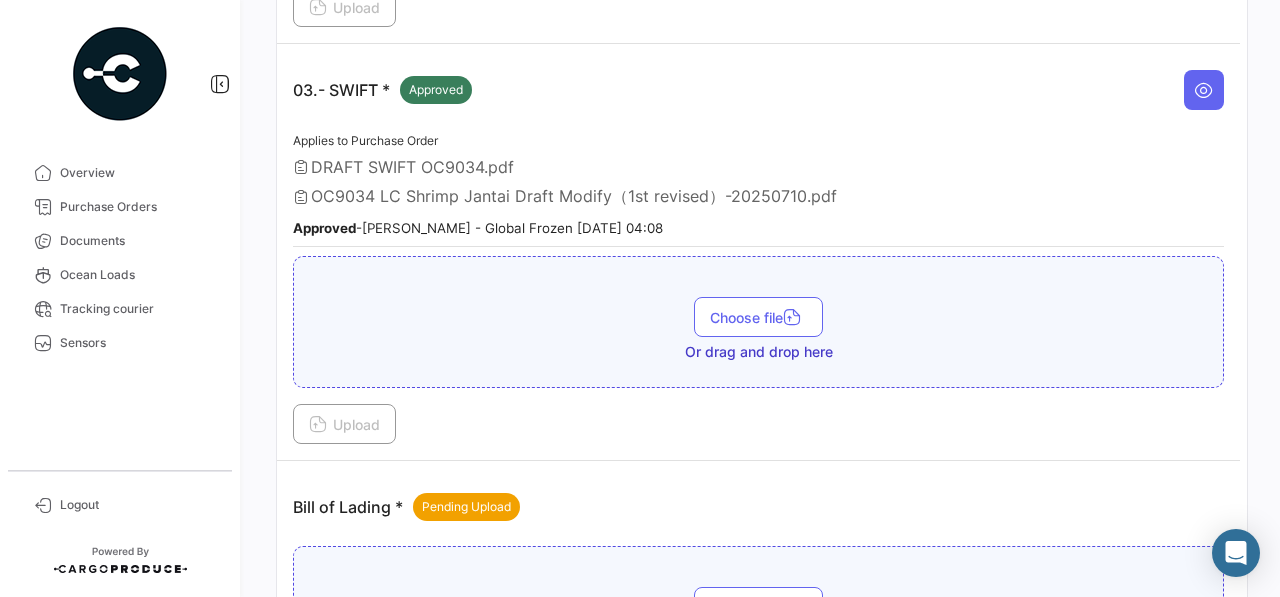 click on "DRAFT SWIFT OC9034.pdf" at bounding box center (412, 167) 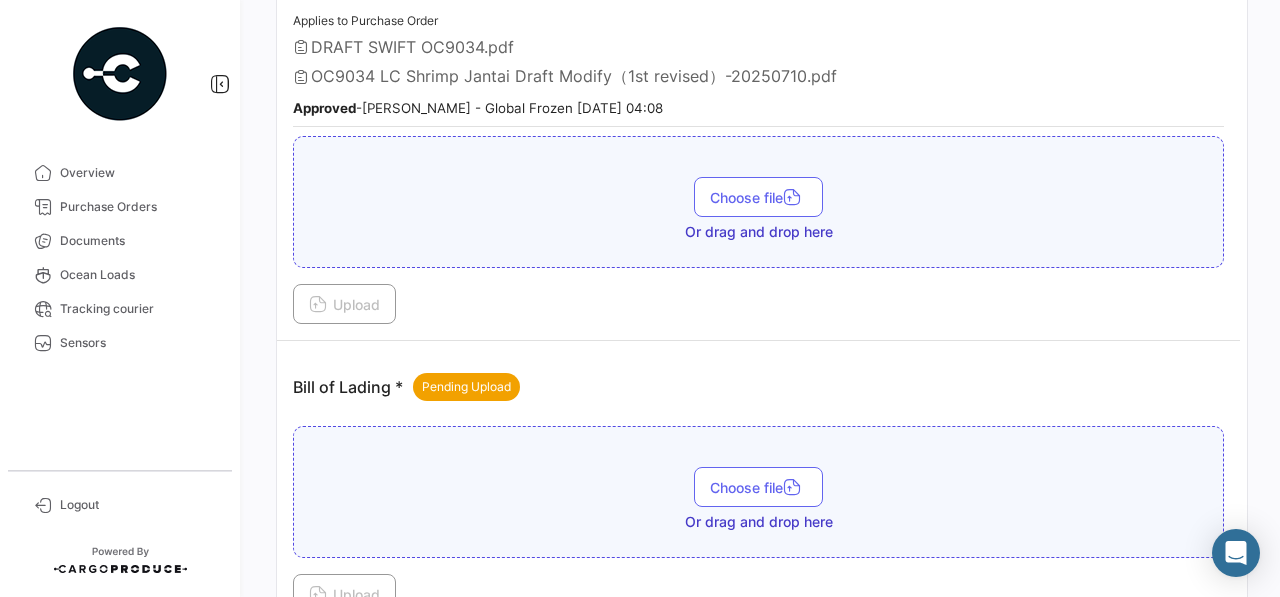 scroll, scrollTop: 1282, scrollLeft: 0, axis: vertical 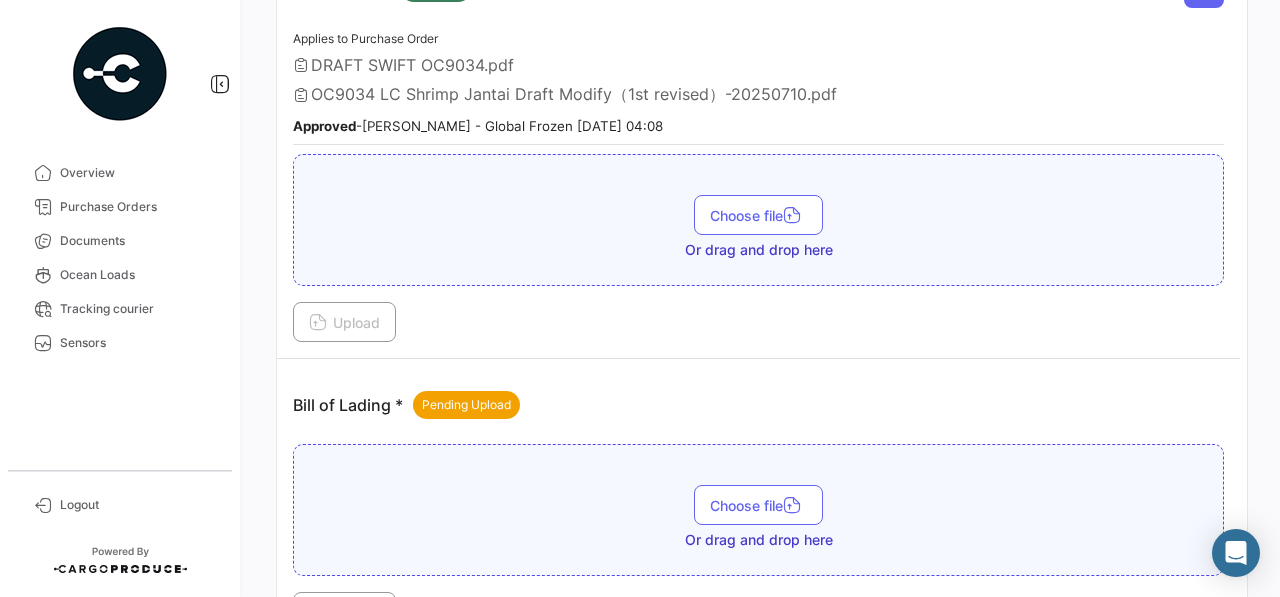 click on "OC9034 LC Shrimp Jantai  Draft Modify（1st revised）-20250710.pdf" at bounding box center [574, 95] 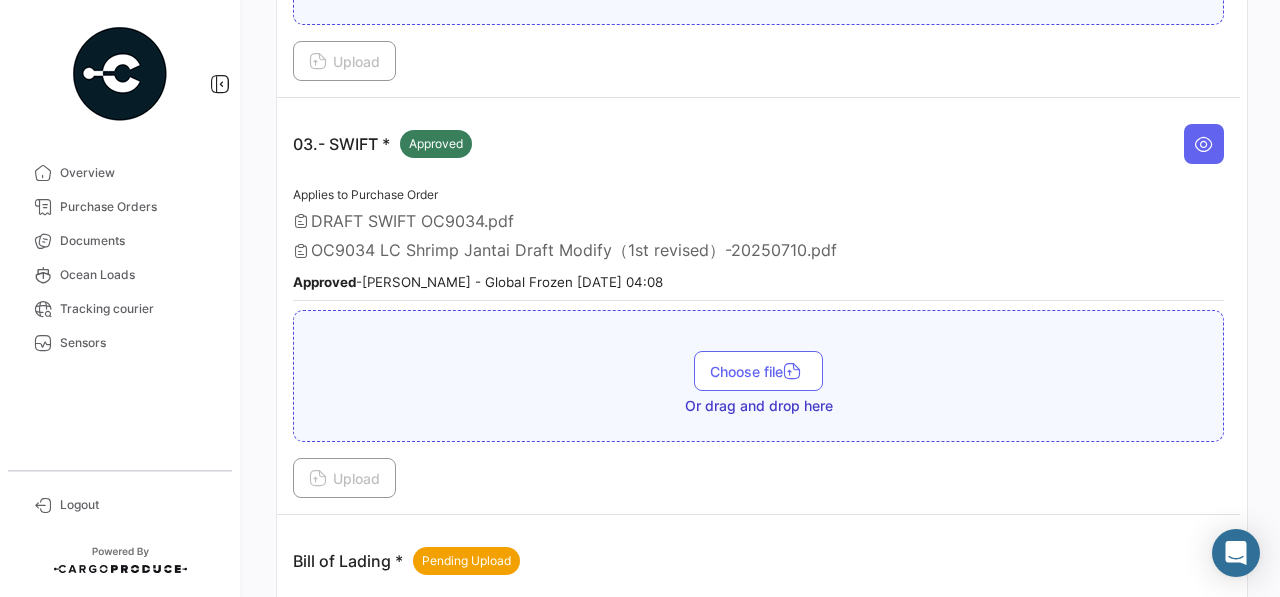 scroll, scrollTop: 1095, scrollLeft: 0, axis: vertical 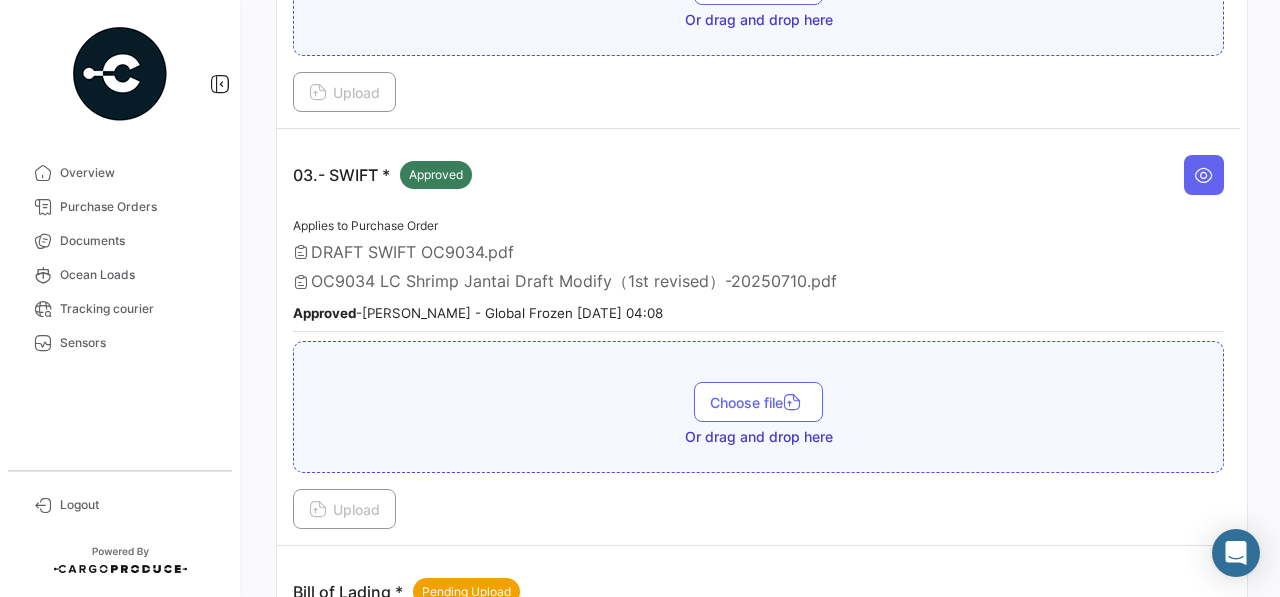 click on "DRAFT SWIFT OC9034.pdf" at bounding box center [758, 252] 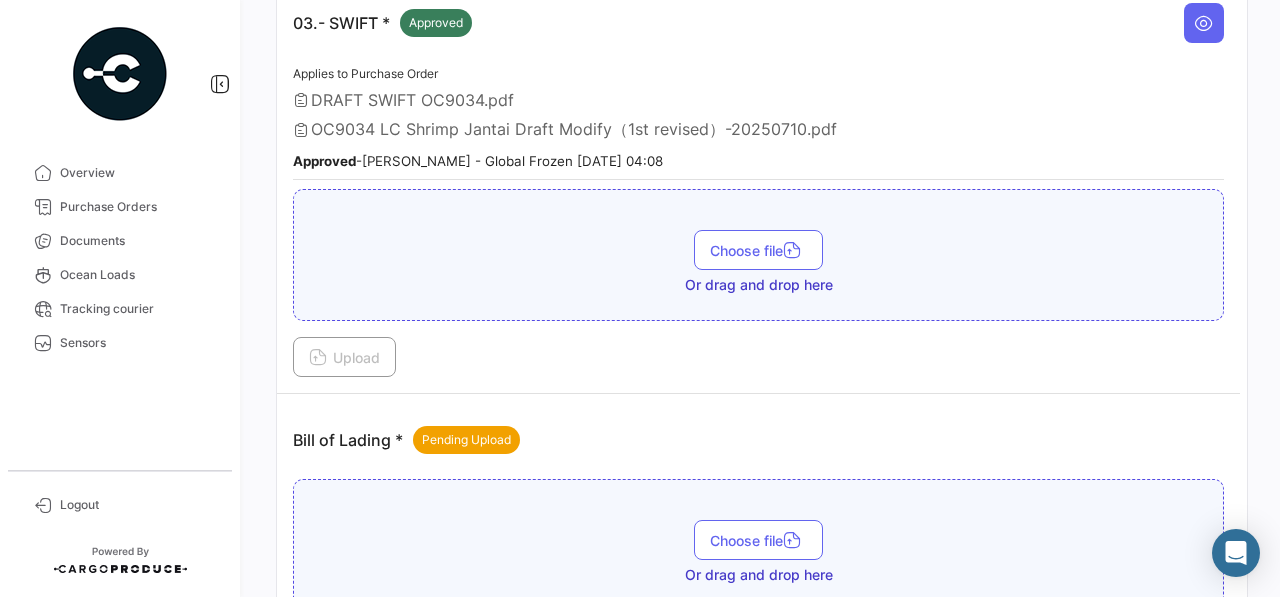 scroll, scrollTop: 1220, scrollLeft: 0, axis: vertical 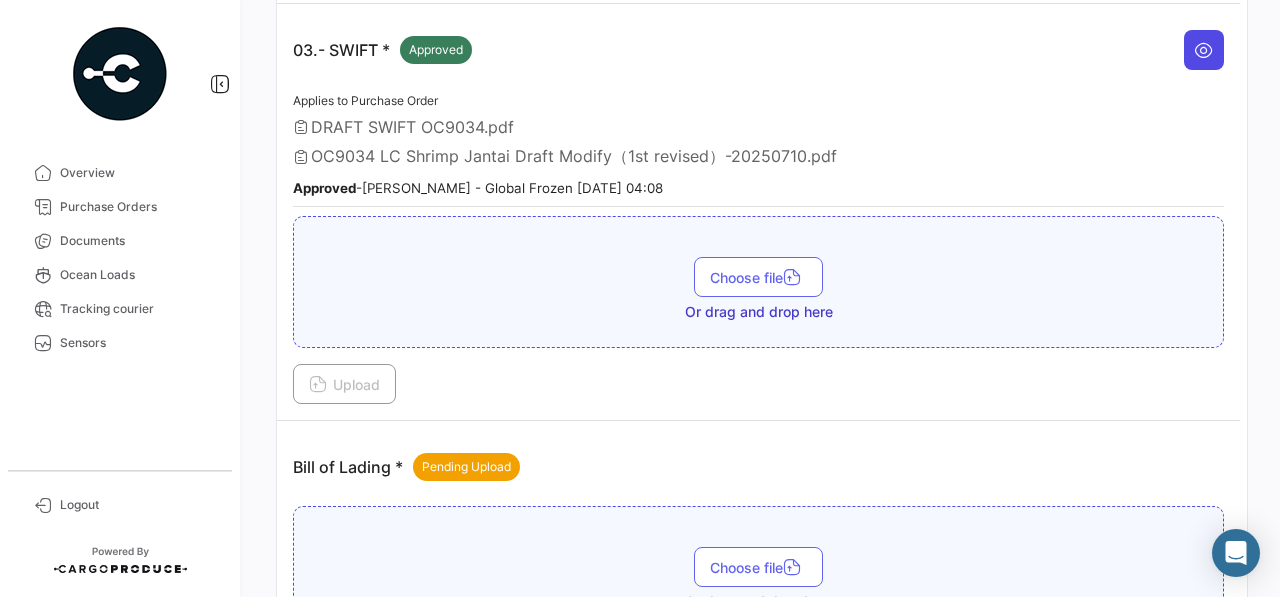 click at bounding box center (1204, 50) 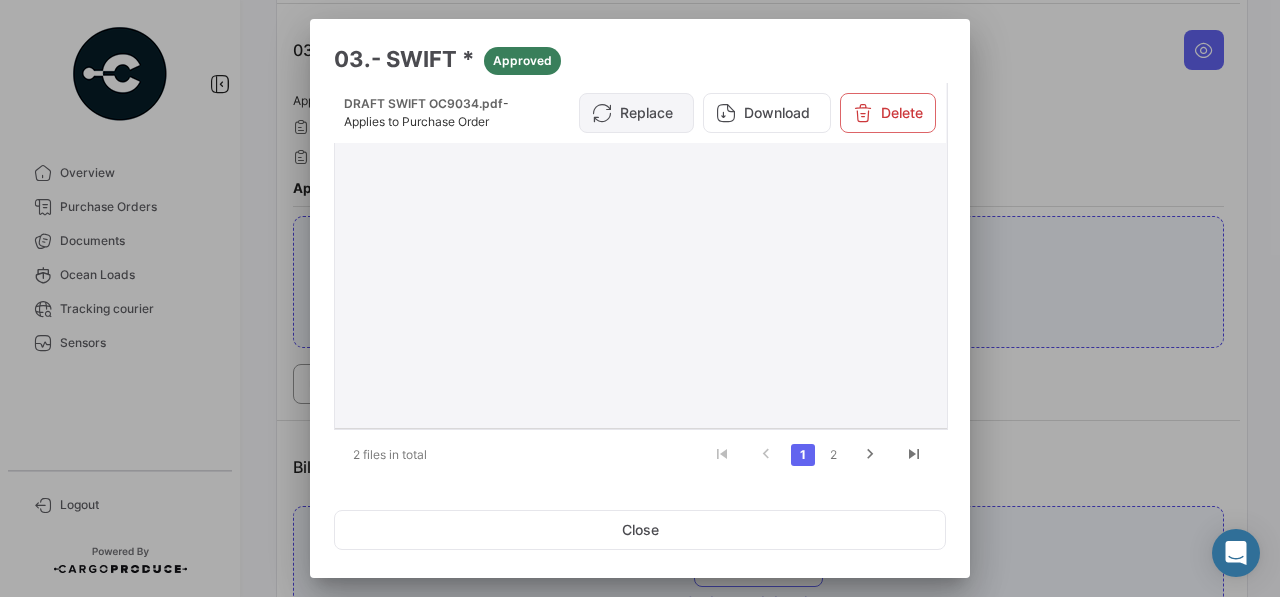 click on "Replace" at bounding box center [636, 113] 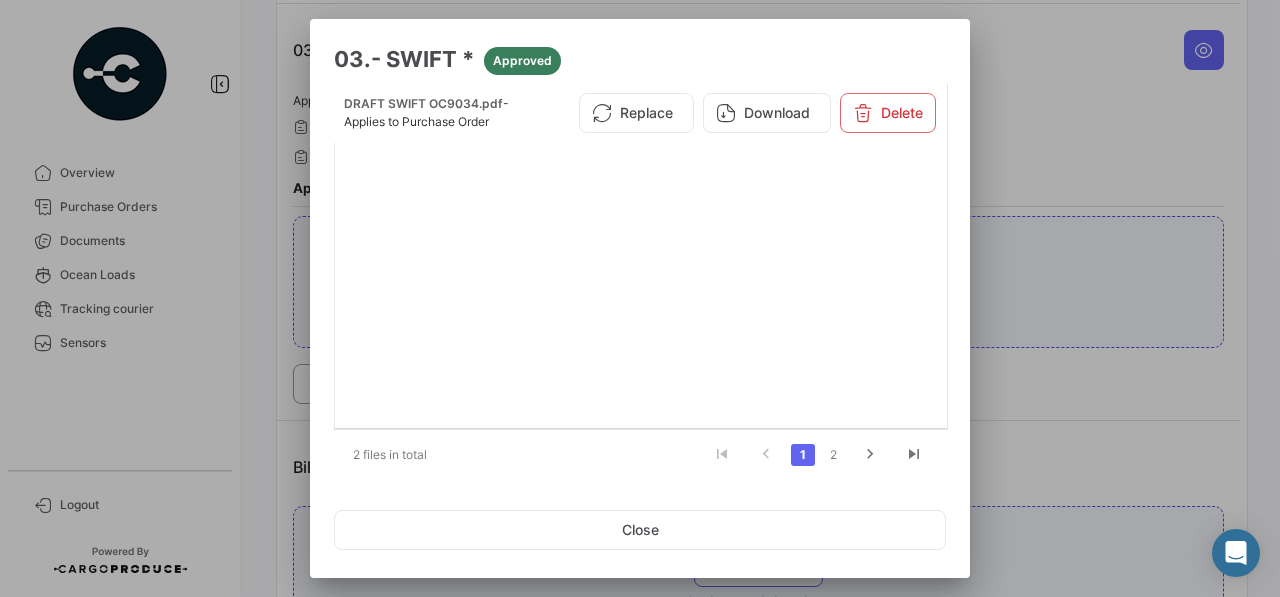 click at bounding box center [640, 298] 